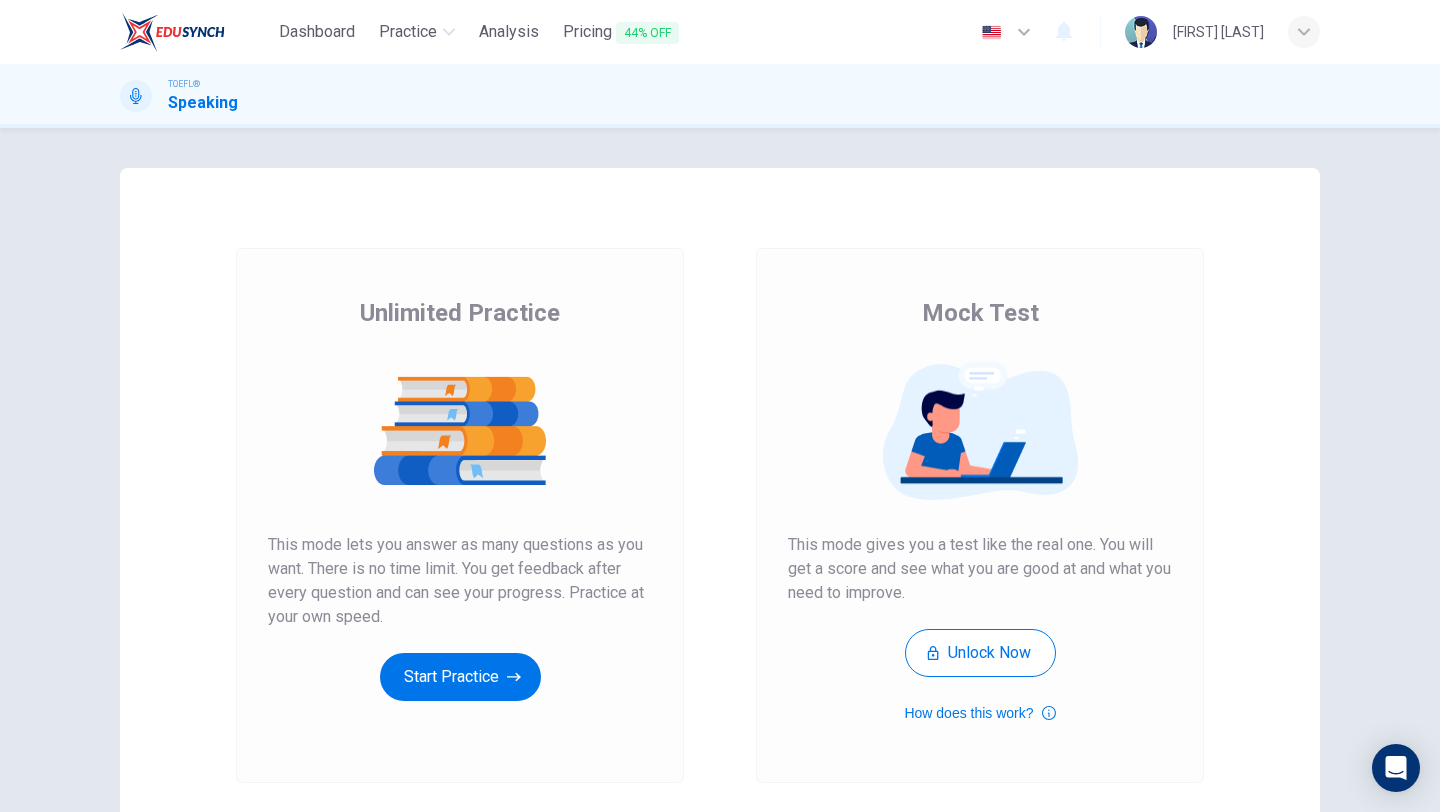 scroll, scrollTop: 0, scrollLeft: 0, axis: both 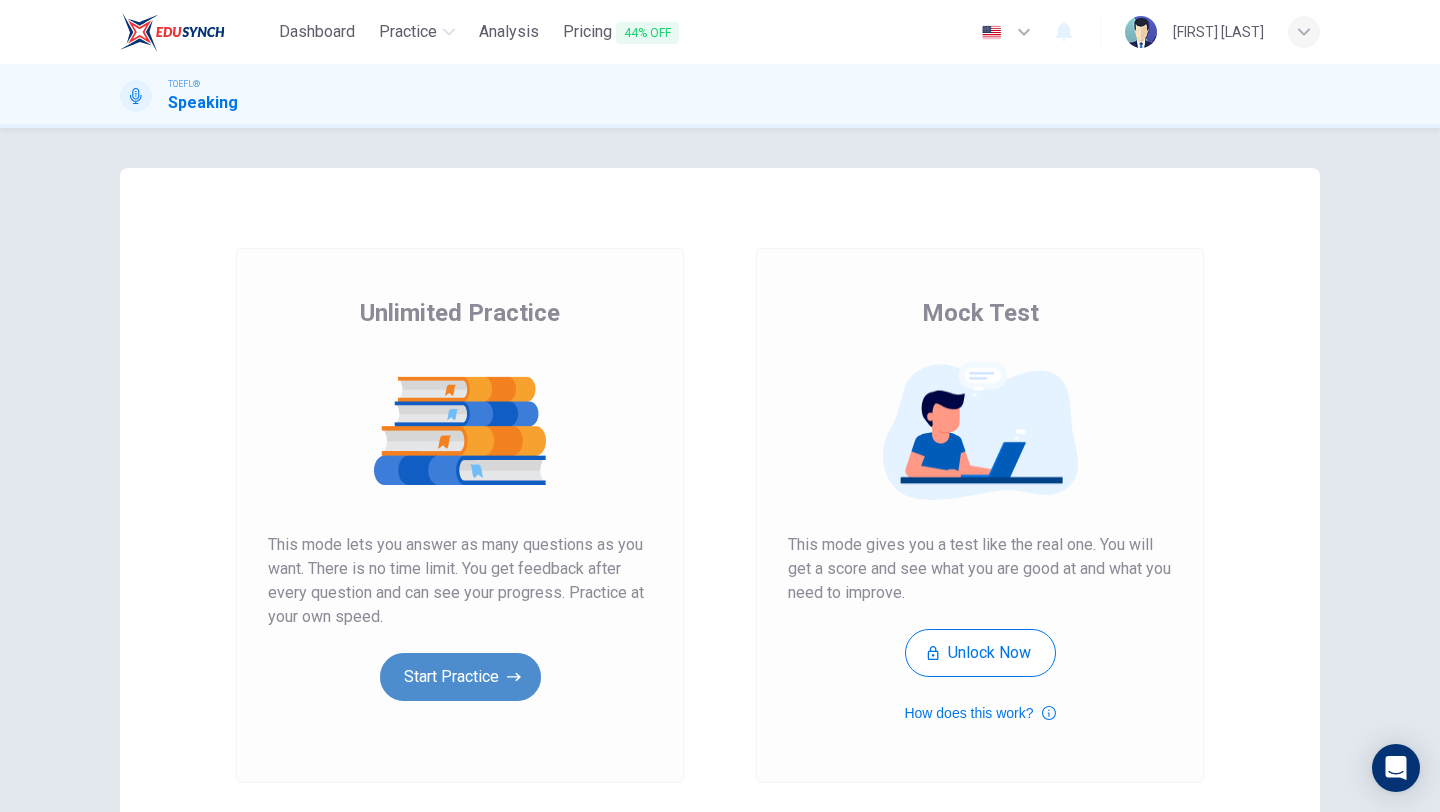 click on "Start Practice" at bounding box center (460, 677) 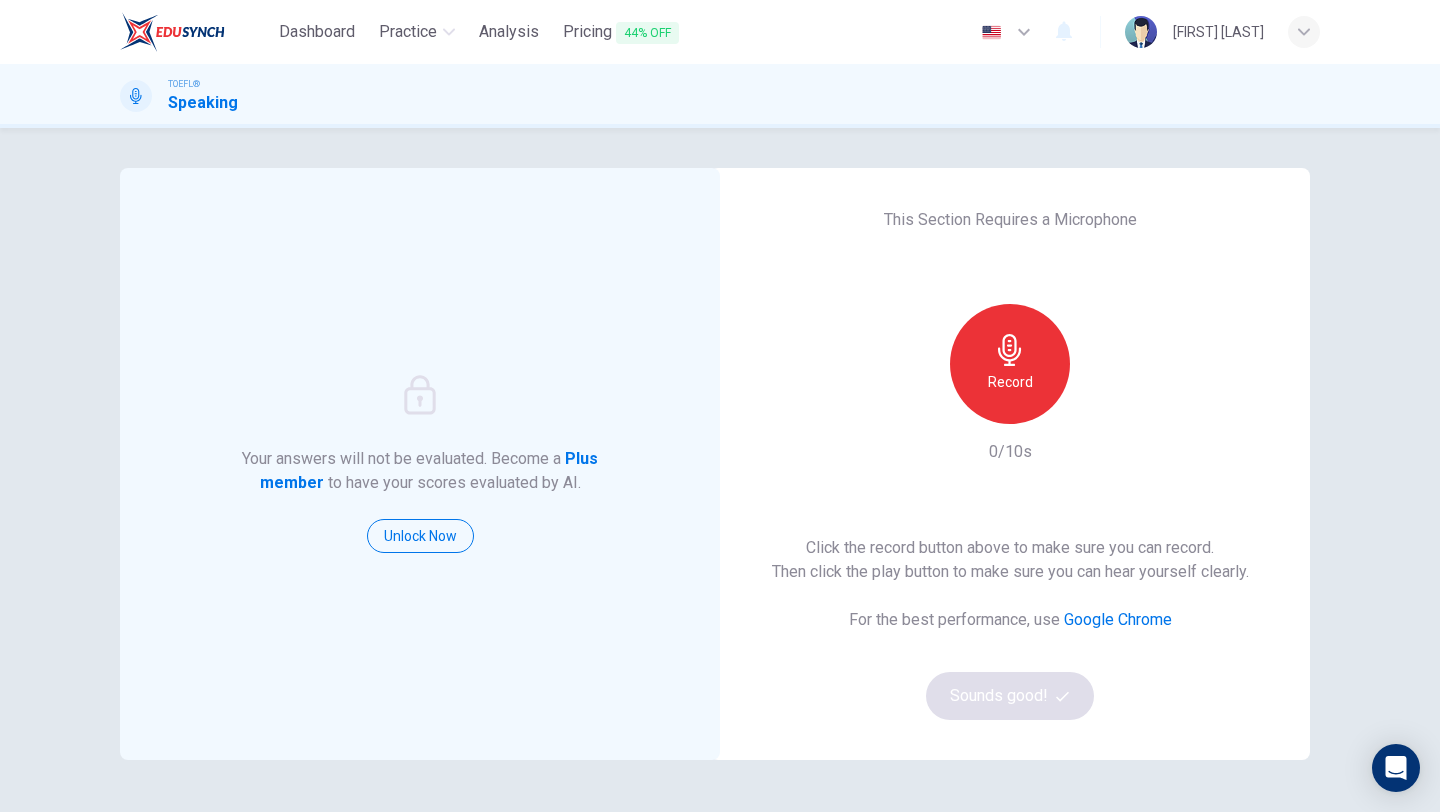 click on "Record" at bounding box center [1010, 364] 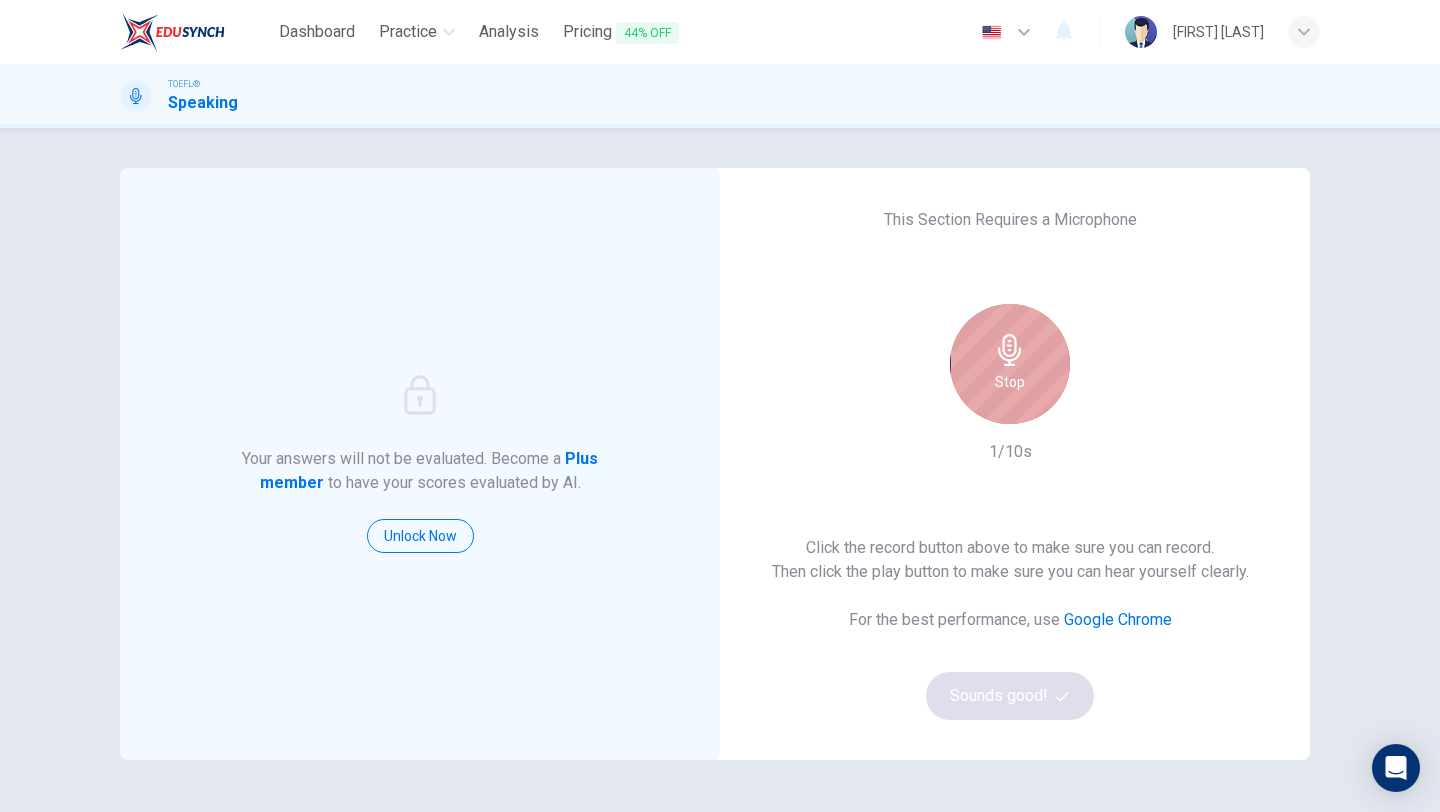 click on "Stop" at bounding box center [1010, 364] 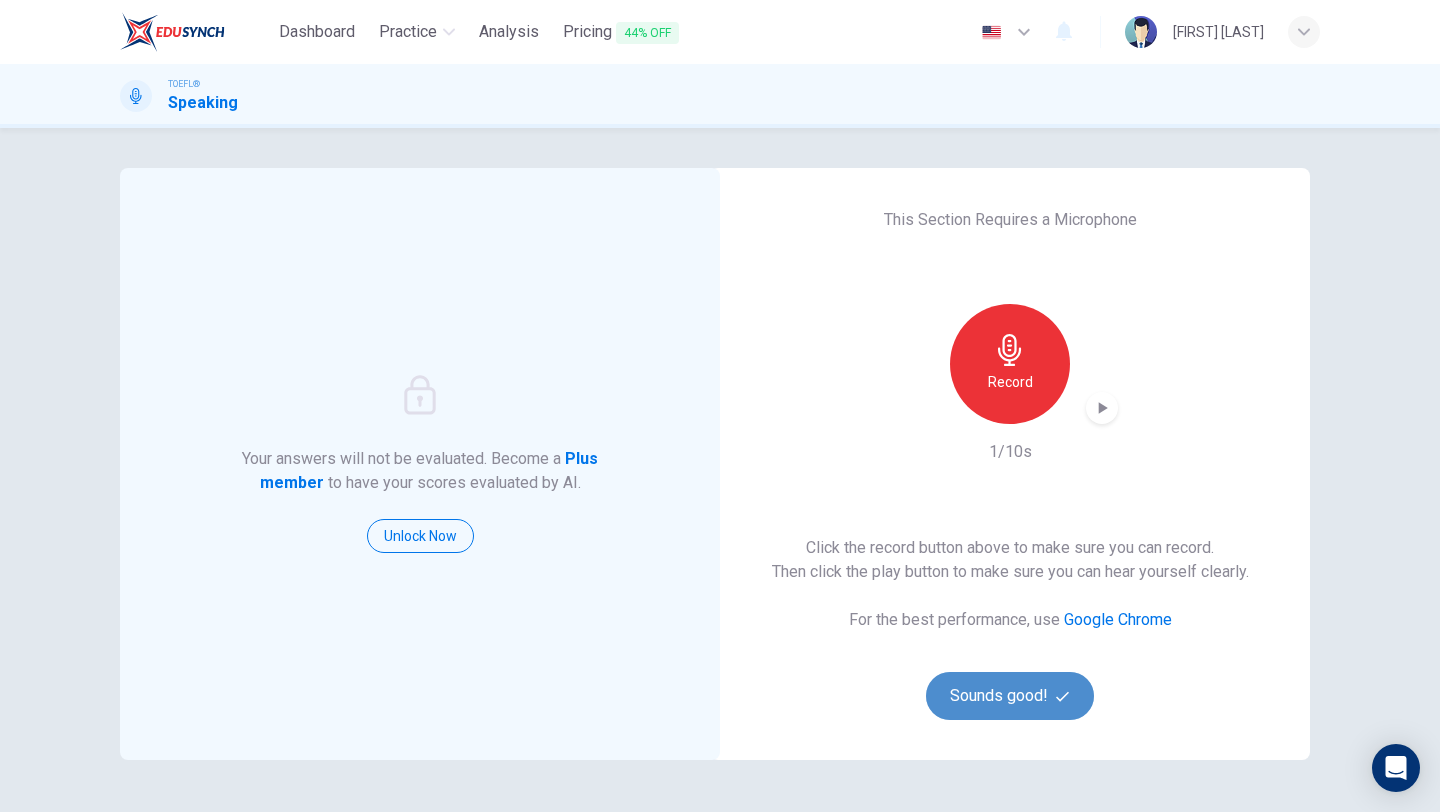 click on "Sounds good!" at bounding box center (1010, 696) 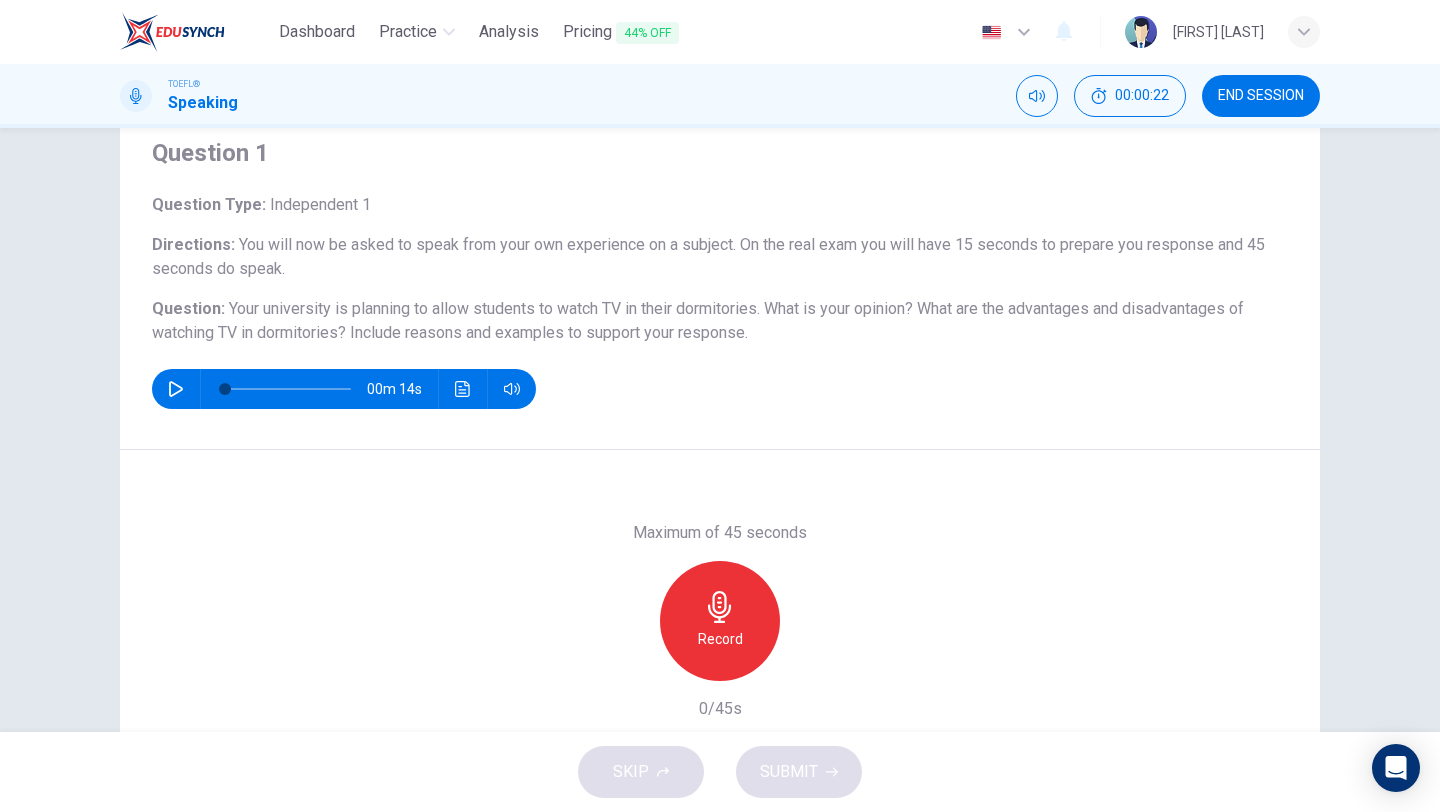 scroll, scrollTop: 171, scrollLeft: 0, axis: vertical 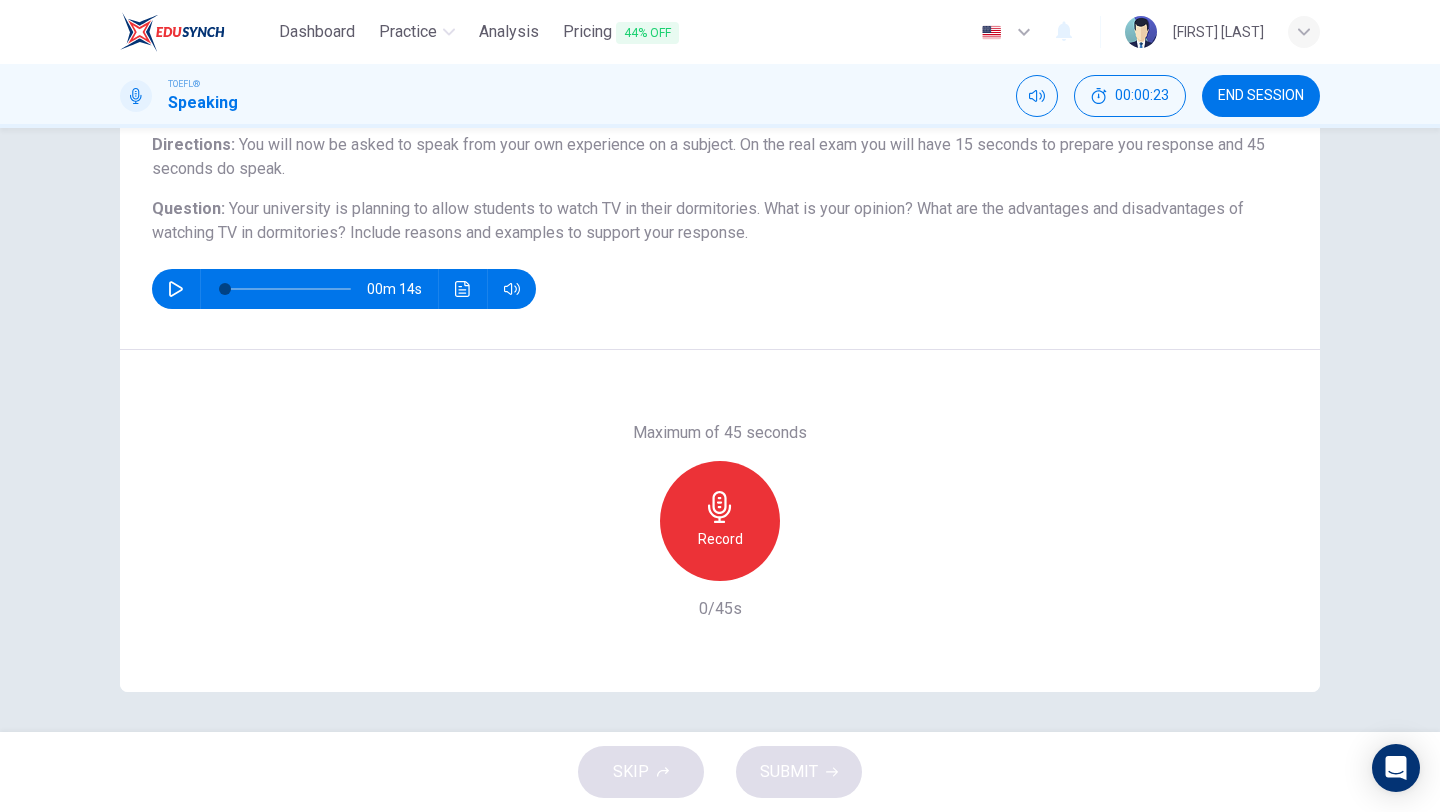 click on "Record" at bounding box center (720, 521) 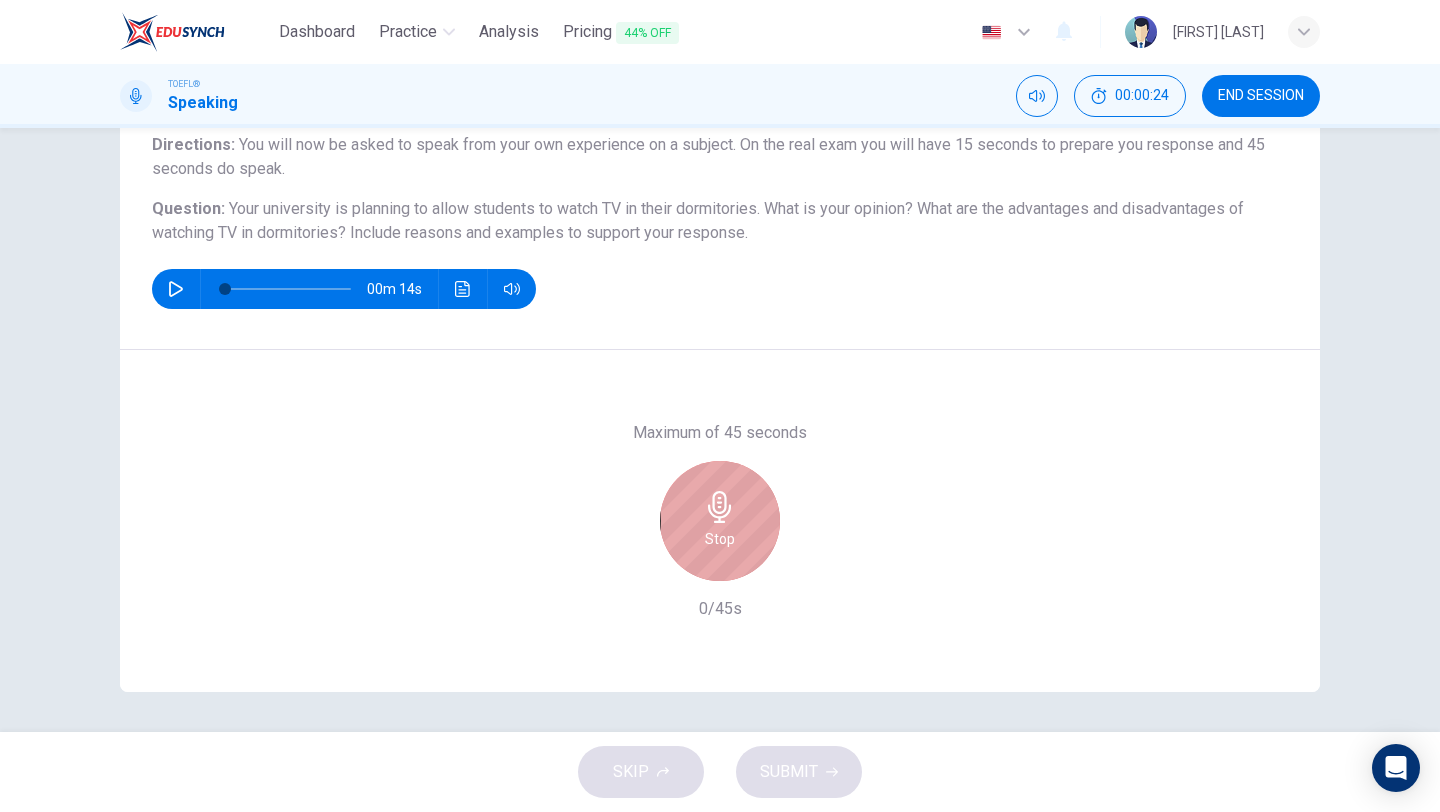 click on "Stop" at bounding box center (720, 521) 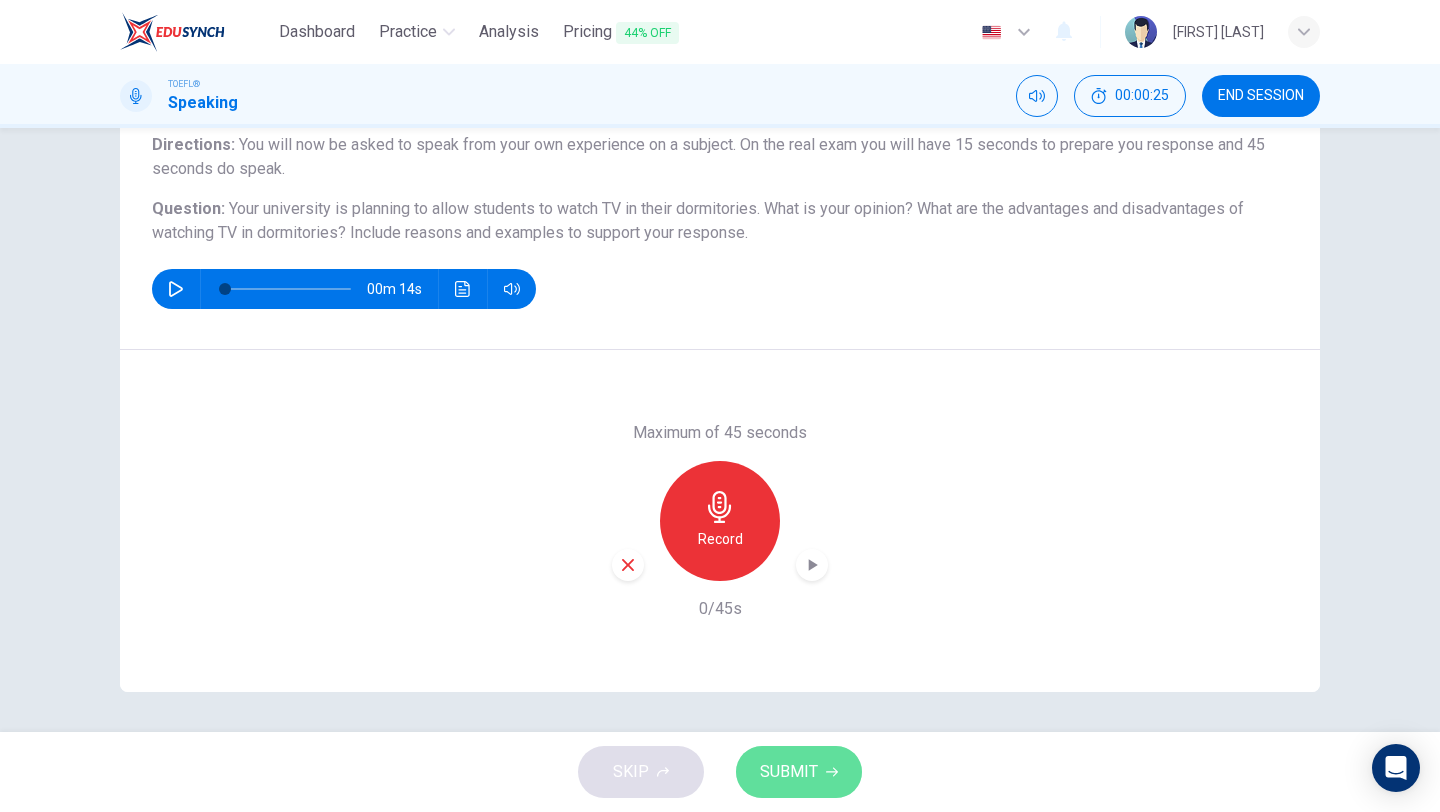 click on "SUBMIT" at bounding box center (789, 772) 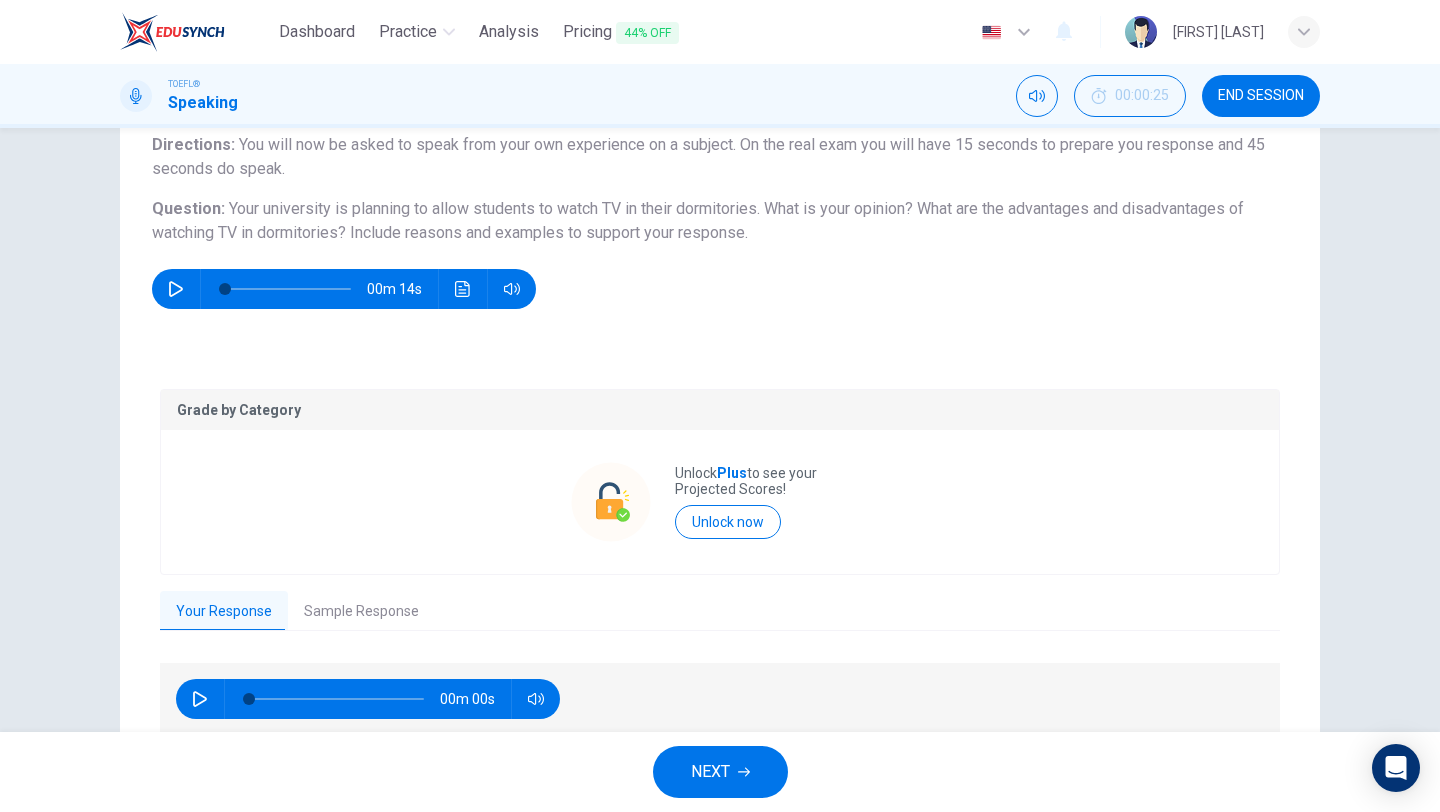 click on "NEXT" at bounding box center [710, 772] 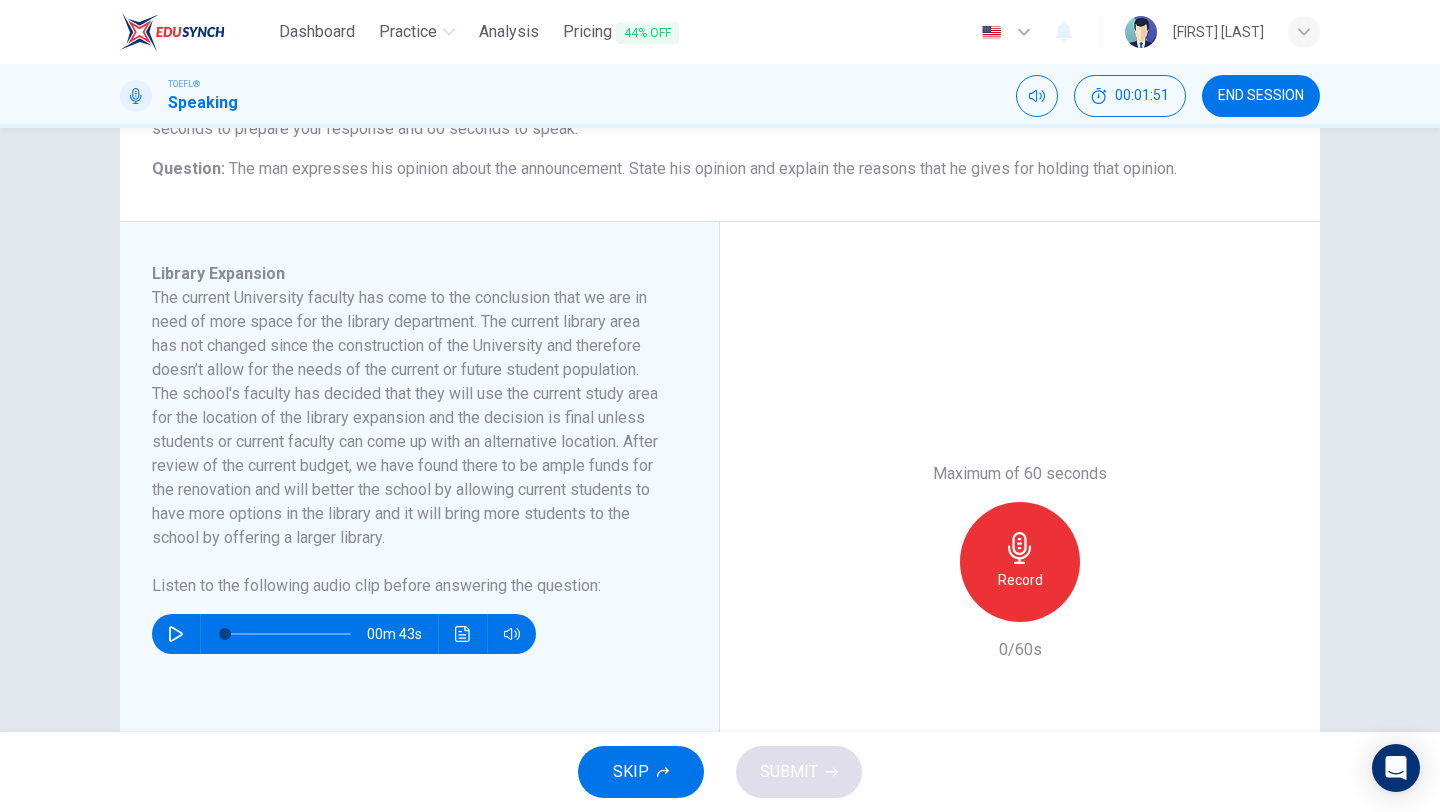 scroll, scrollTop: 251, scrollLeft: 0, axis: vertical 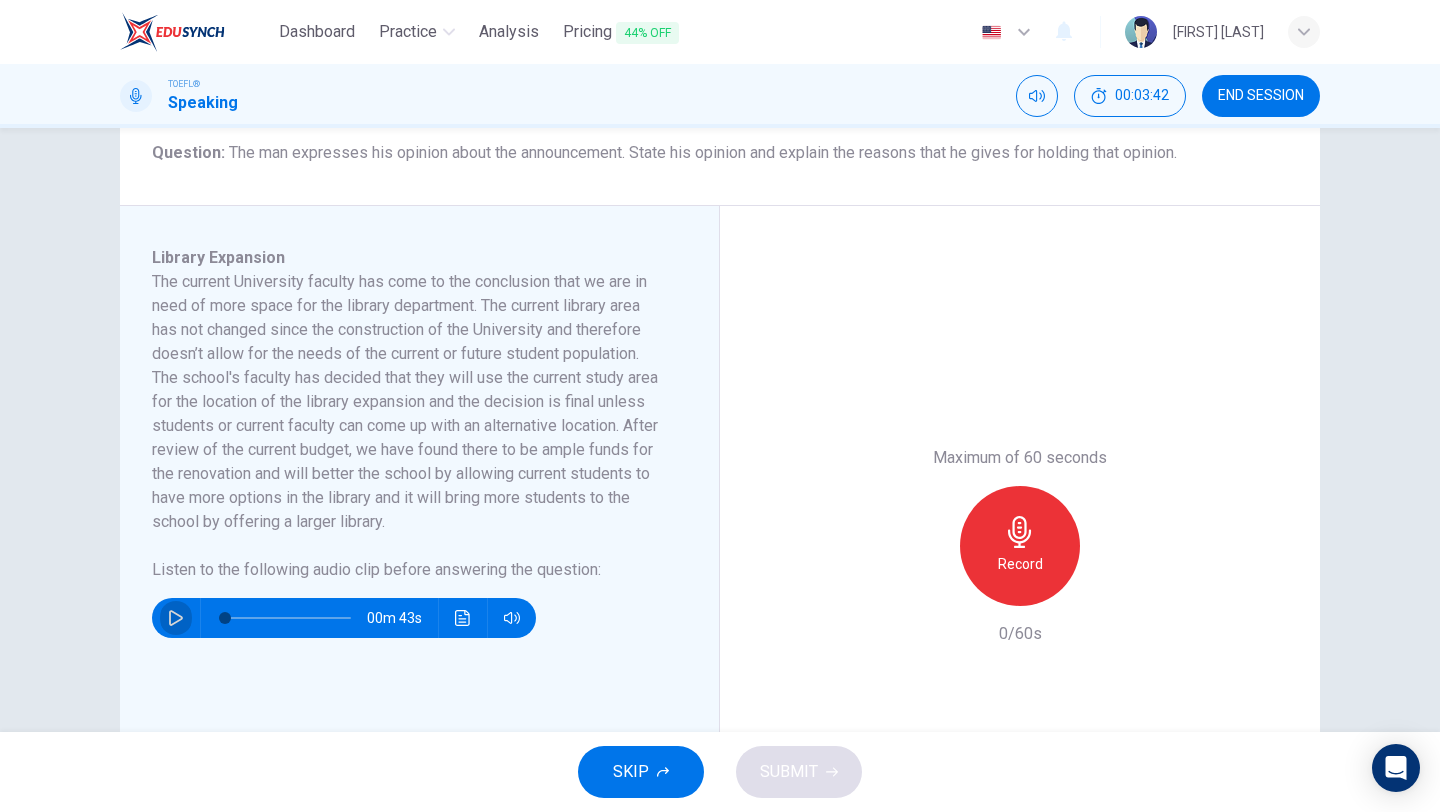 click at bounding box center (176, 618) 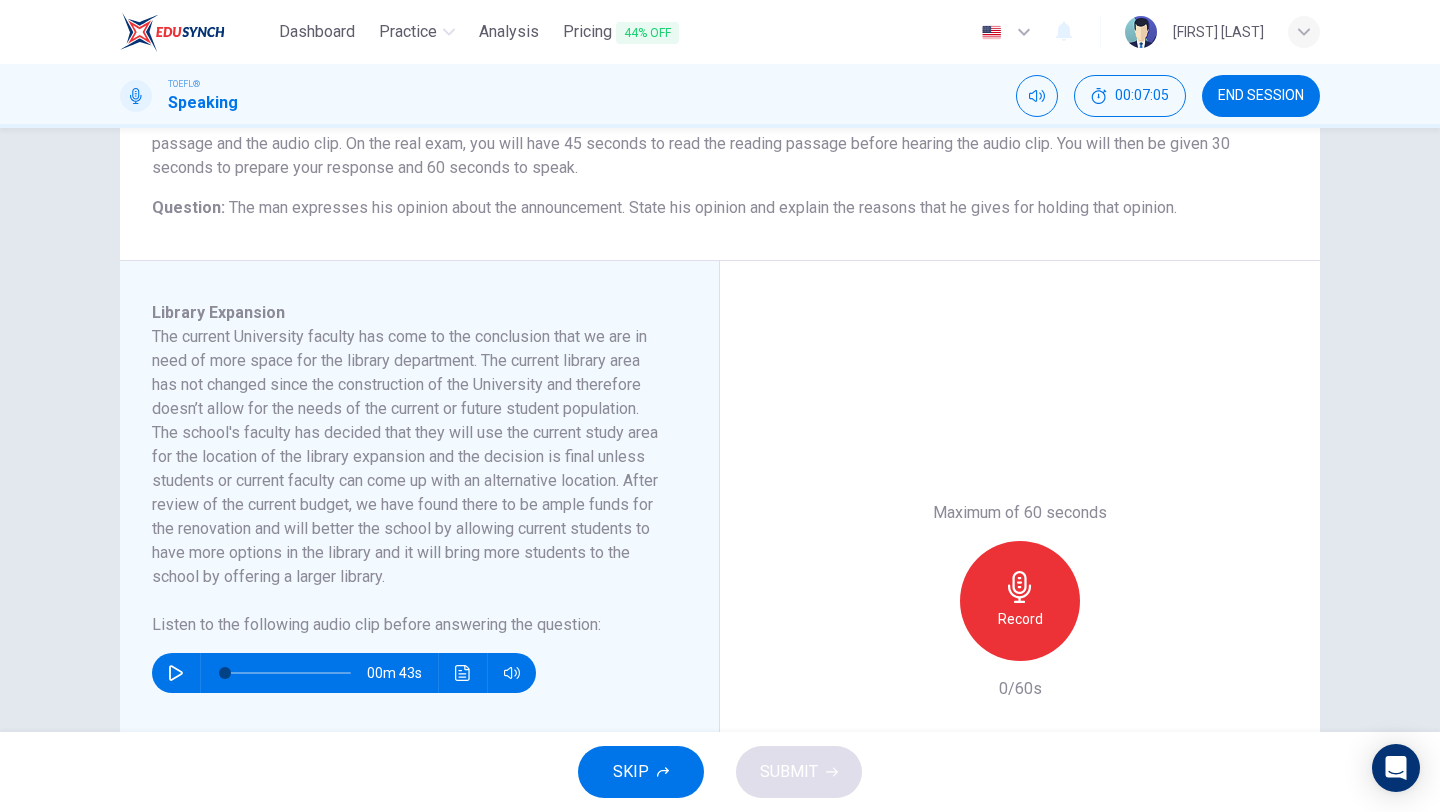 scroll, scrollTop: 199, scrollLeft: 0, axis: vertical 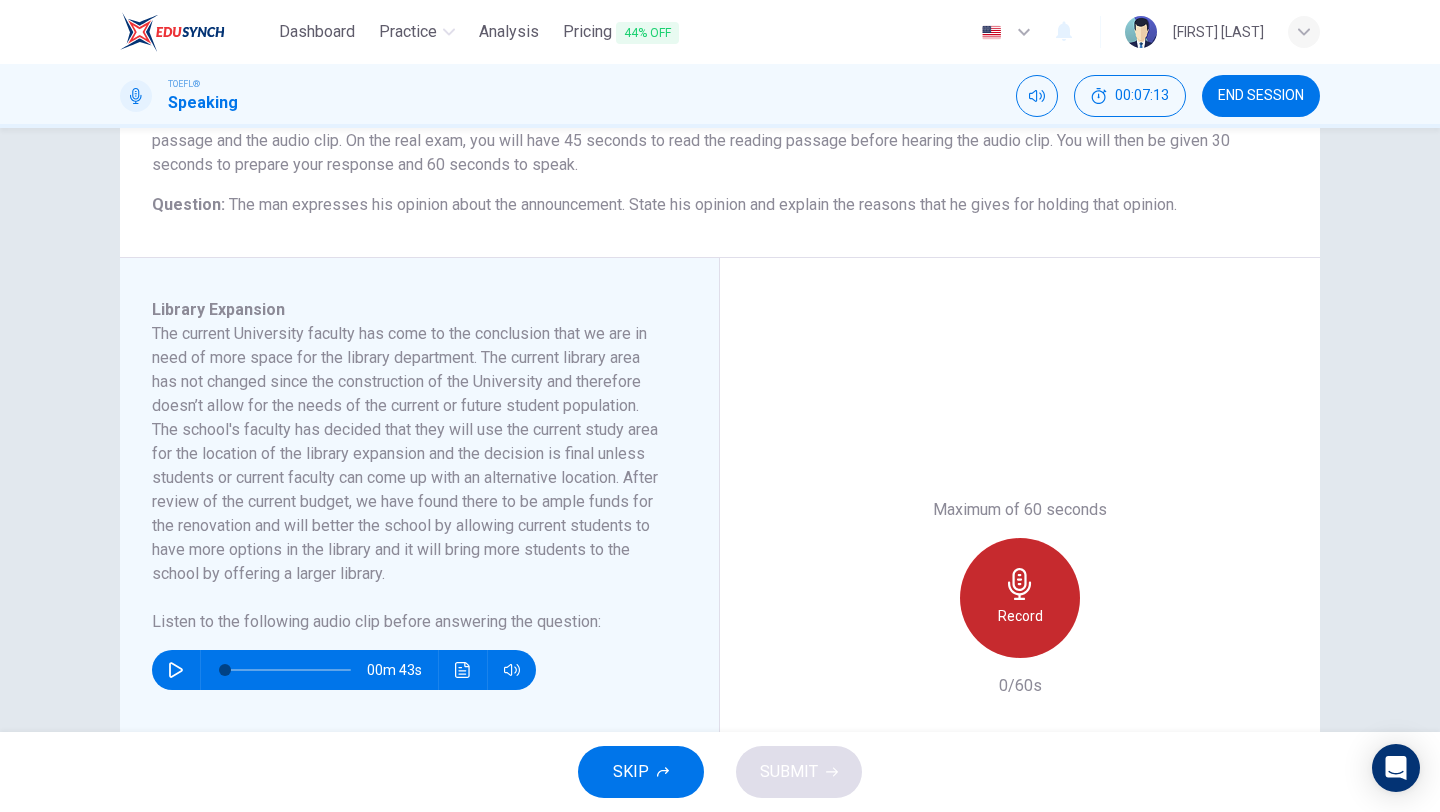 click on "Record" at bounding box center [1020, 616] 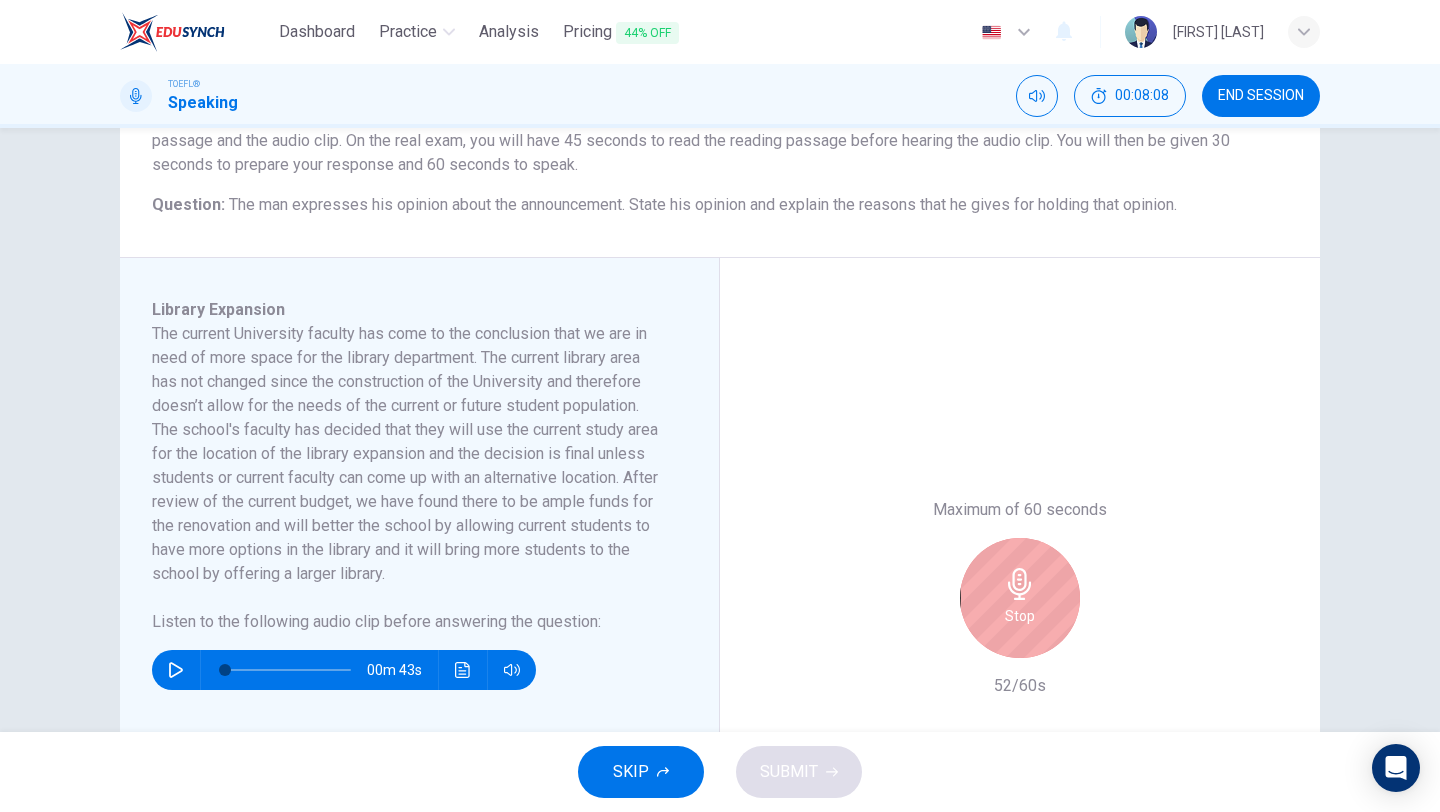 click at bounding box center (1019, 584) 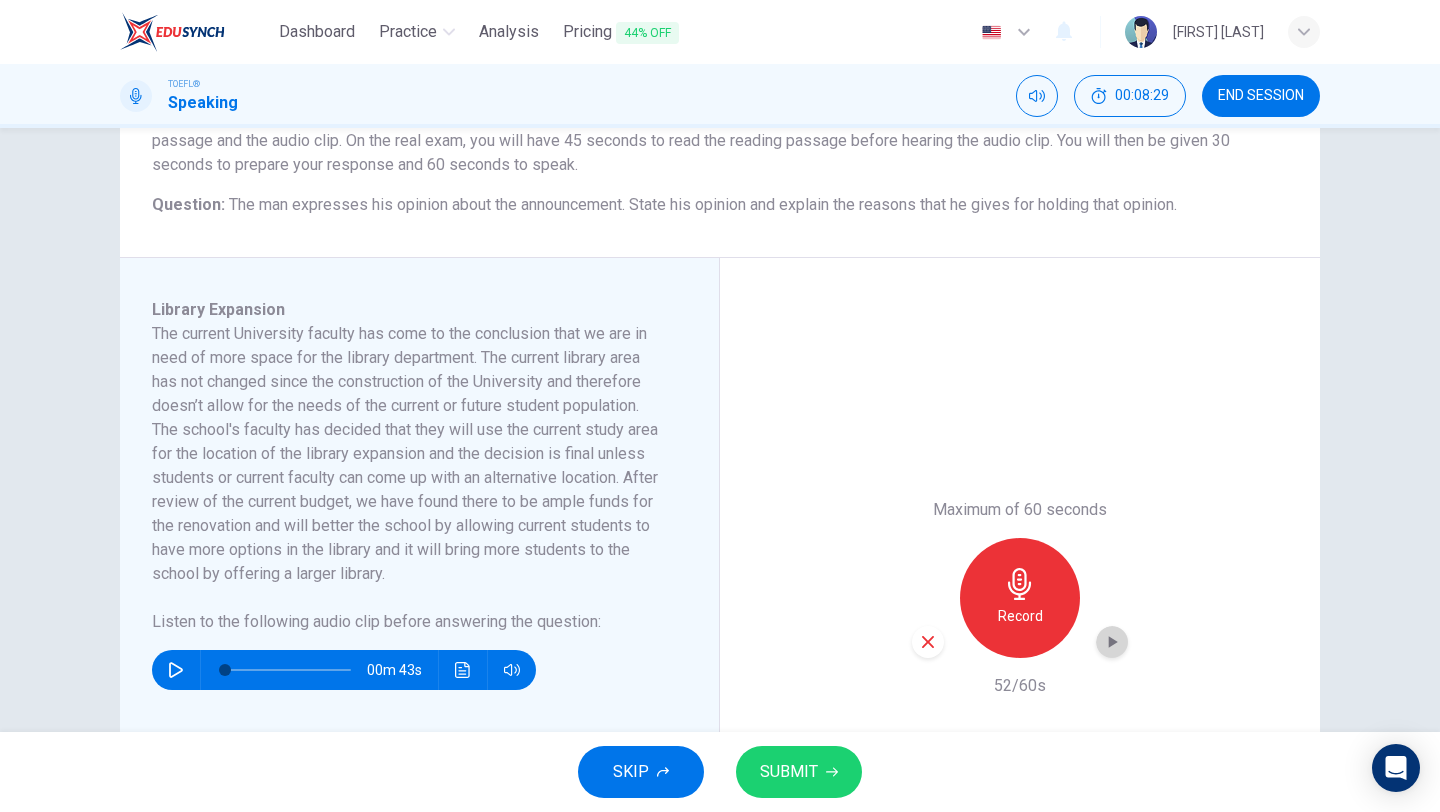 click at bounding box center (1112, 642) 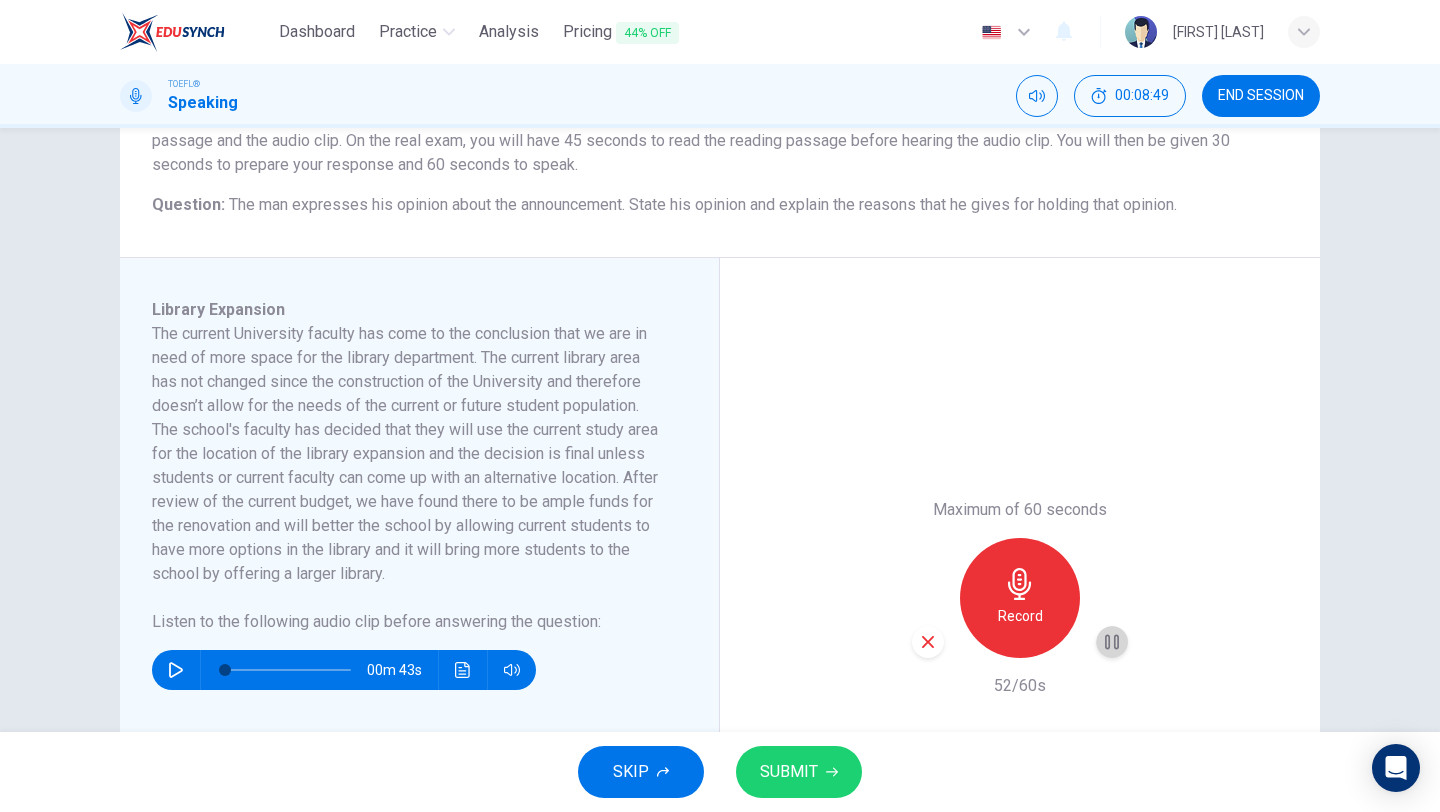 click at bounding box center (1112, 642) 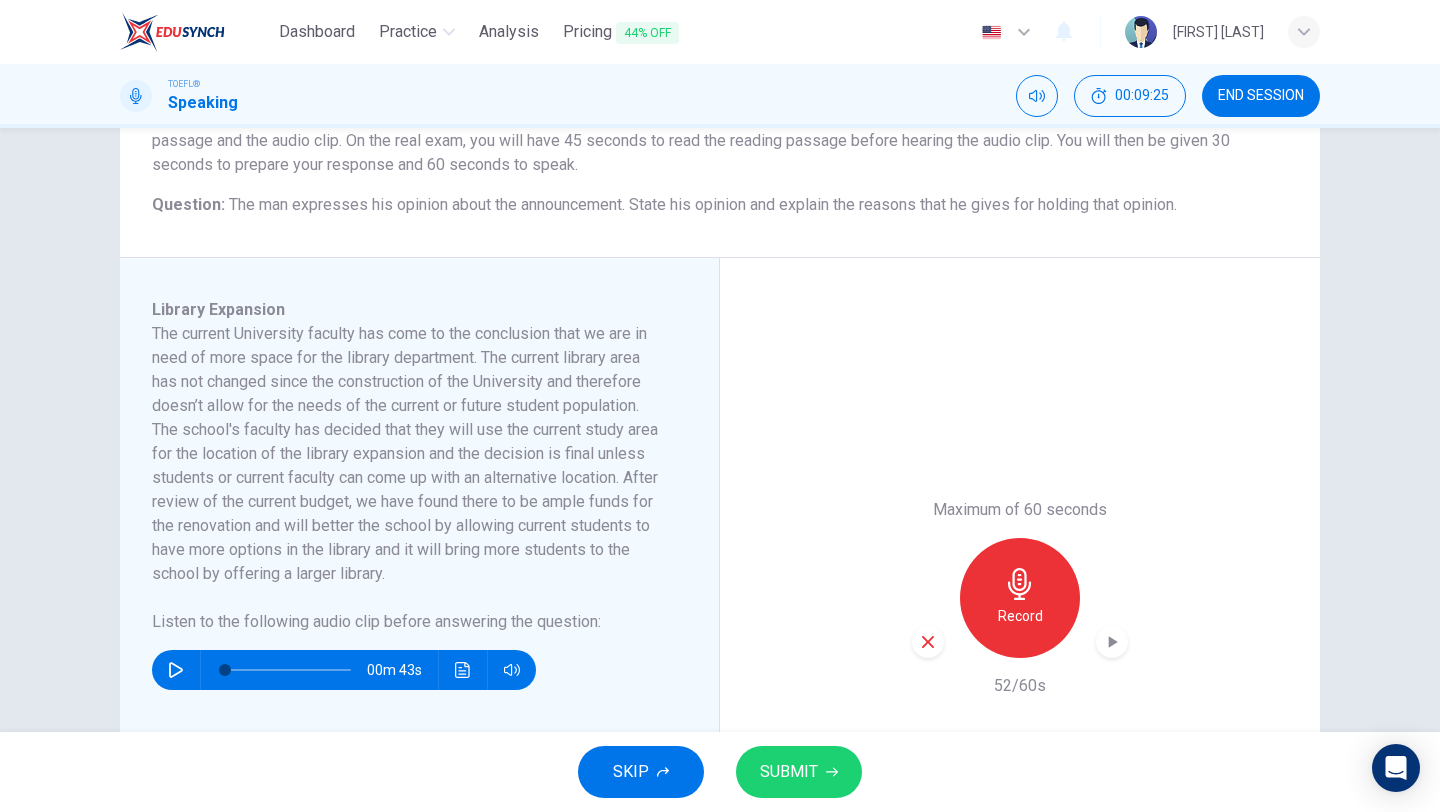 click at bounding box center (1112, 642) 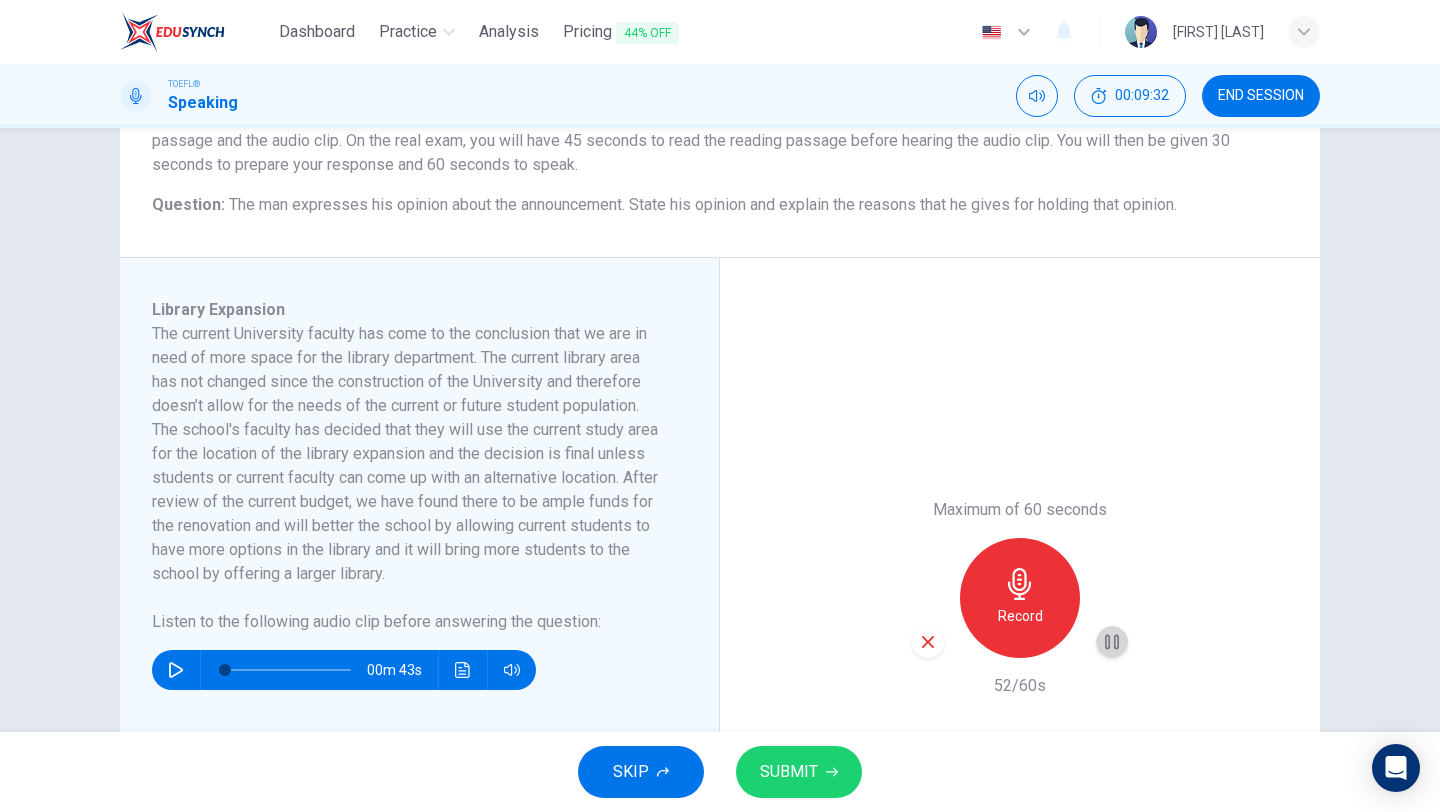 click at bounding box center (1112, 642) 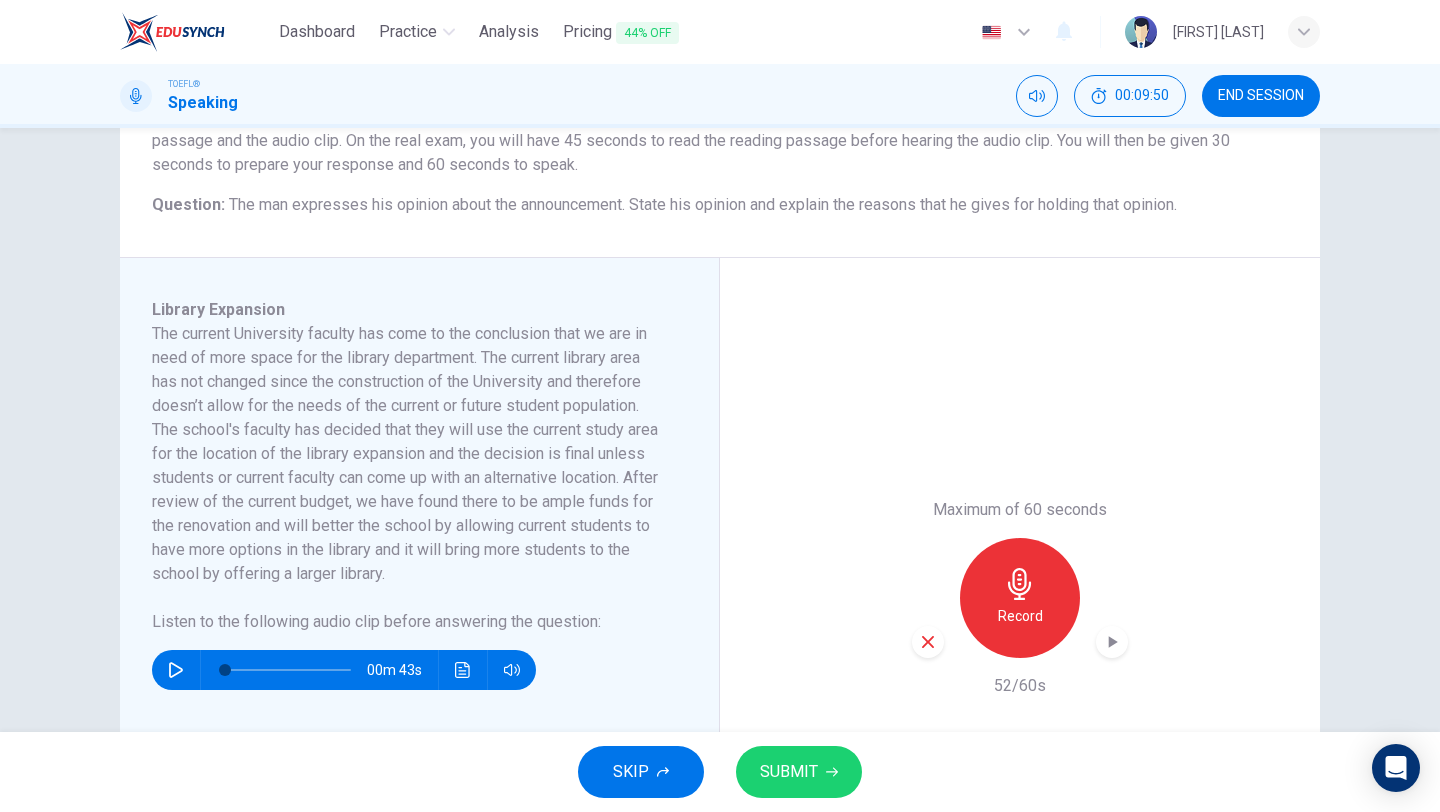 click at bounding box center [1112, 642] 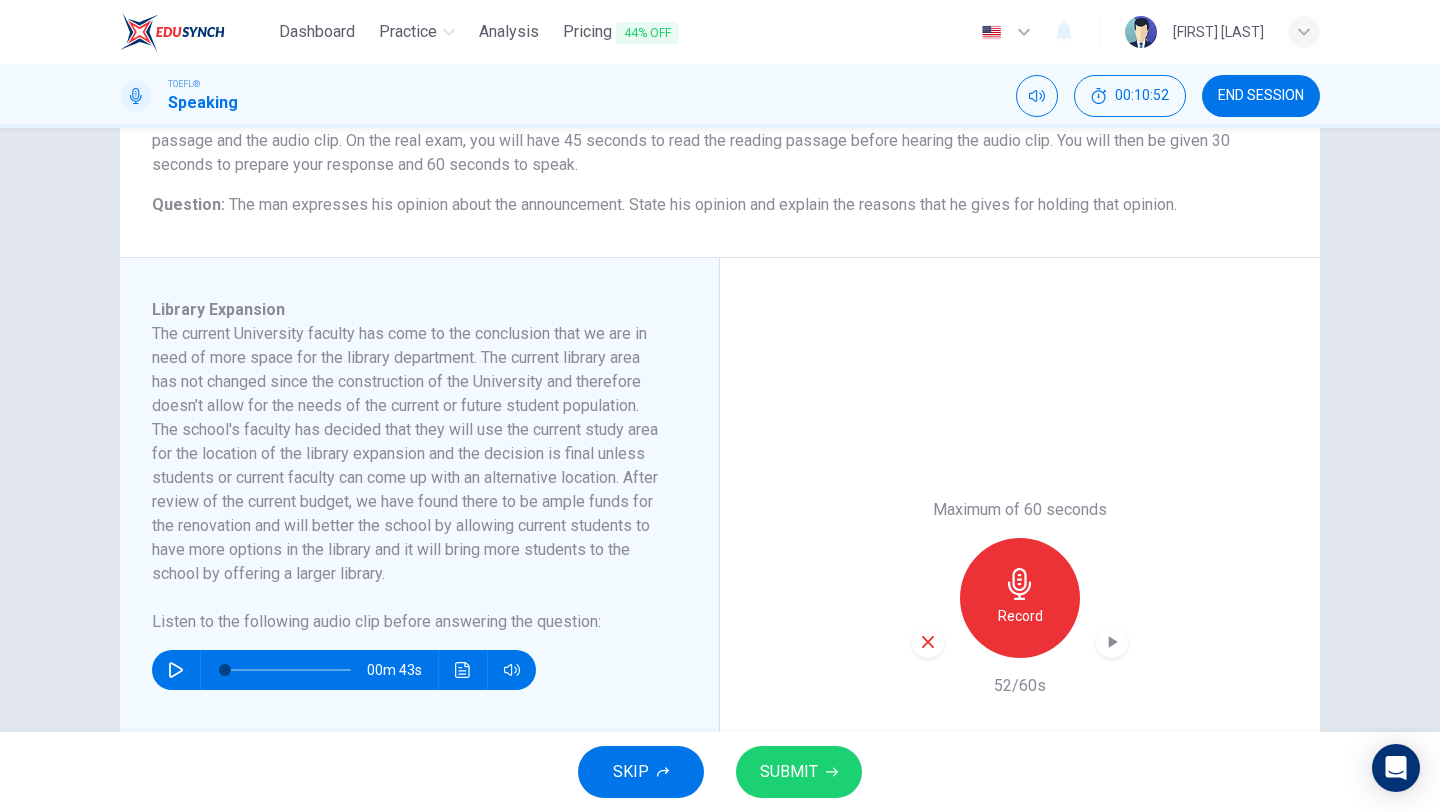 click on "Record" at bounding box center (1020, 598) 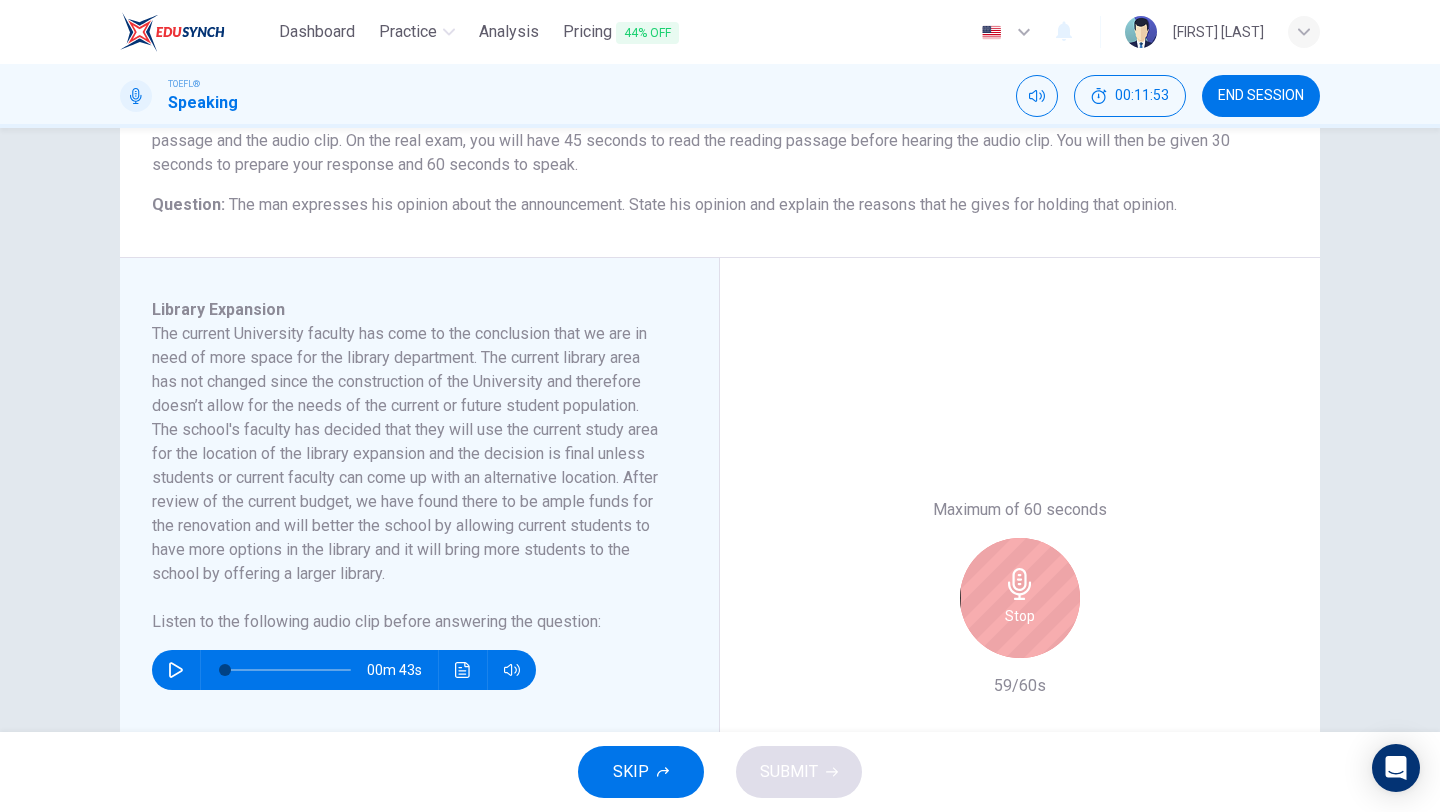 click on "Stop" at bounding box center [1020, 616] 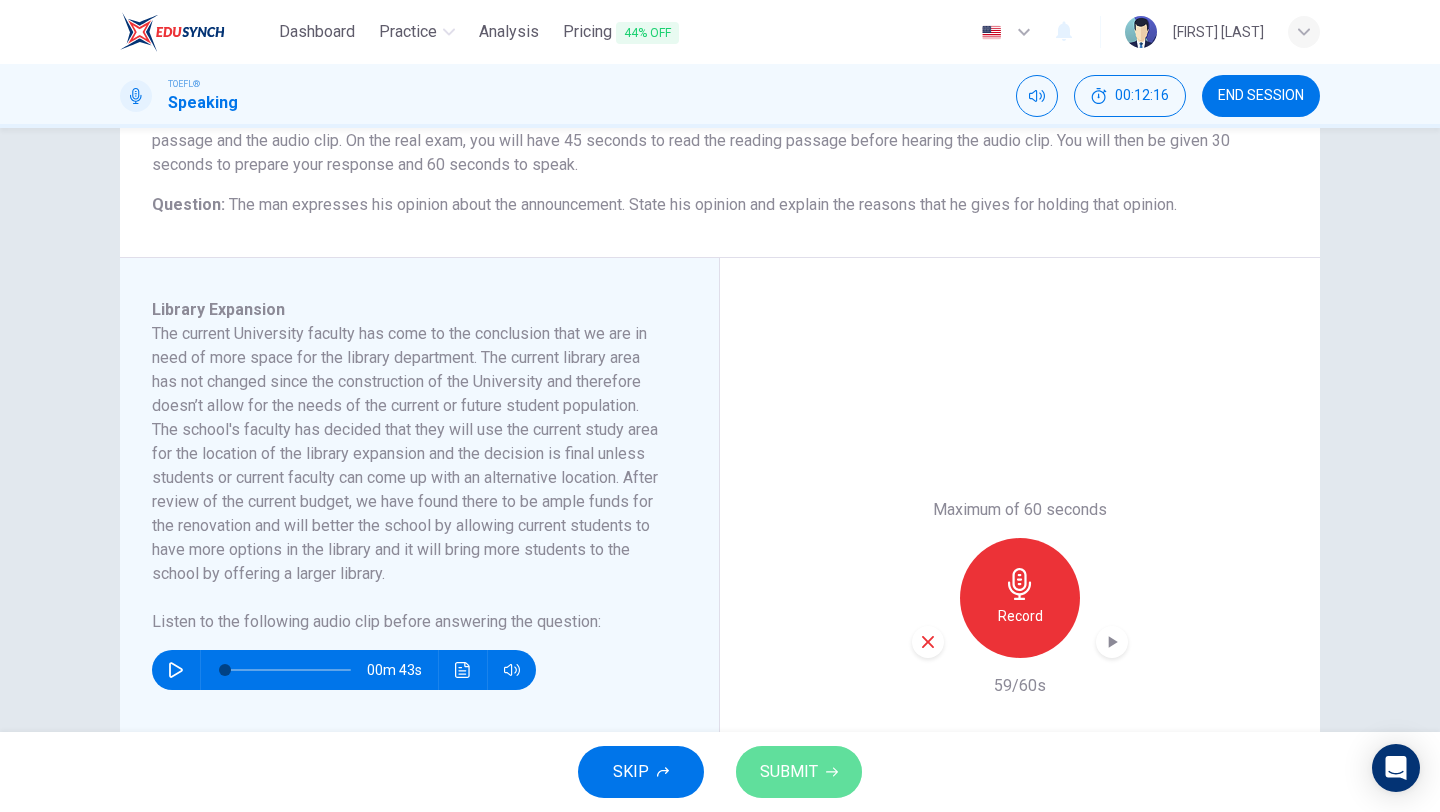 click on "SUBMIT" at bounding box center [799, 772] 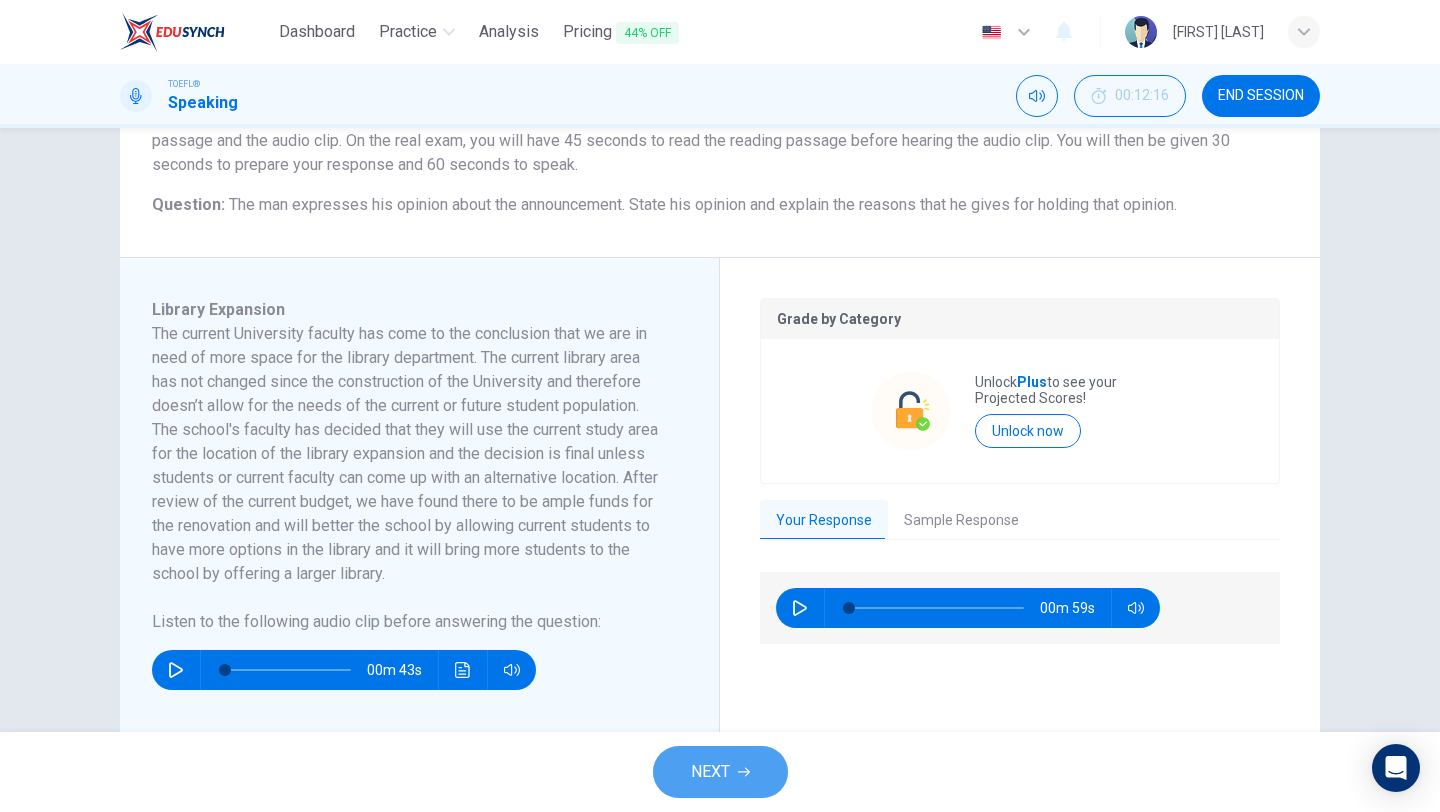 click on "NEXT" at bounding box center (720, 772) 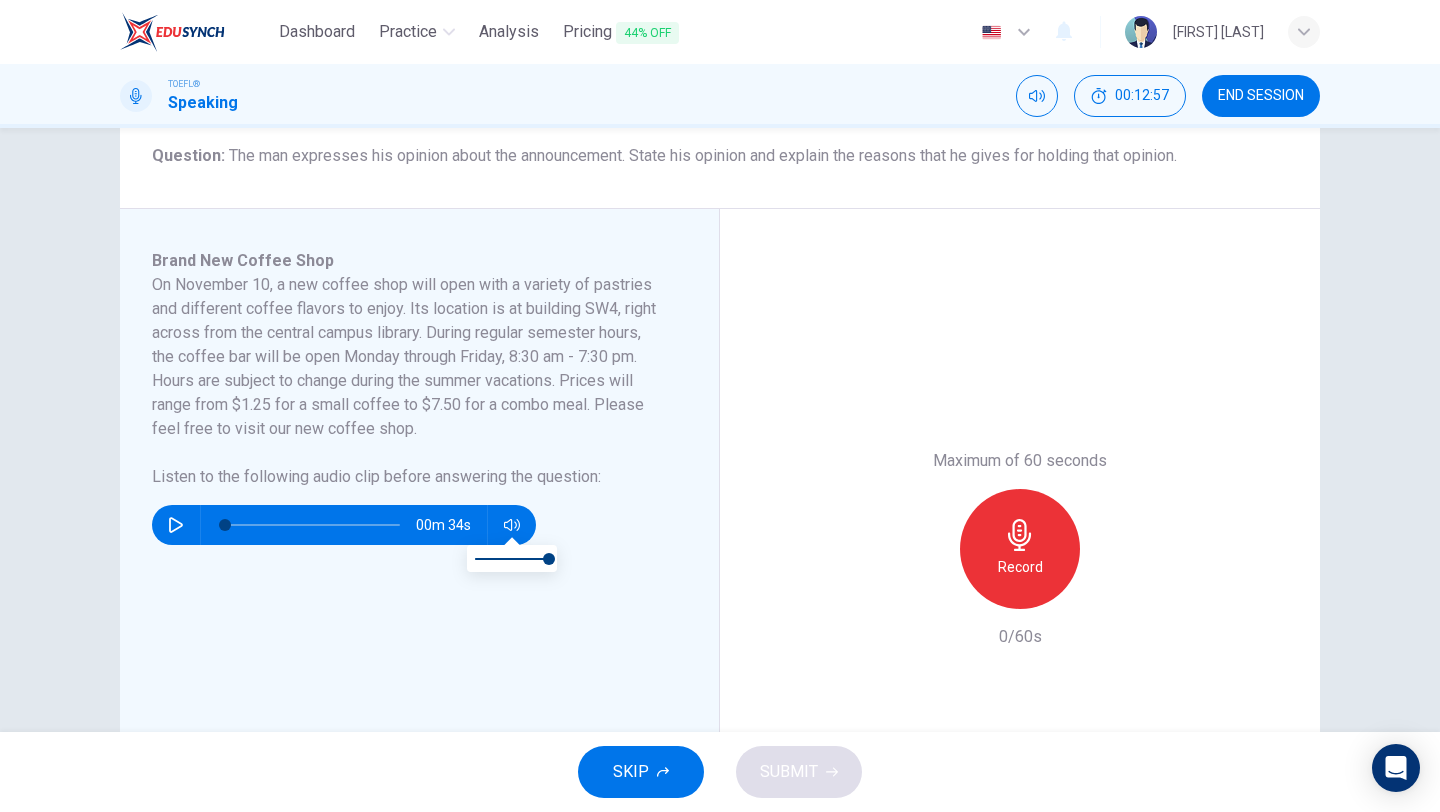 scroll, scrollTop: 250, scrollLeft: 0, axis: vertical 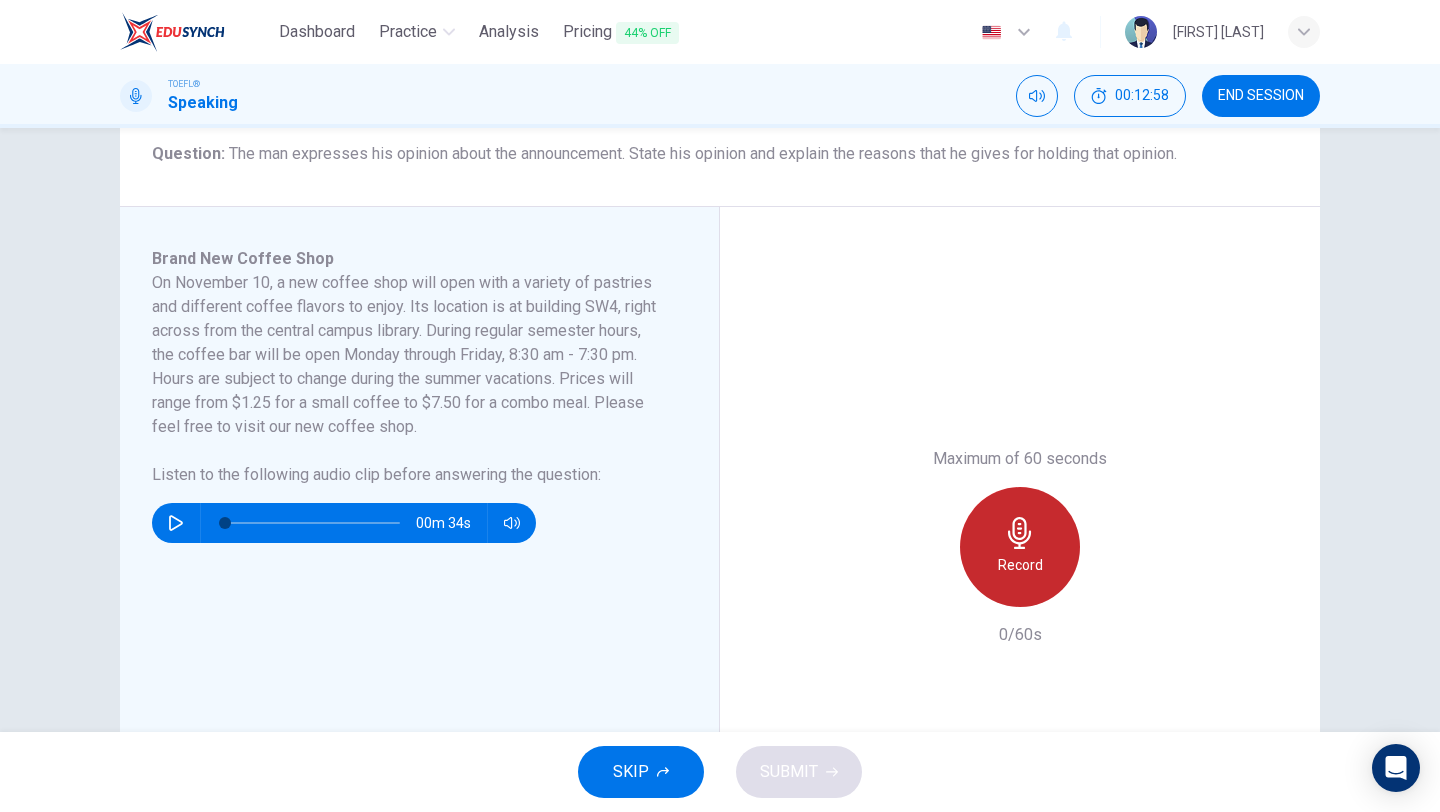click on "Record" at bounding box center [1020, 547] 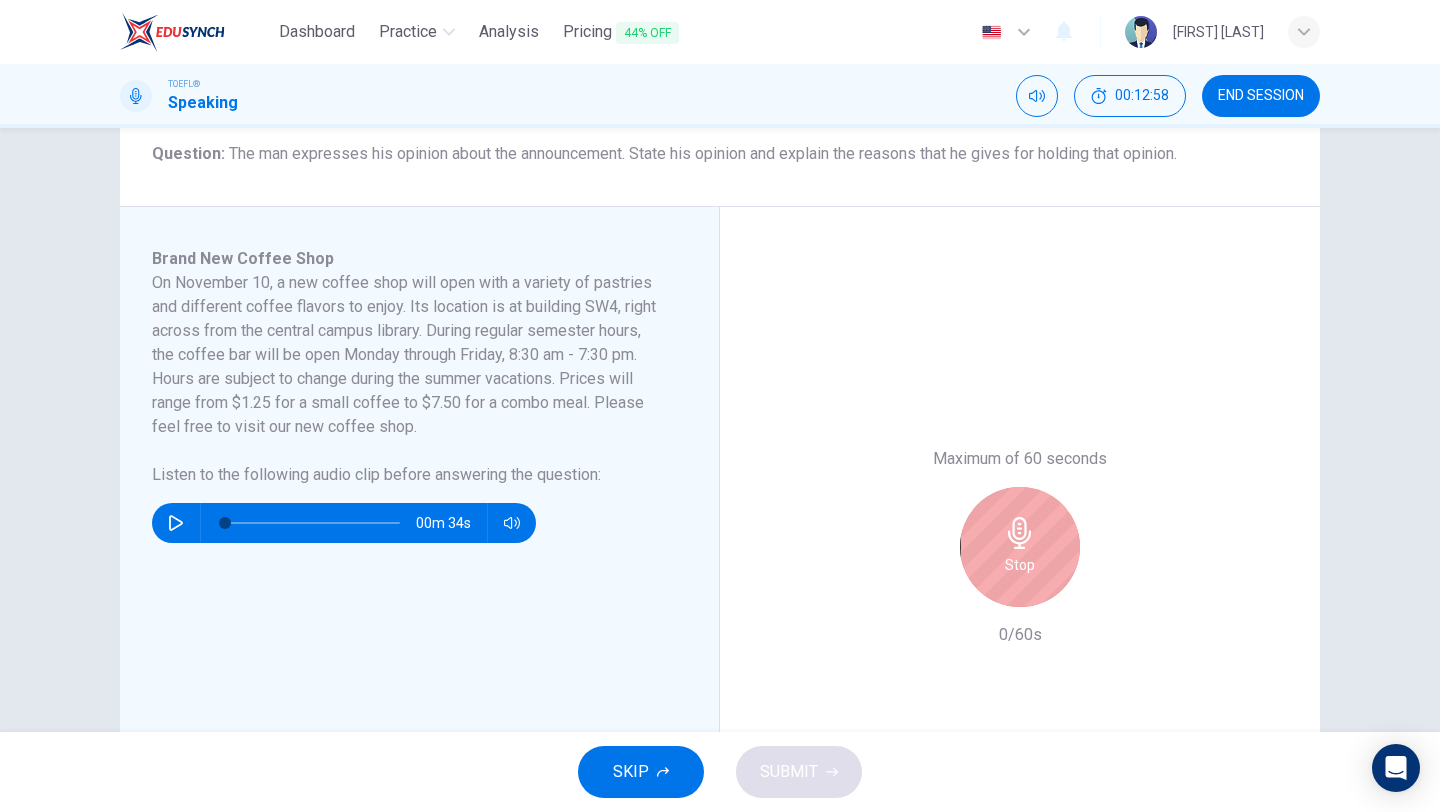 click on "Stop" at bounding box center [1020, 547] 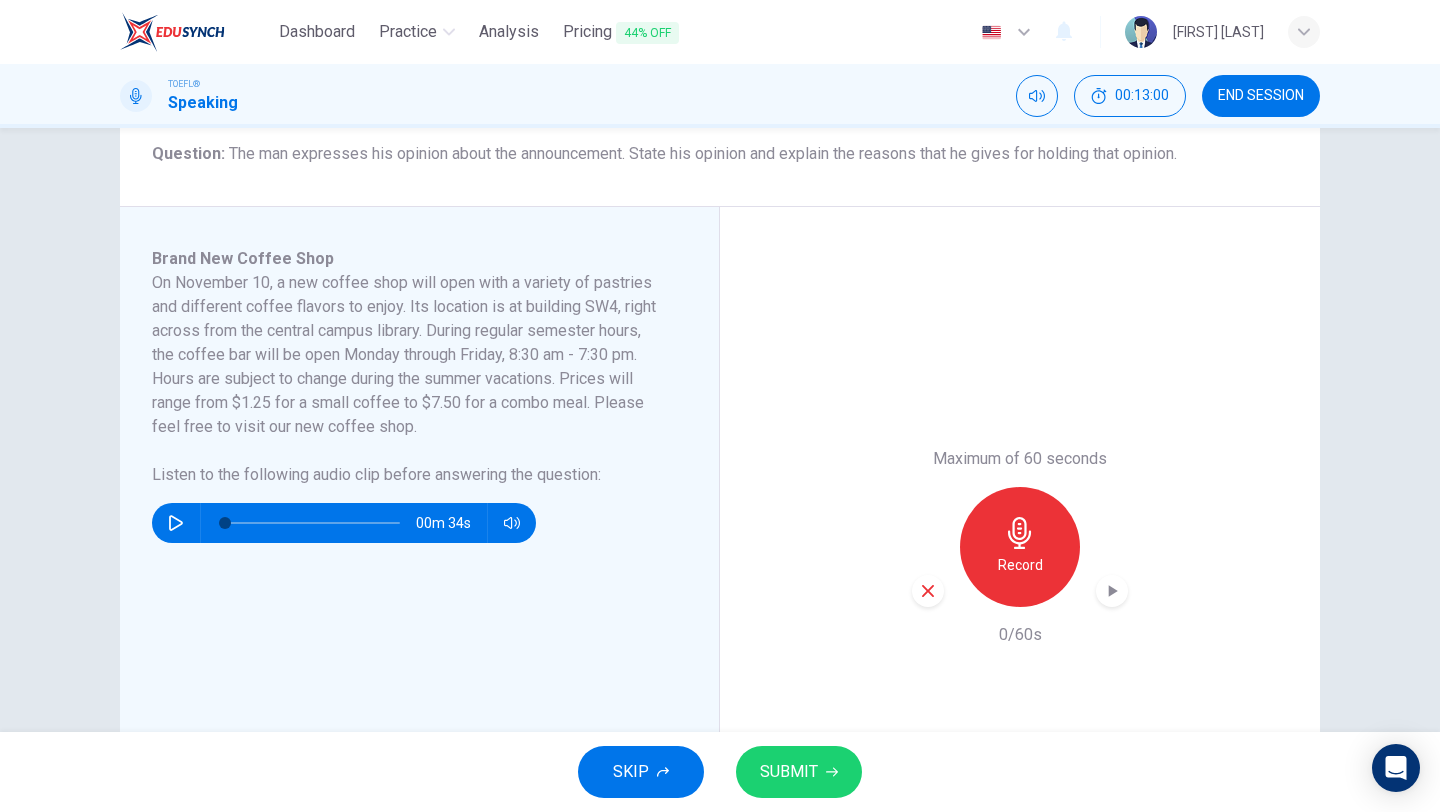 click at bounding box center [832, 772] 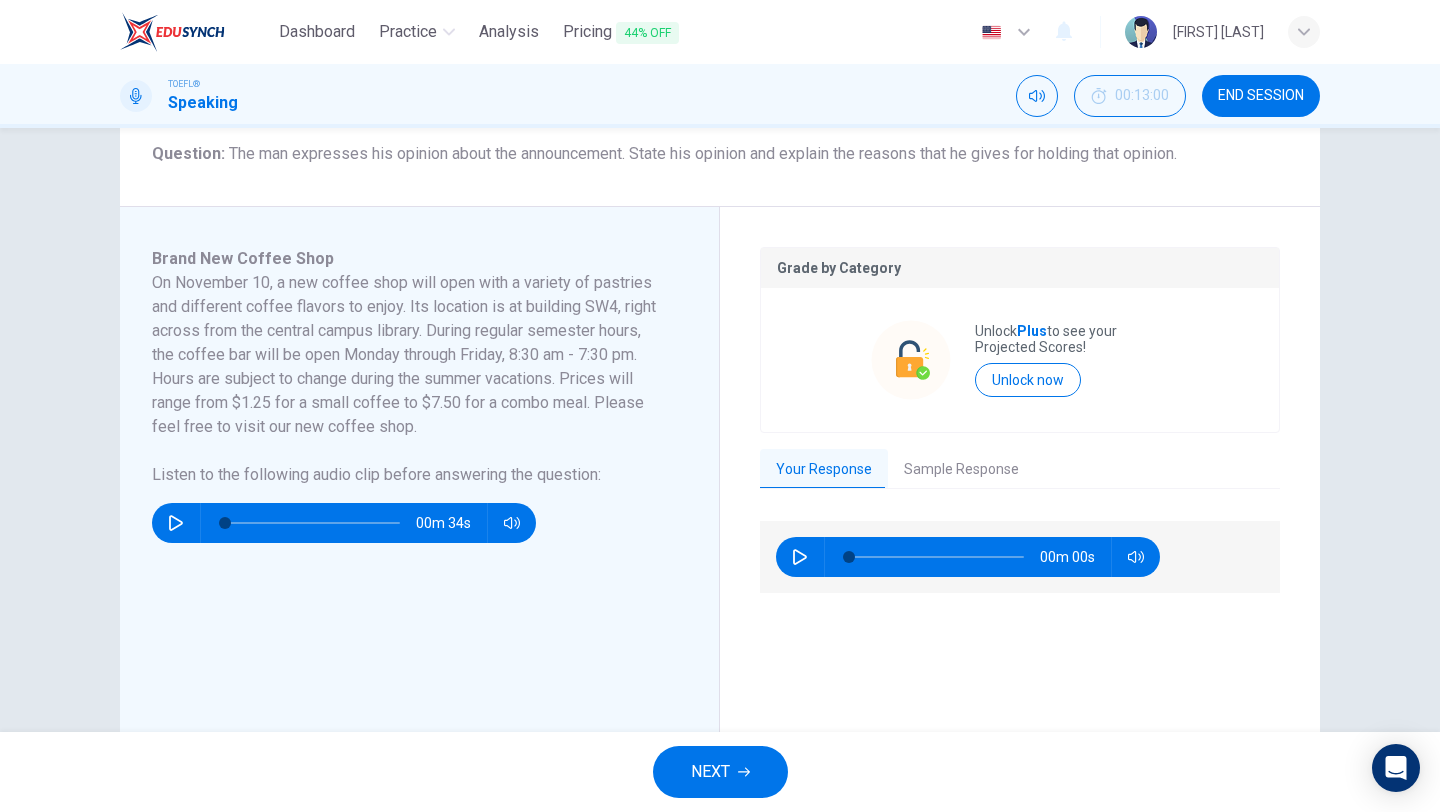 click on "NEXT" at bounding box center (720, 772) 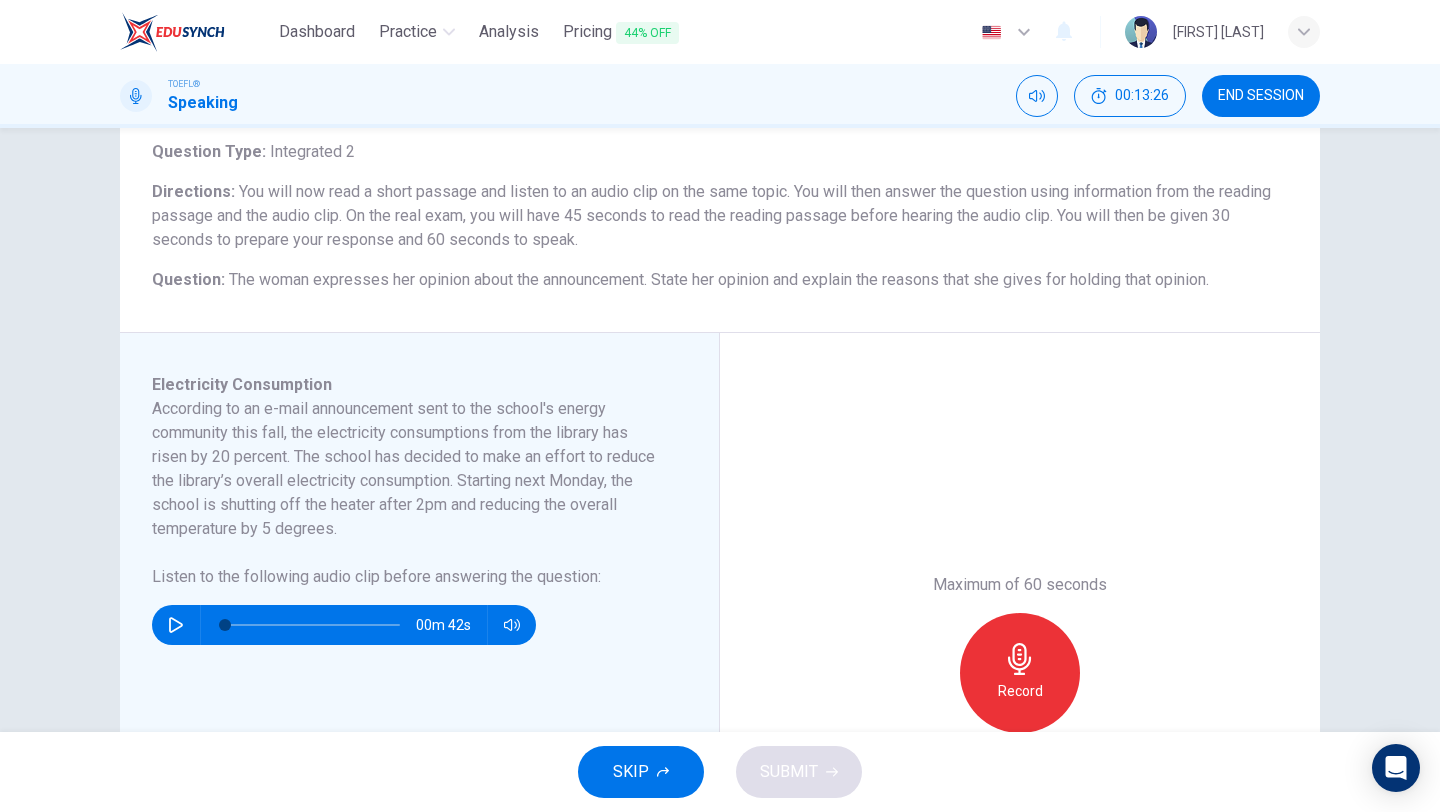 scroll, scrollTop: 145, scrollLeft: 0, axis: vertical 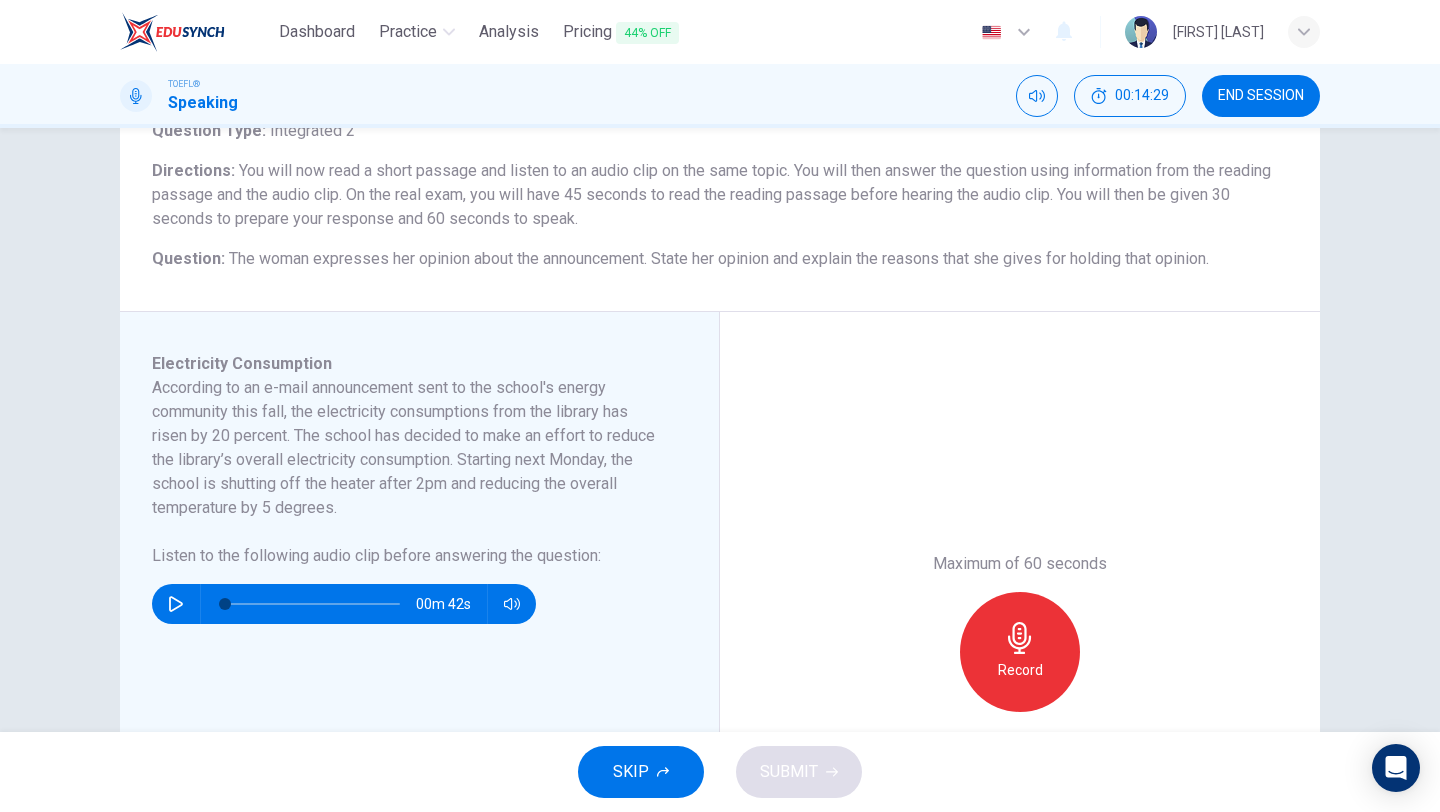 click at bounding box center (176, 604) 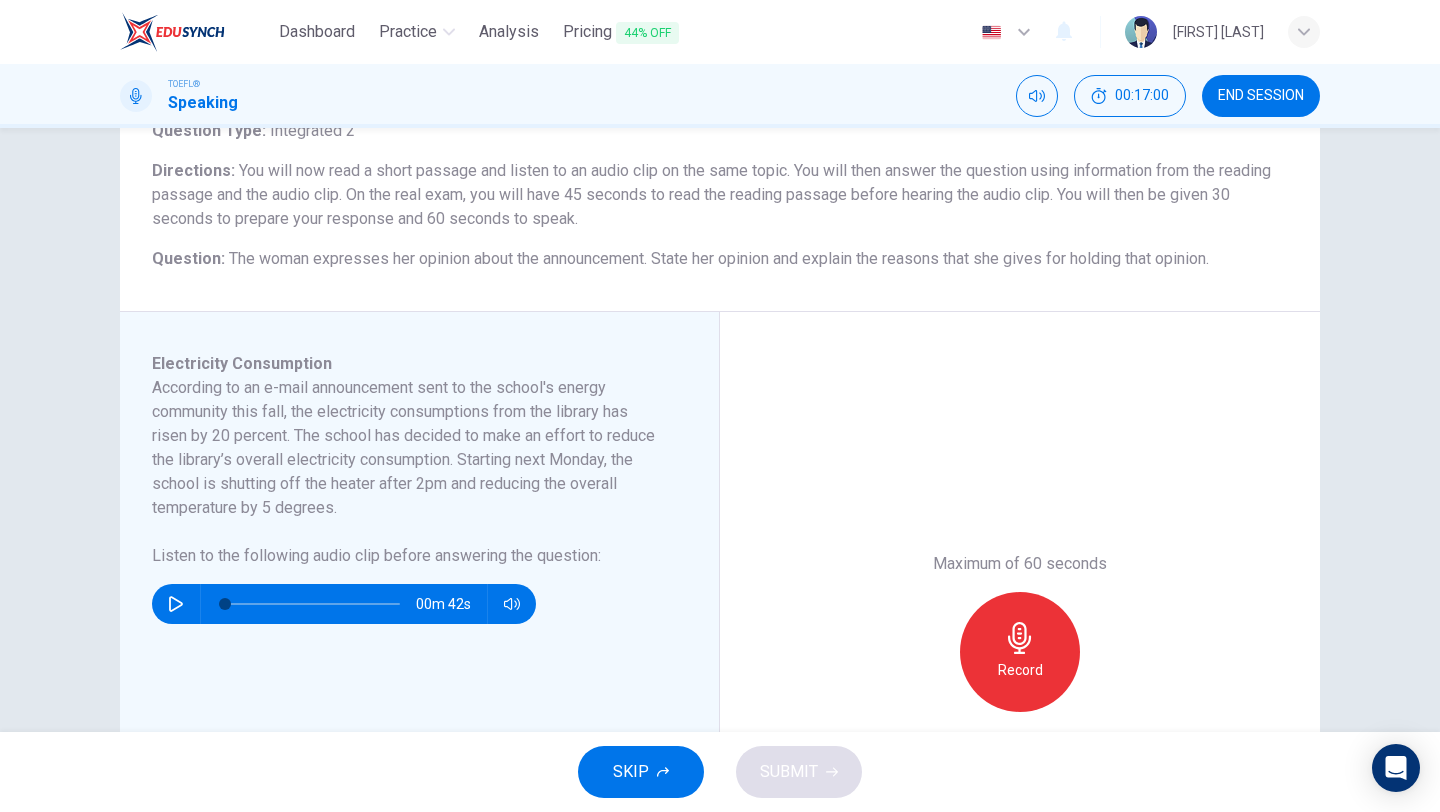 click on "Record" at bounding box center [1020, 670] 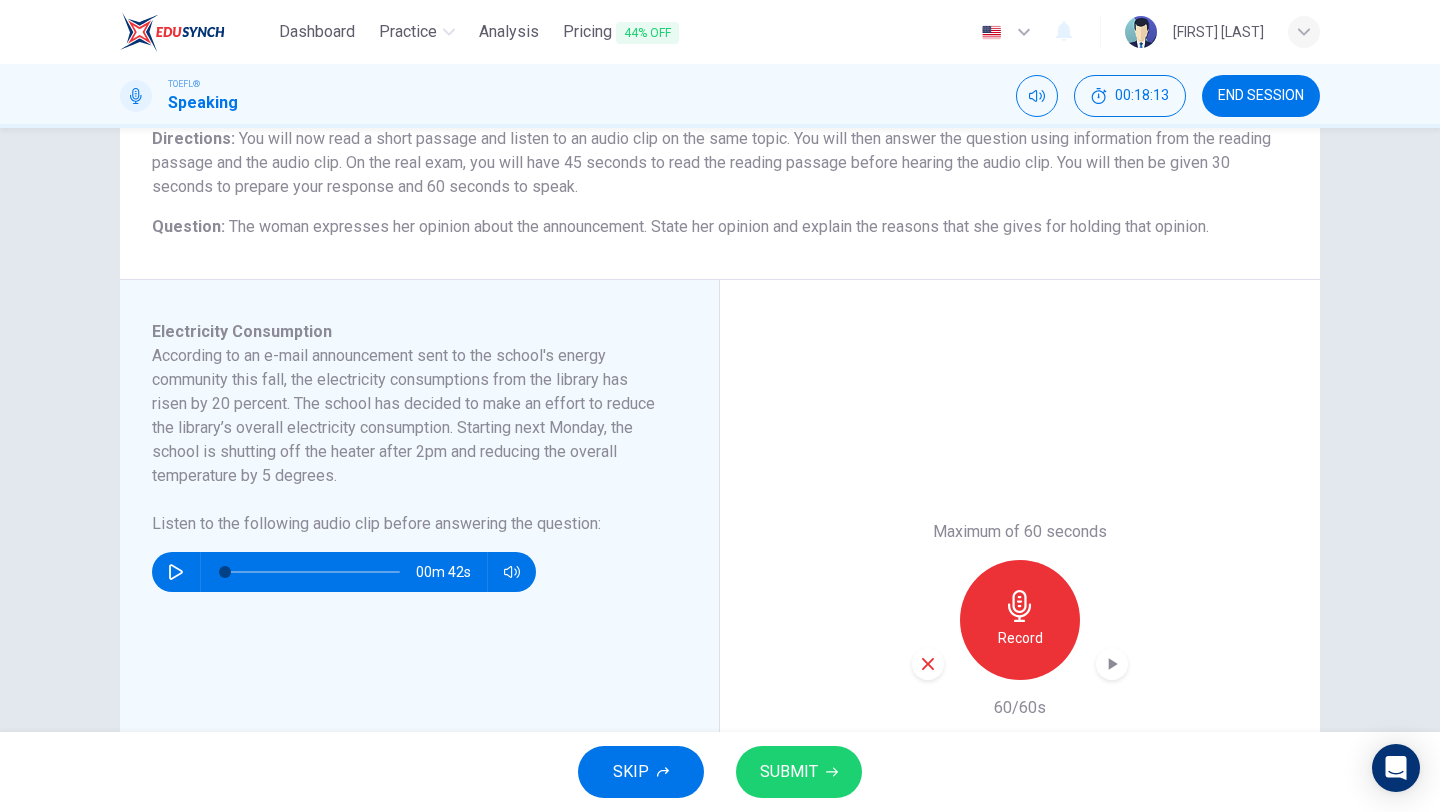 scroll, scrollTop: 179, scrollLeft: 0, axis: vertical 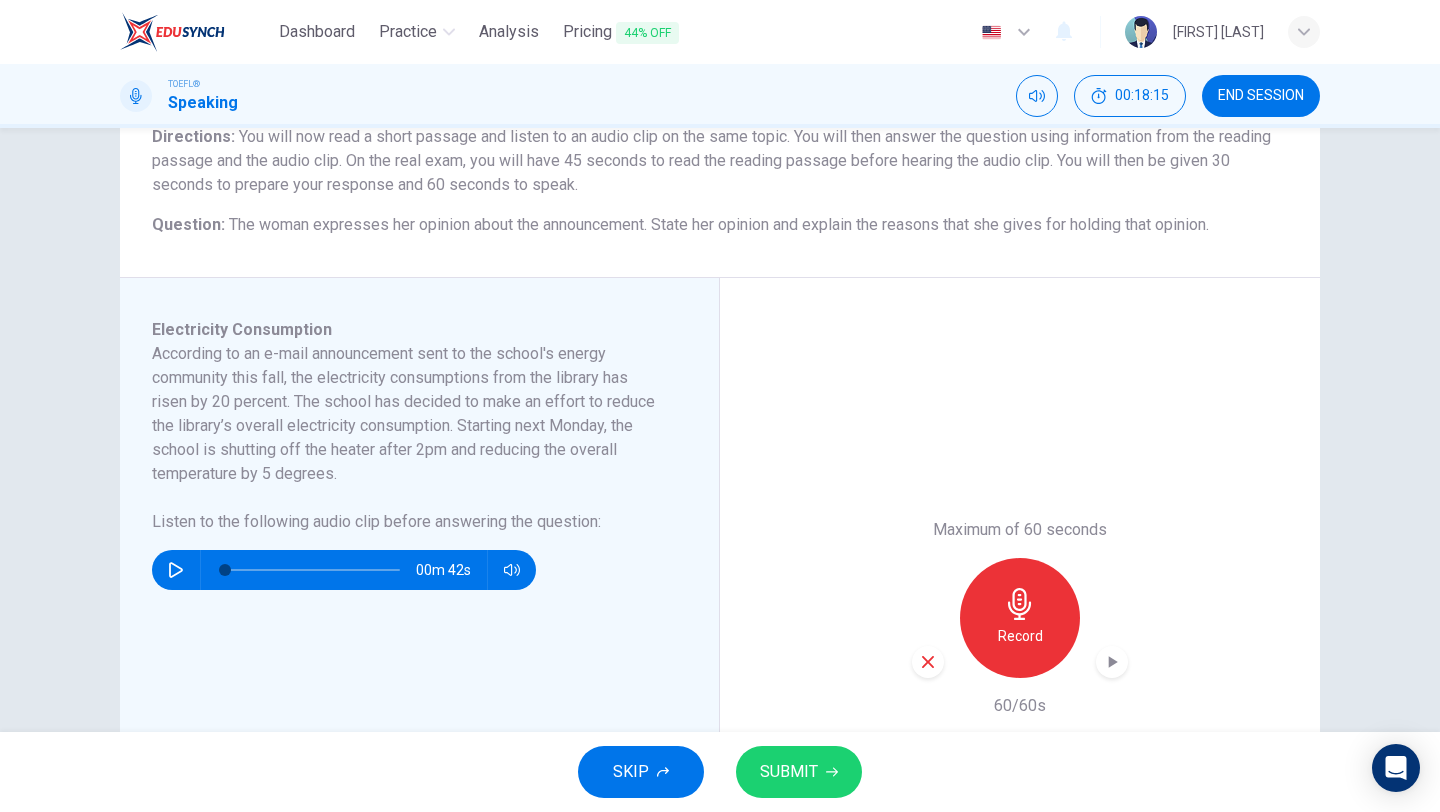 click at bounding box center [1113, 662] 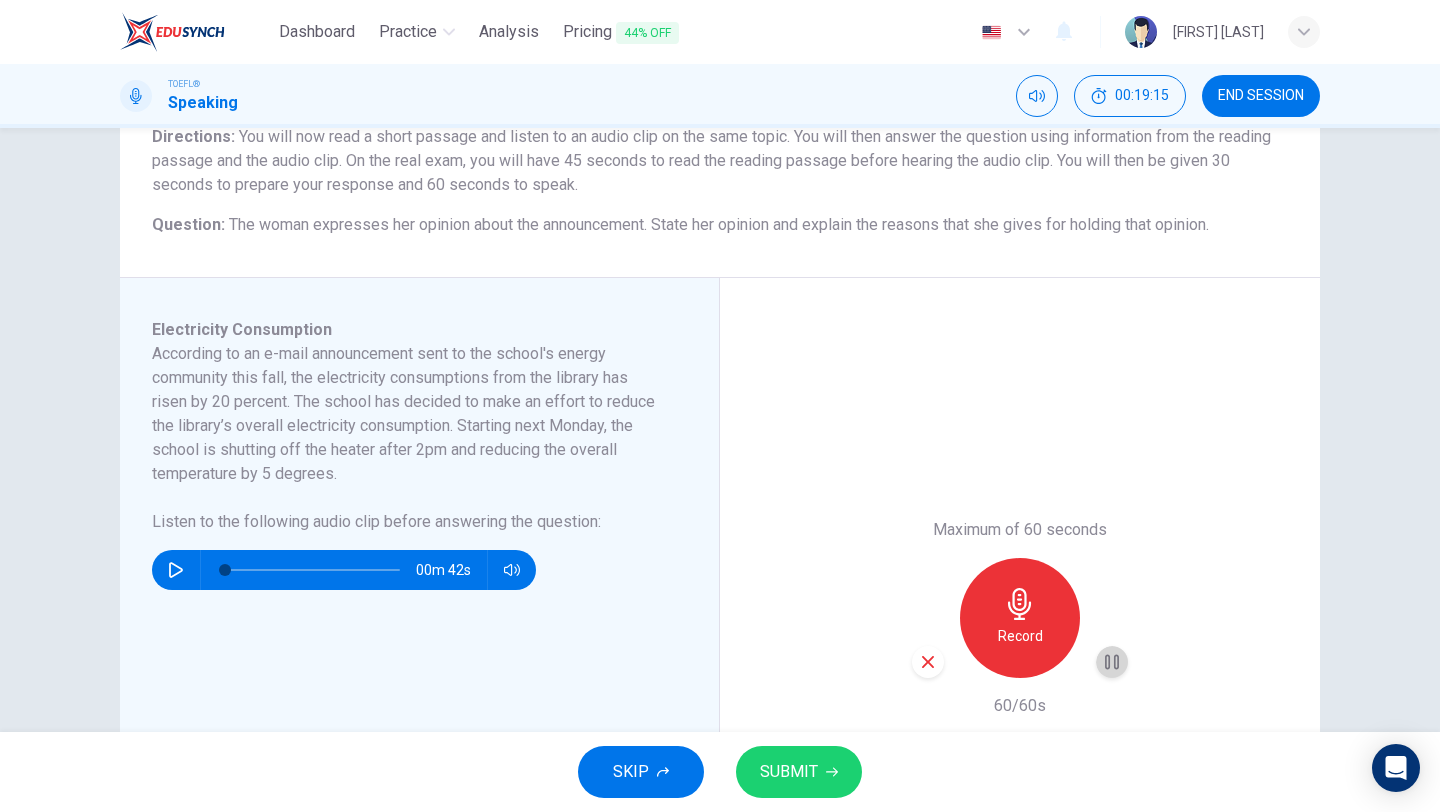 click at bounding box center (1112, 662) 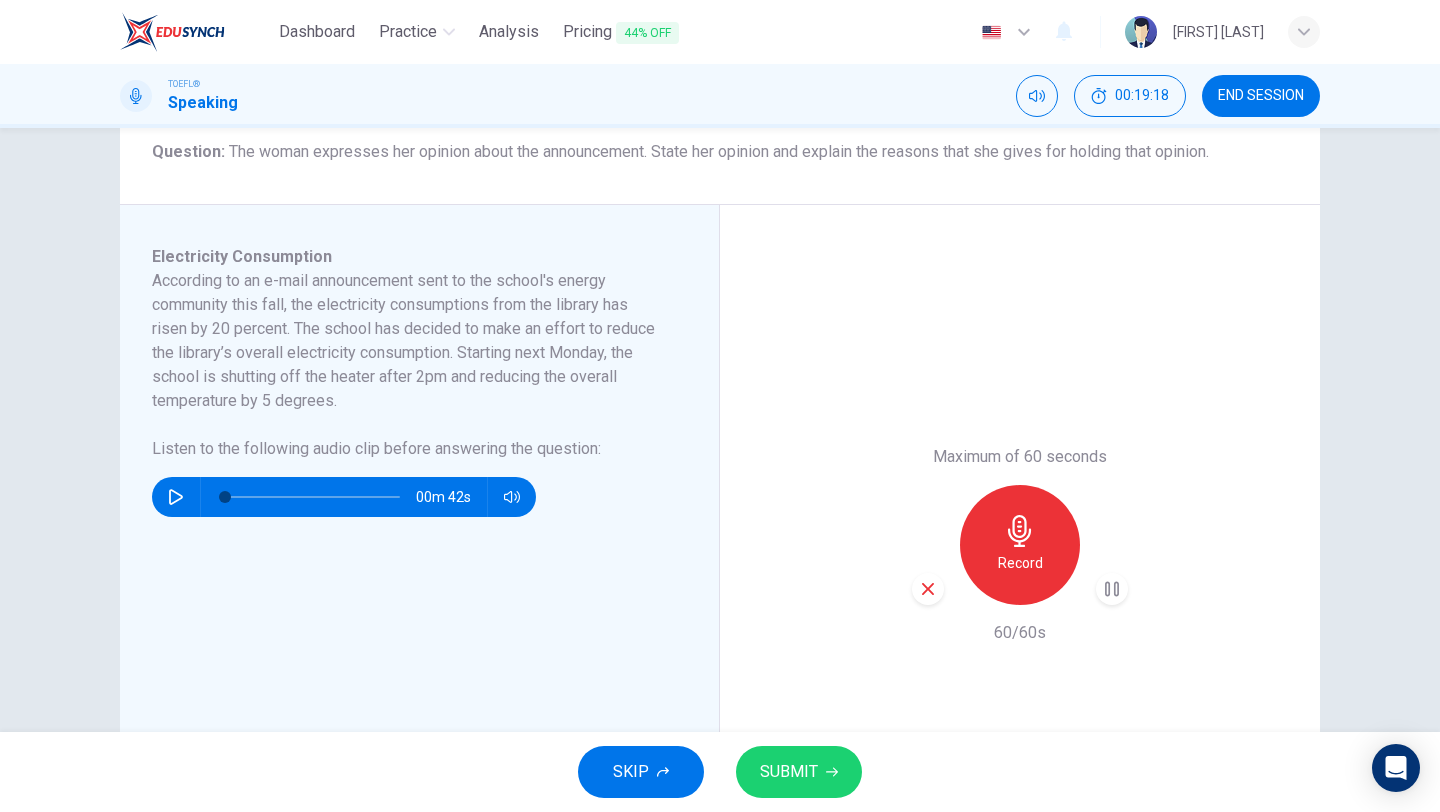scroll, scrollTop: 254, scrollLeft: 0, axis: vertical 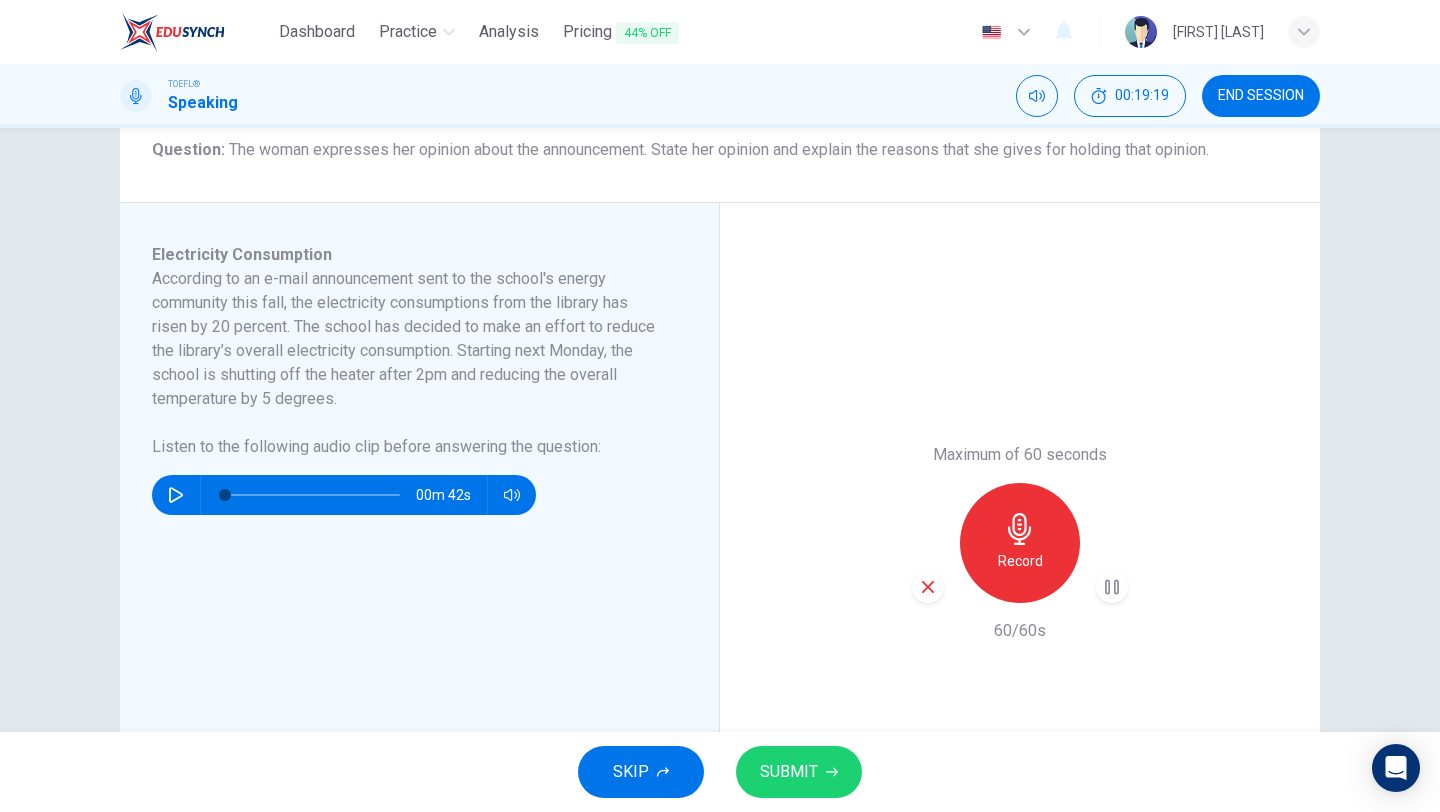 click at bounding box center [1112, 587] 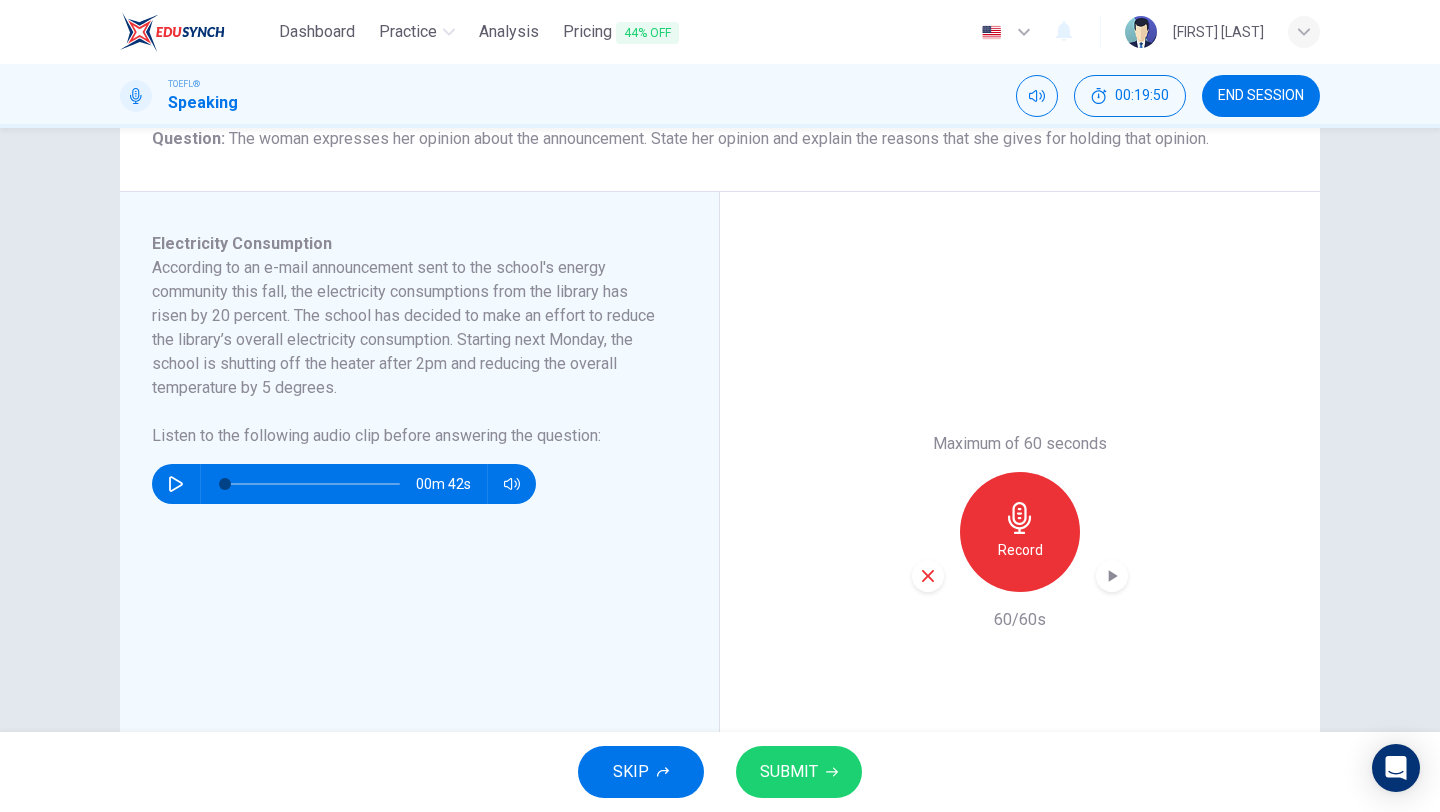scroll, scrollTop: 398, scrollLeft: 0, axis: vertical 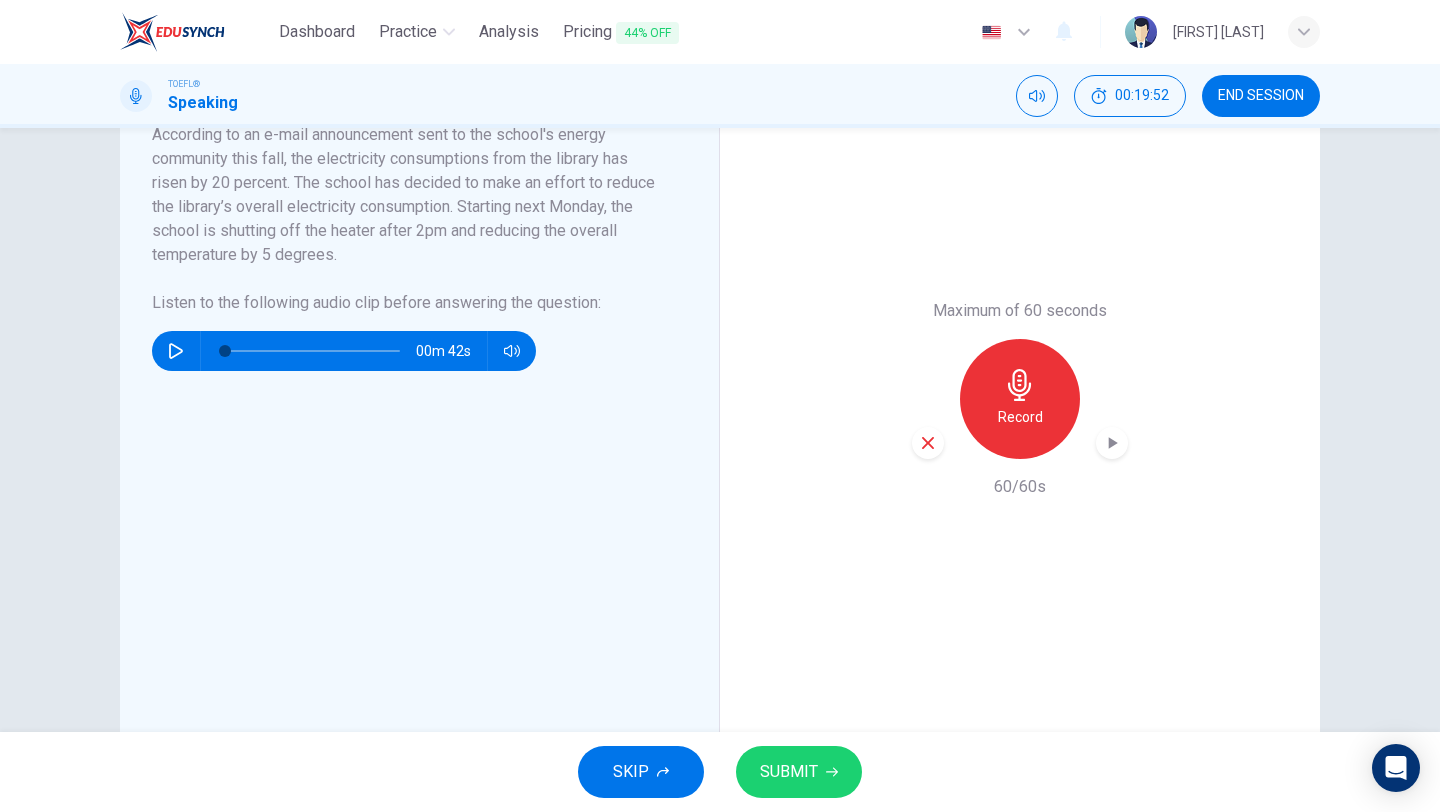 click on "SUBMIT" at bounding box center (799, 772) 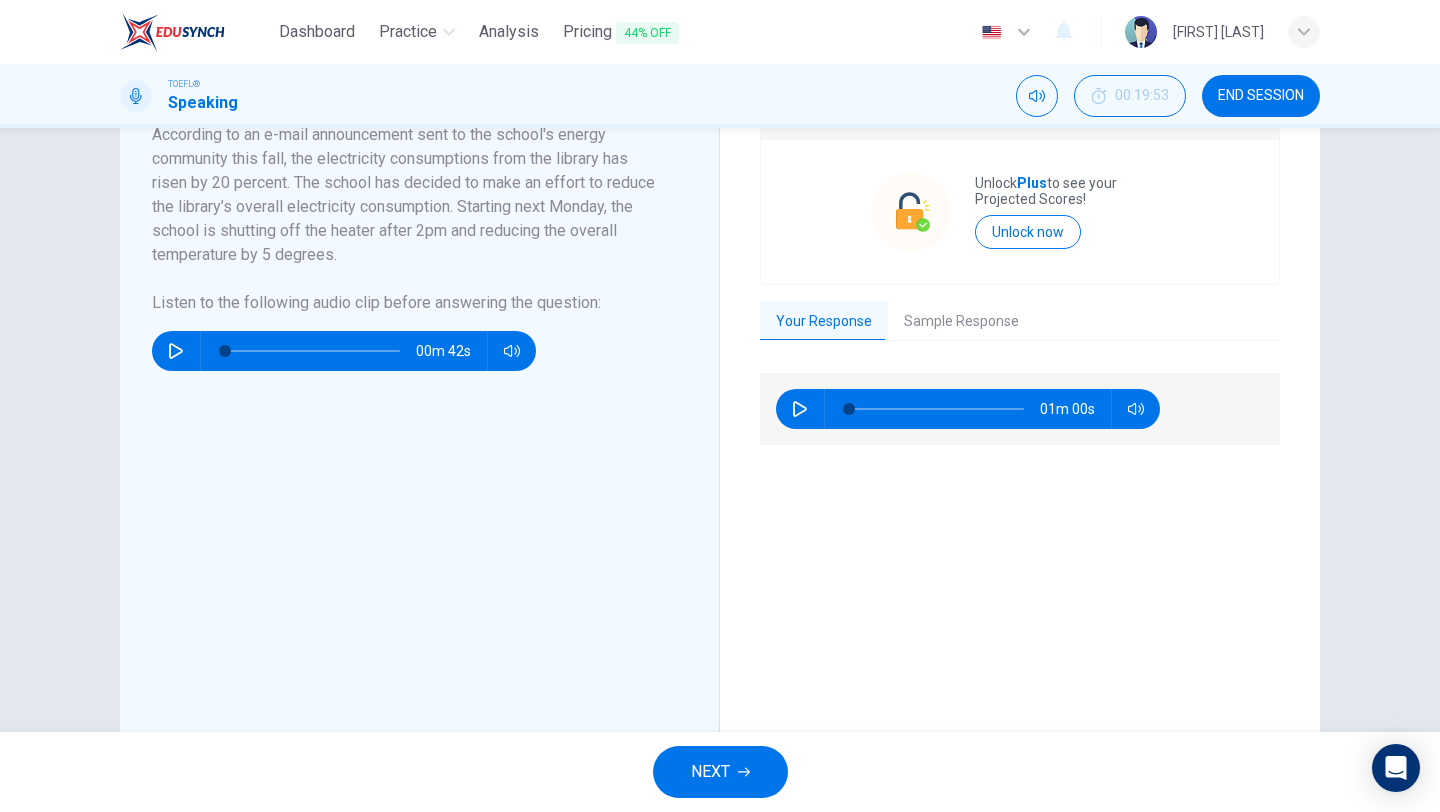click at bounding box center (744, 772) 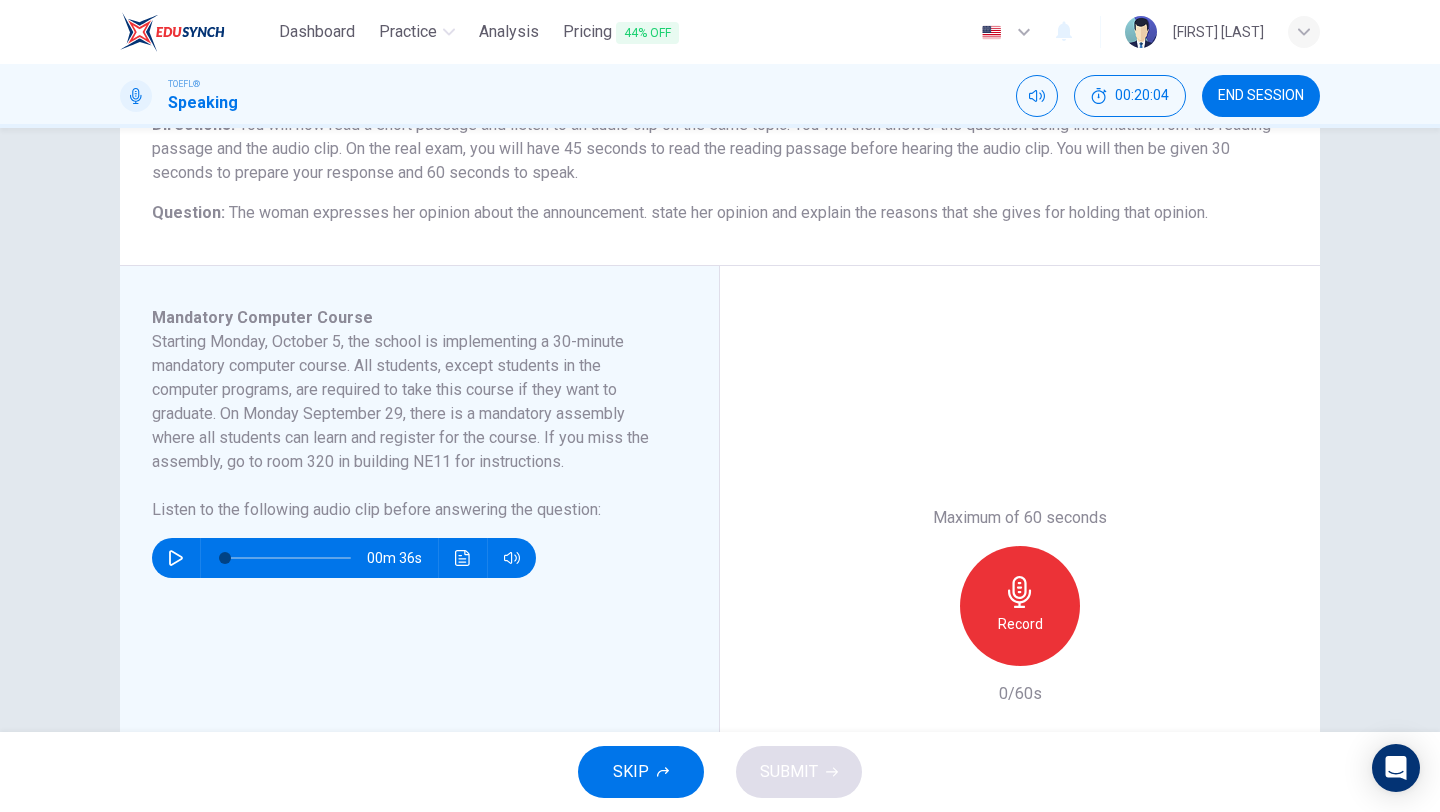 scroll, scrollTop: 188, scrollLeft: 0, axis: vertical 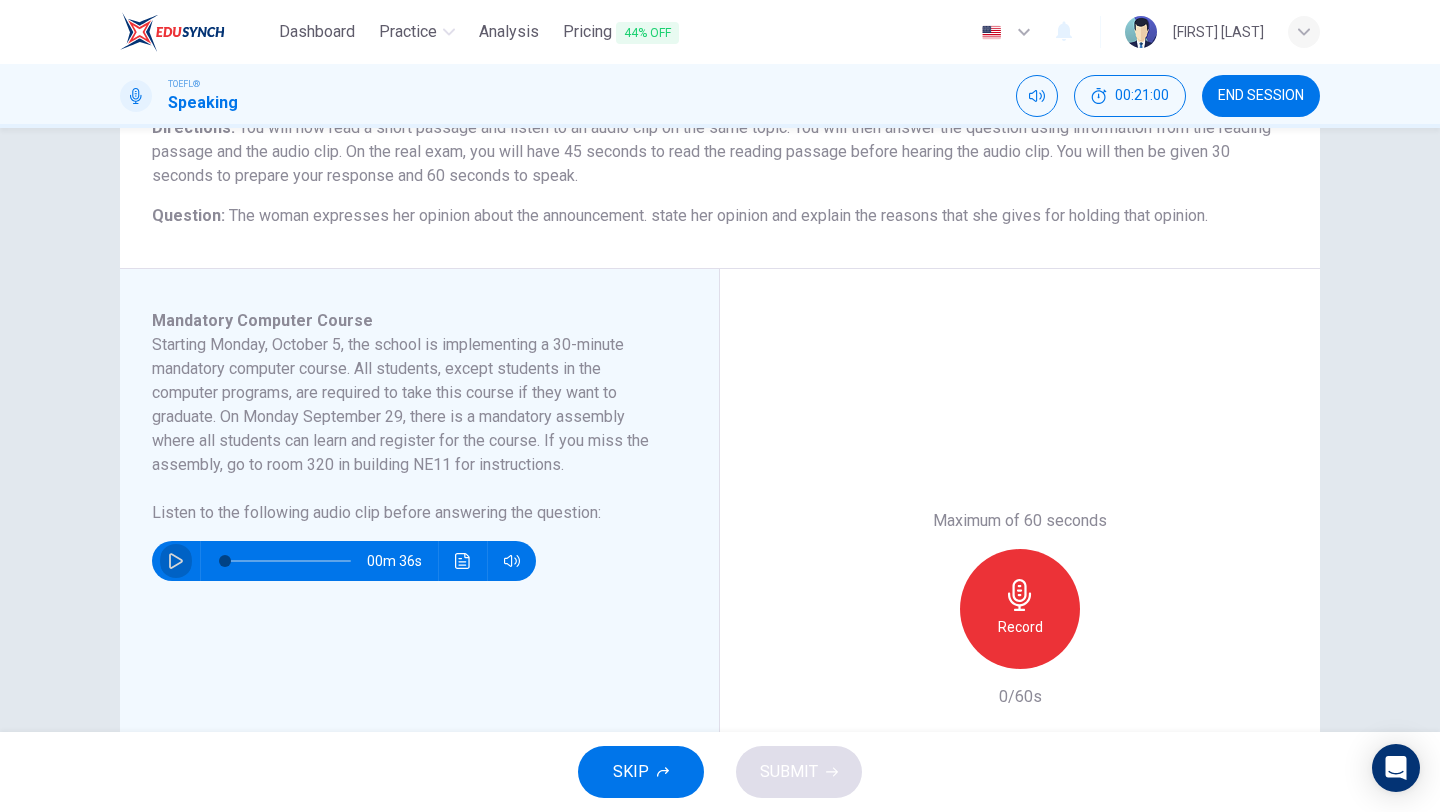 click at bounding box center [176, 561] 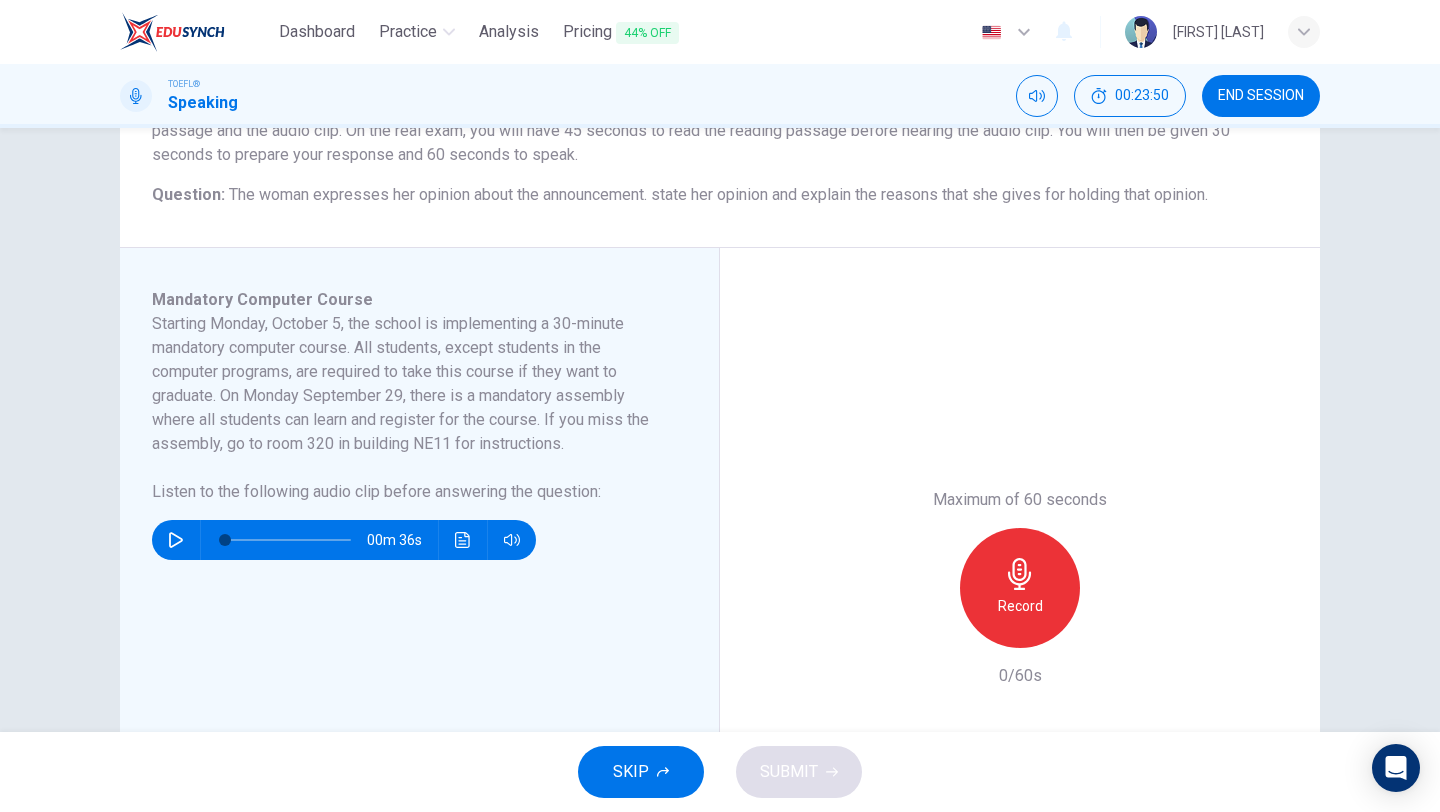 scroll, scrollTop: 216, scrollLeft: 0, axis: vertical 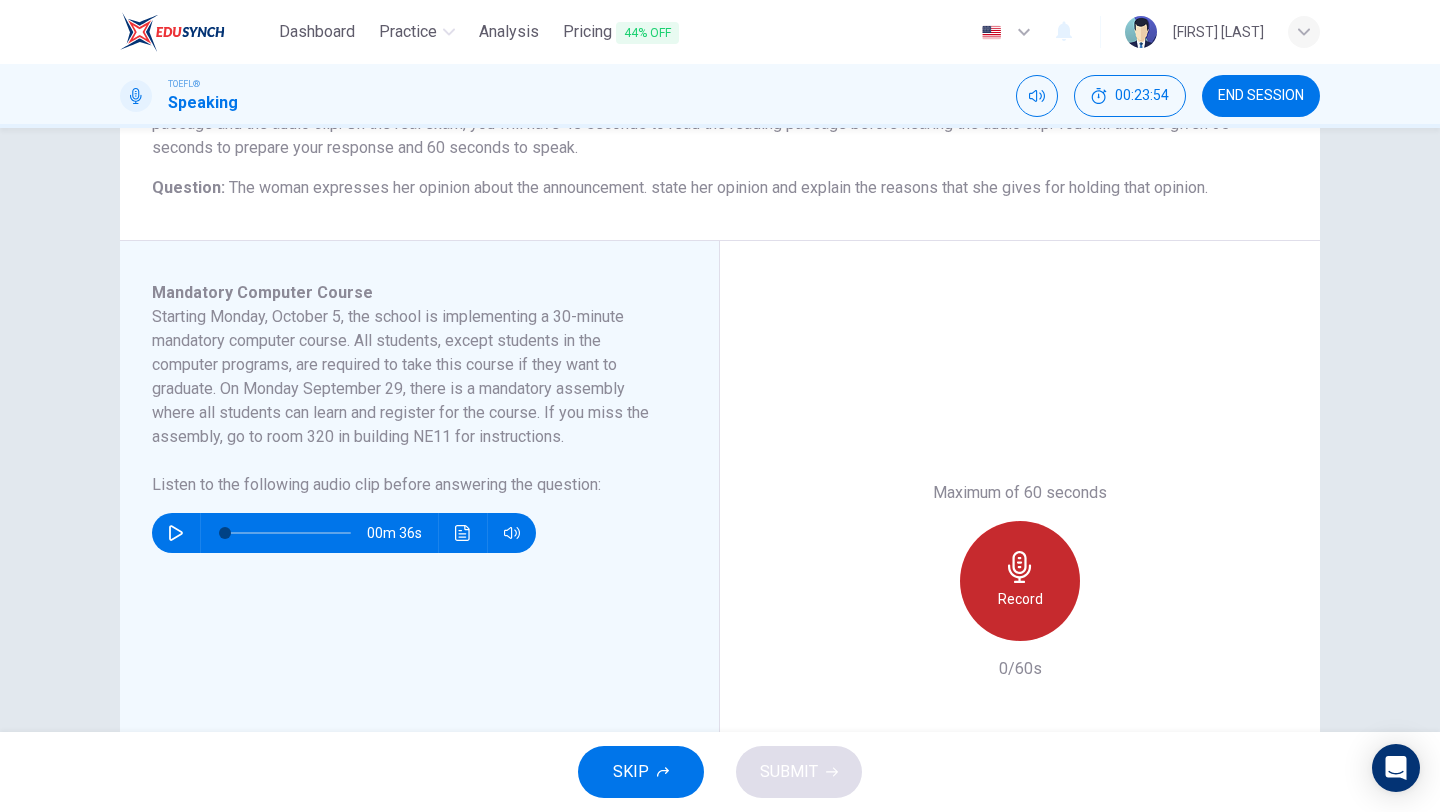 click on "Record" at bounding box center (1020, 581) 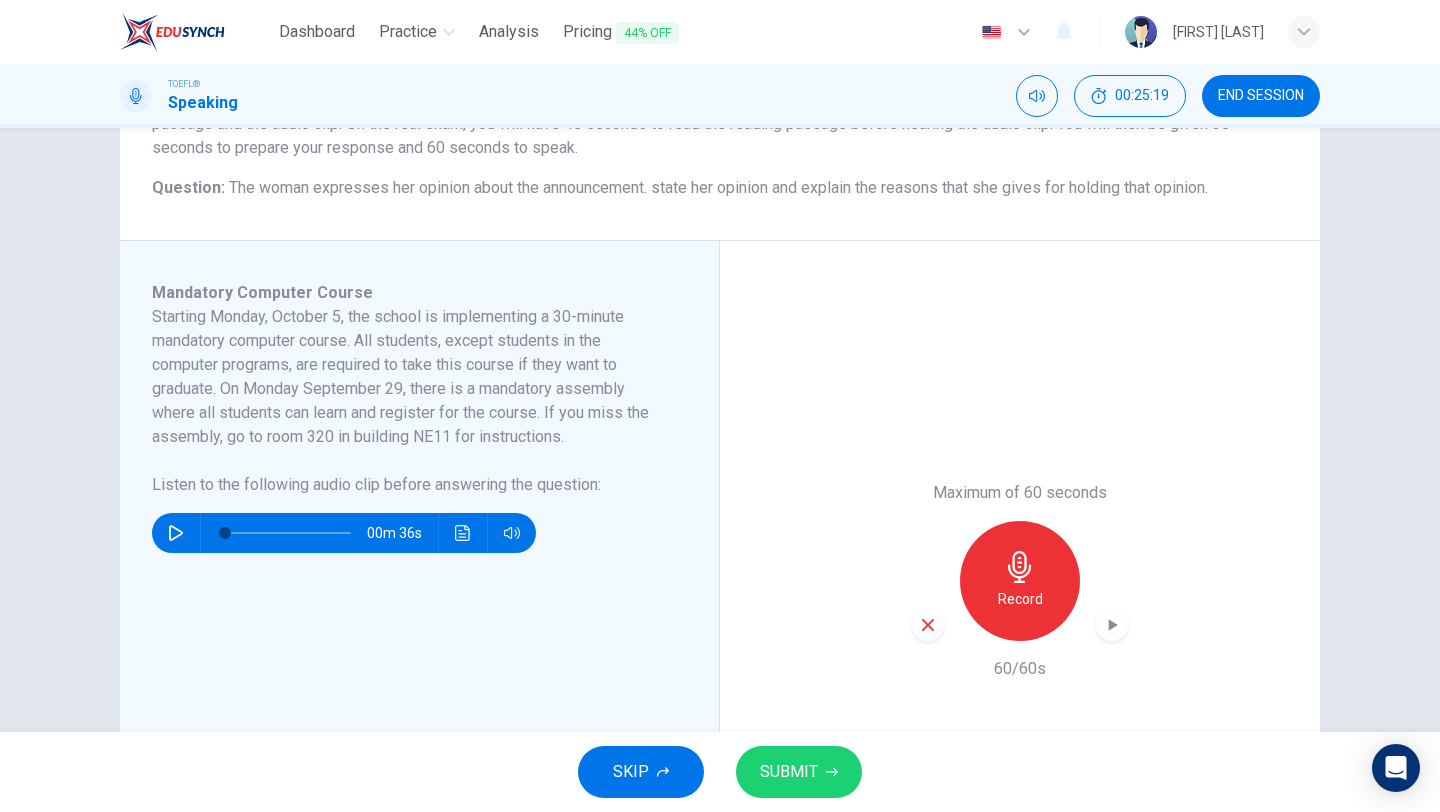 scroll, scrollTop: 277, scrollLeft: 0, axis: vertical 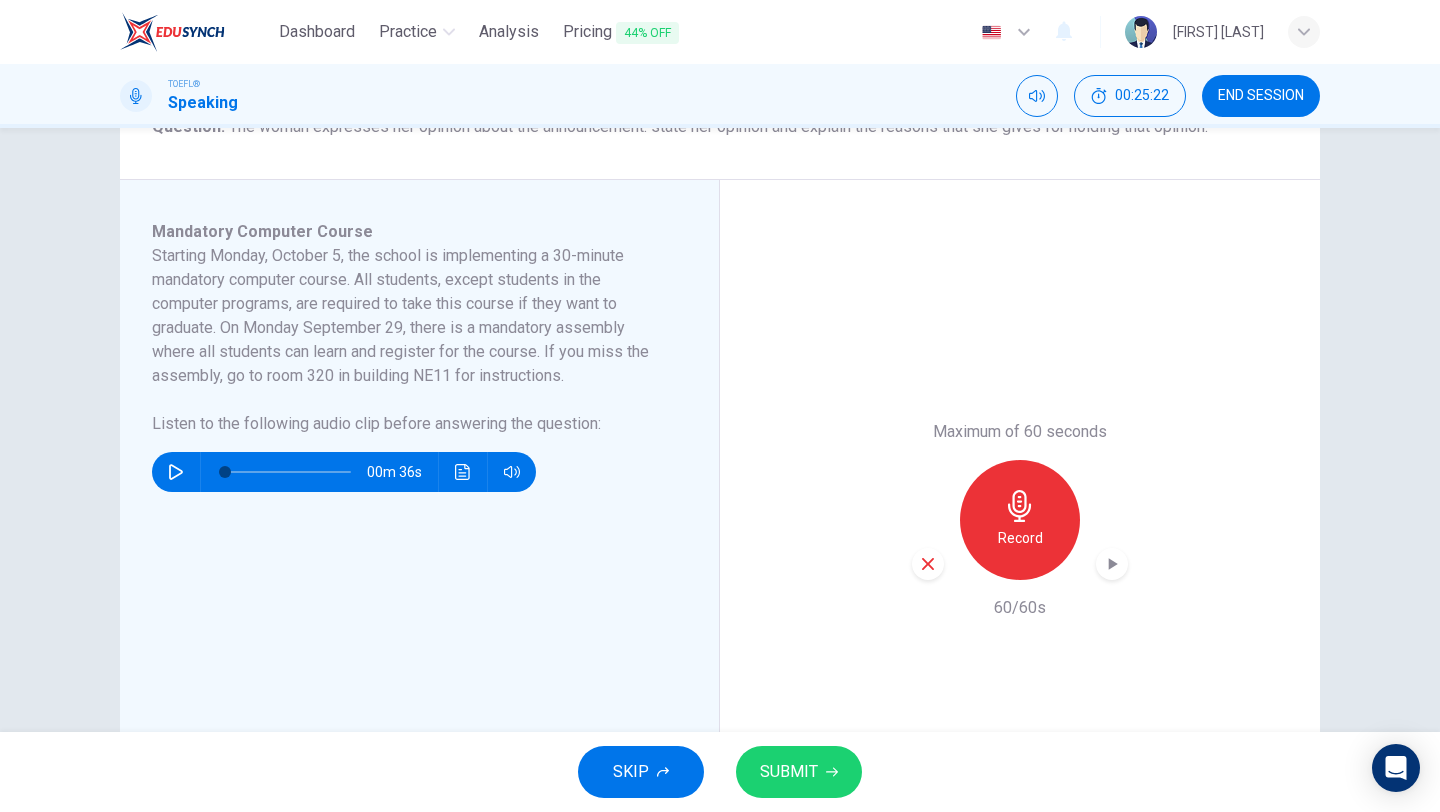 click at bounding box center (1112, 564) 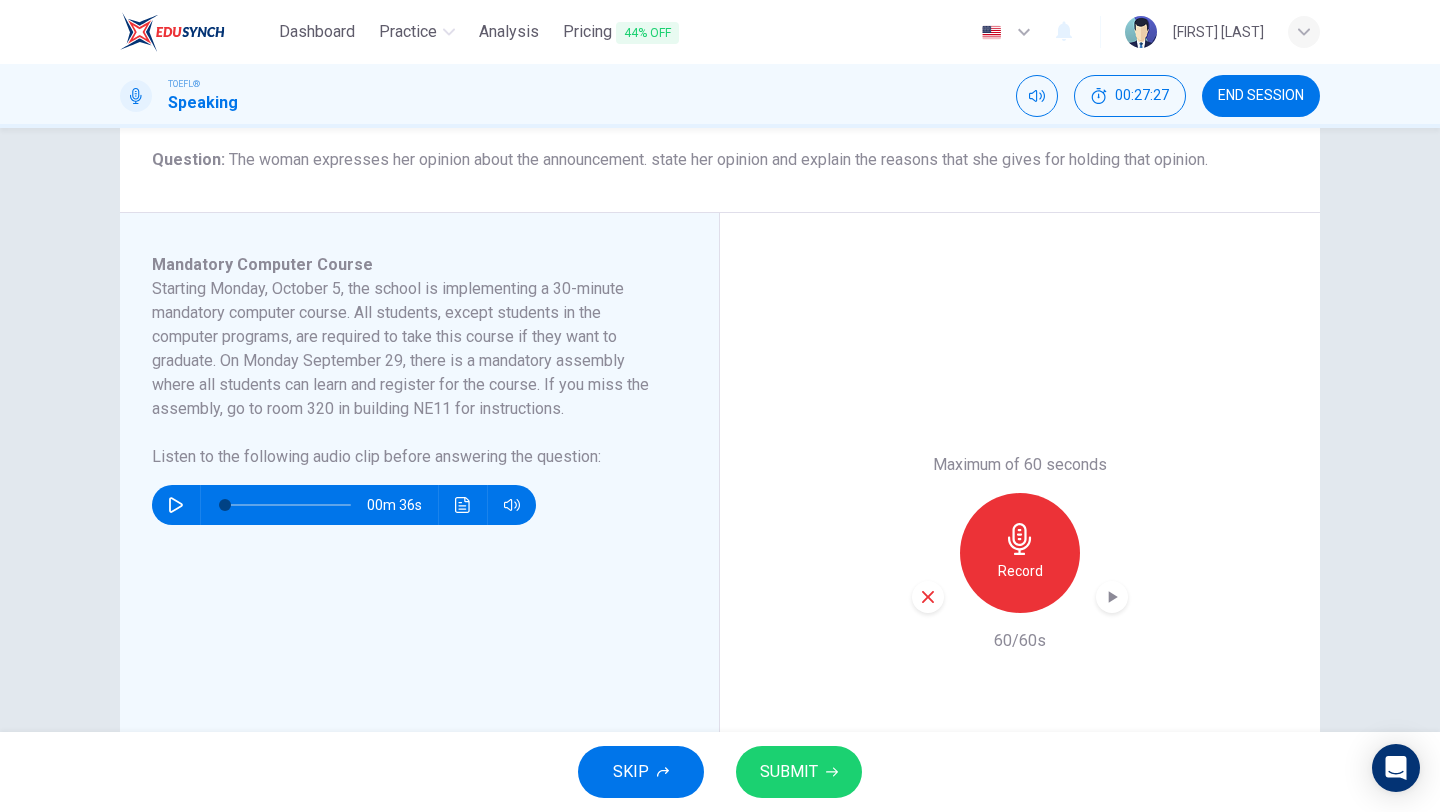 scroll, scrollTop: 239, scrollLeft: 0, axis: vertical 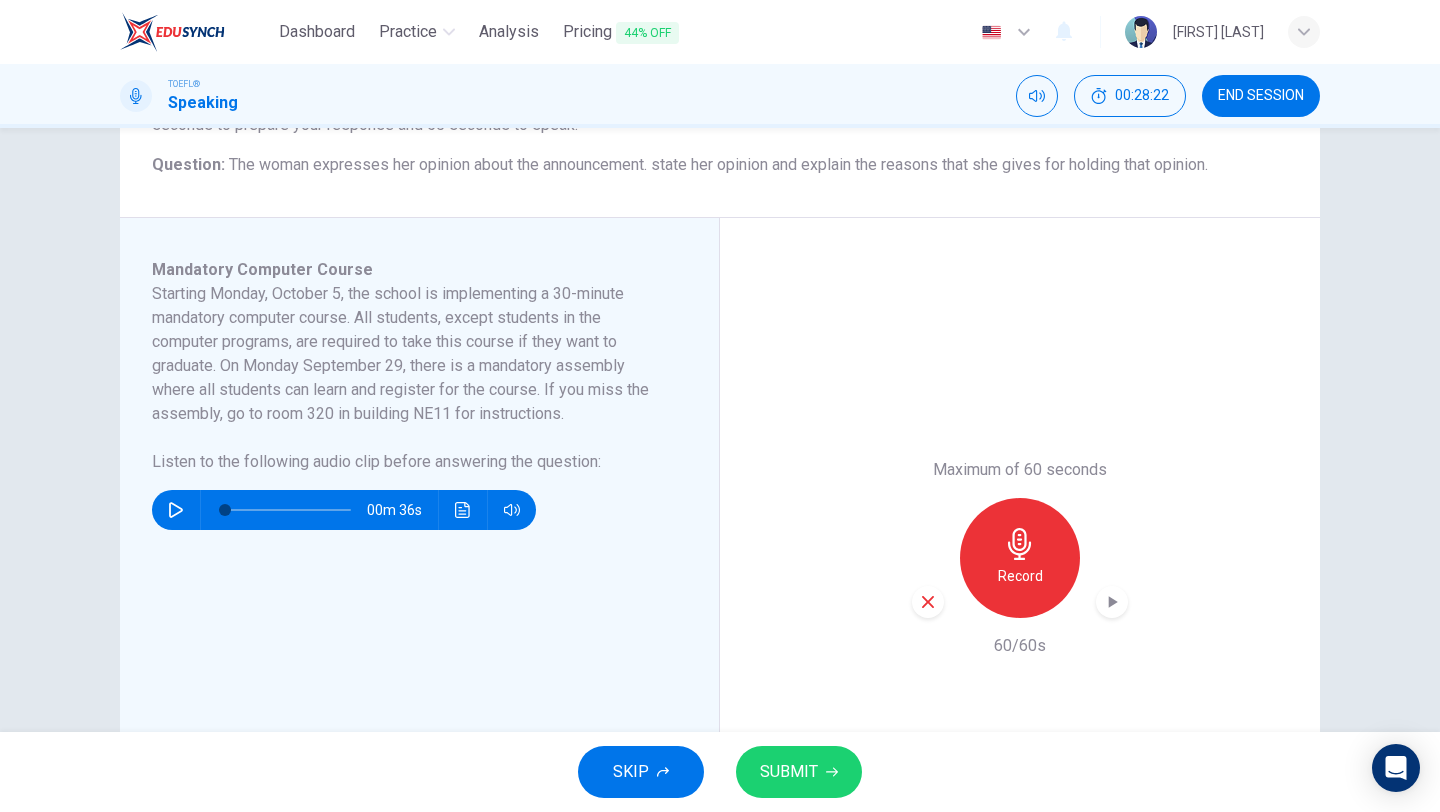 click on "SUBMIT" at bounding box center (789, 772) 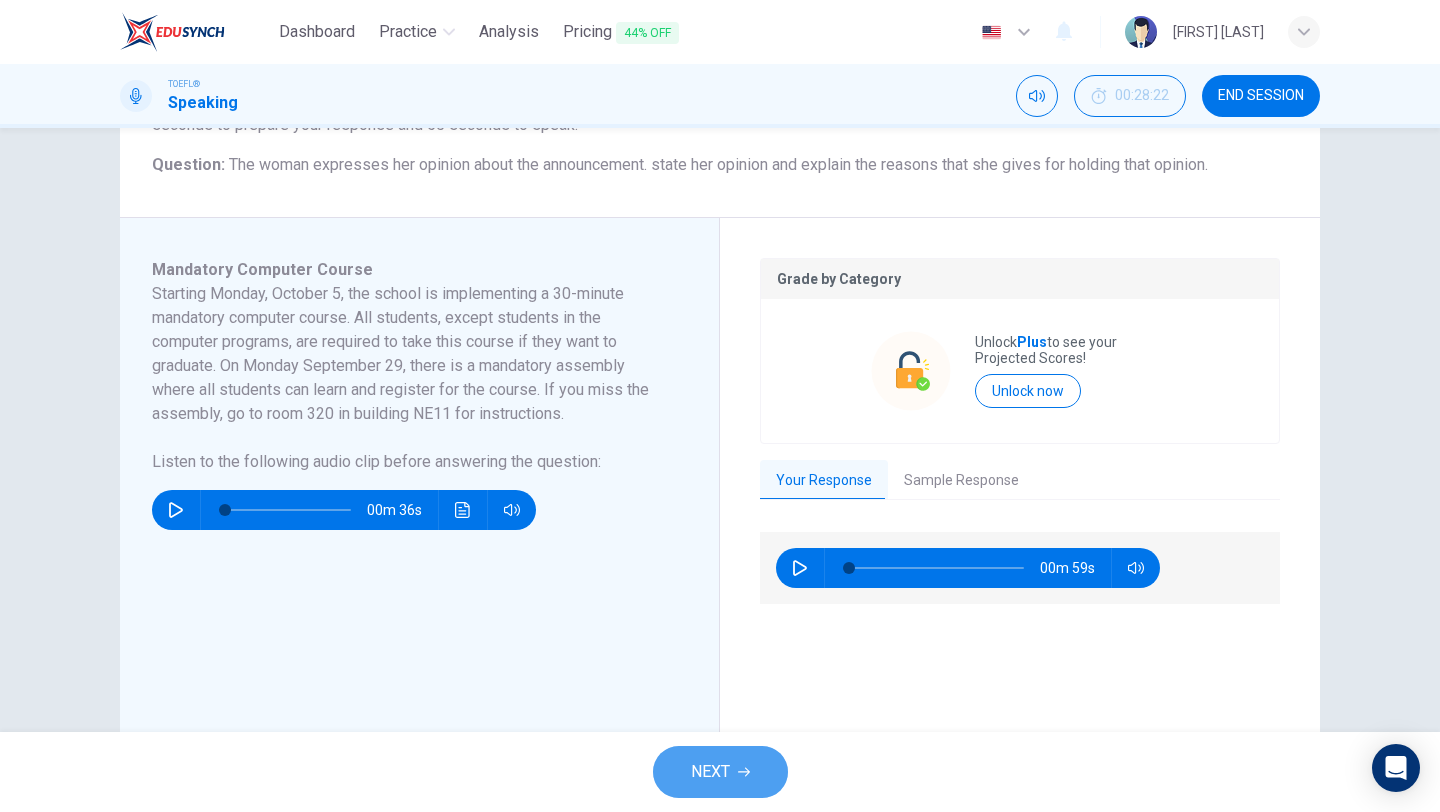 click on "NEXT" at bounding box center (720, 772) 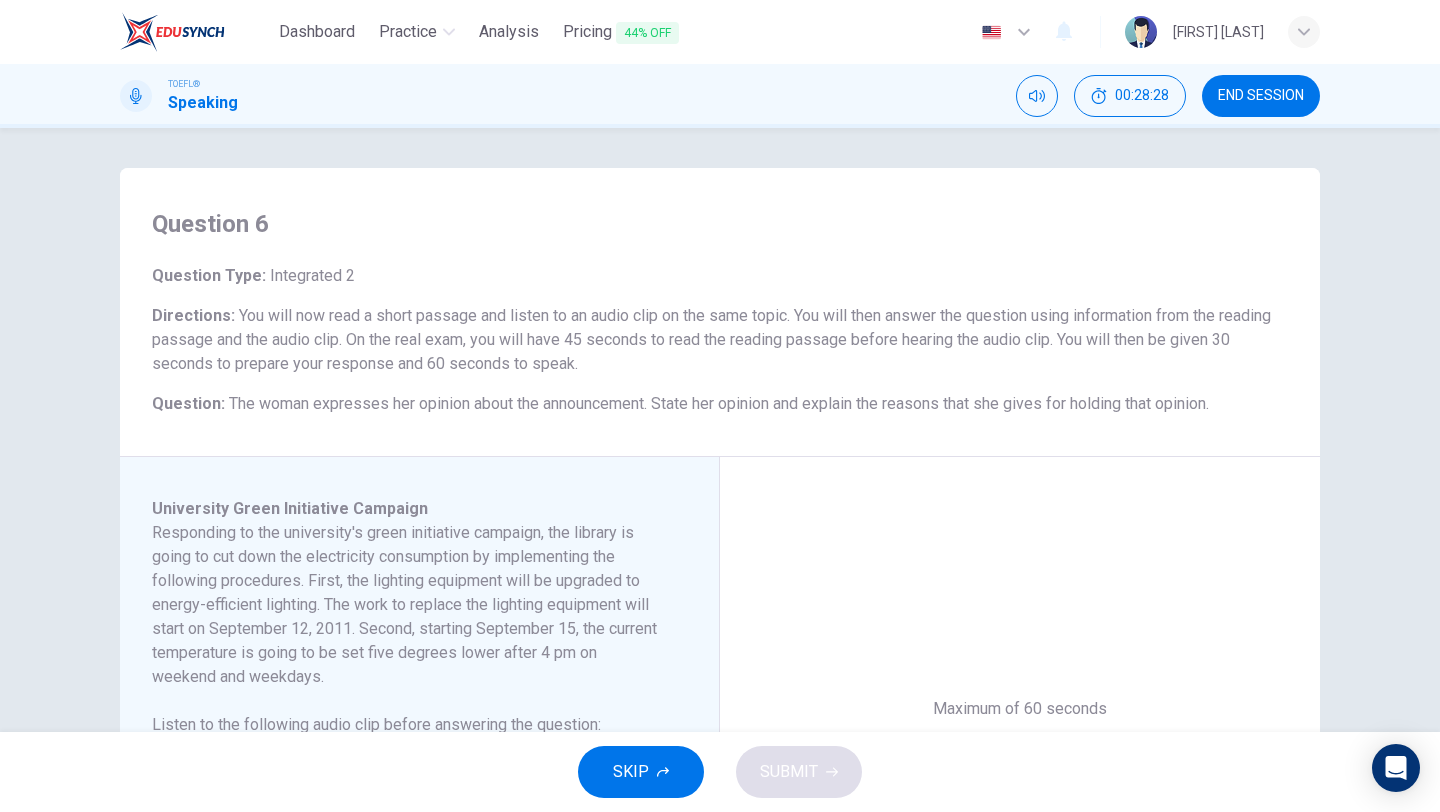 click on "END SESSION" at bounding box center [1261, 96] 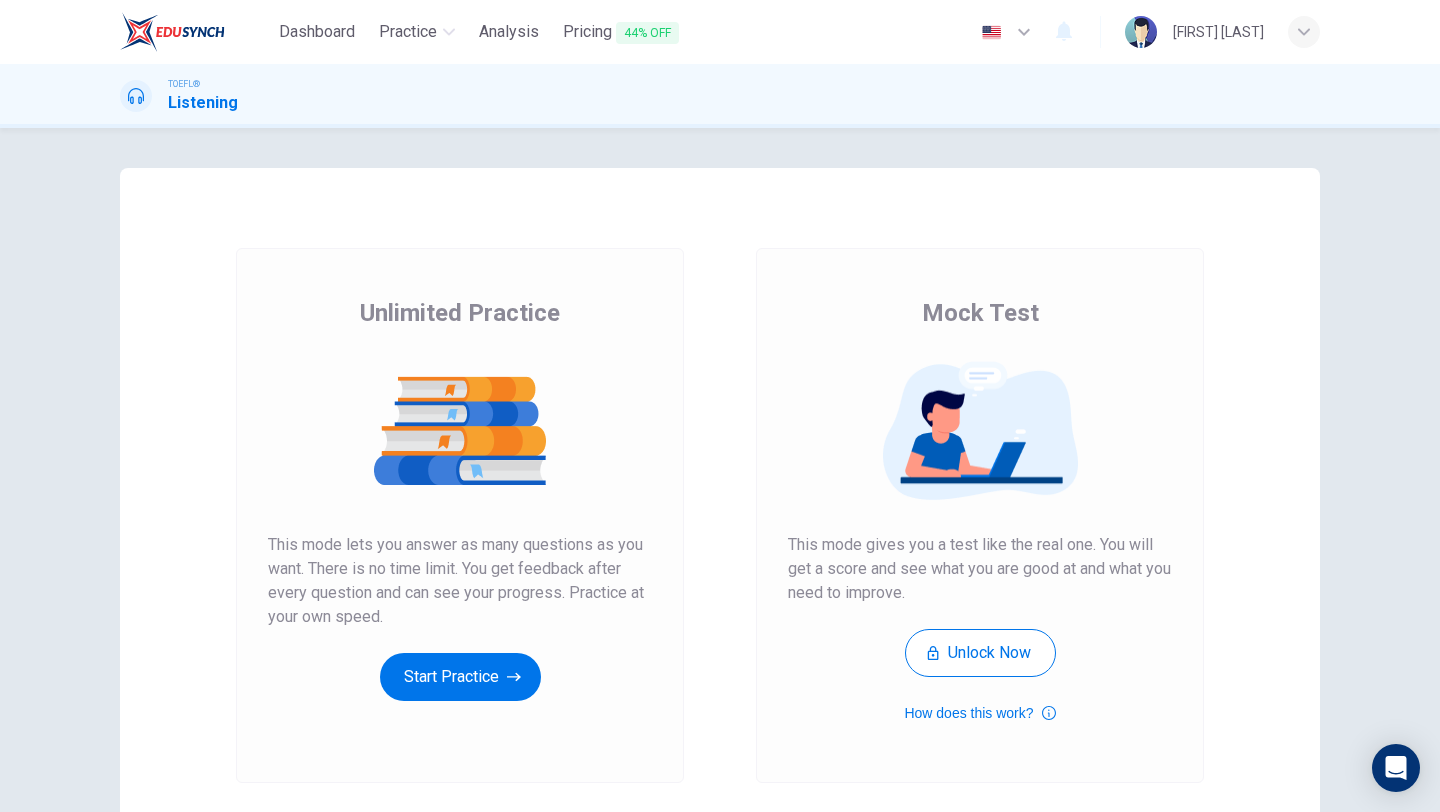 scroll, scrollTop: 0, scrollLeft: 0, axis: both 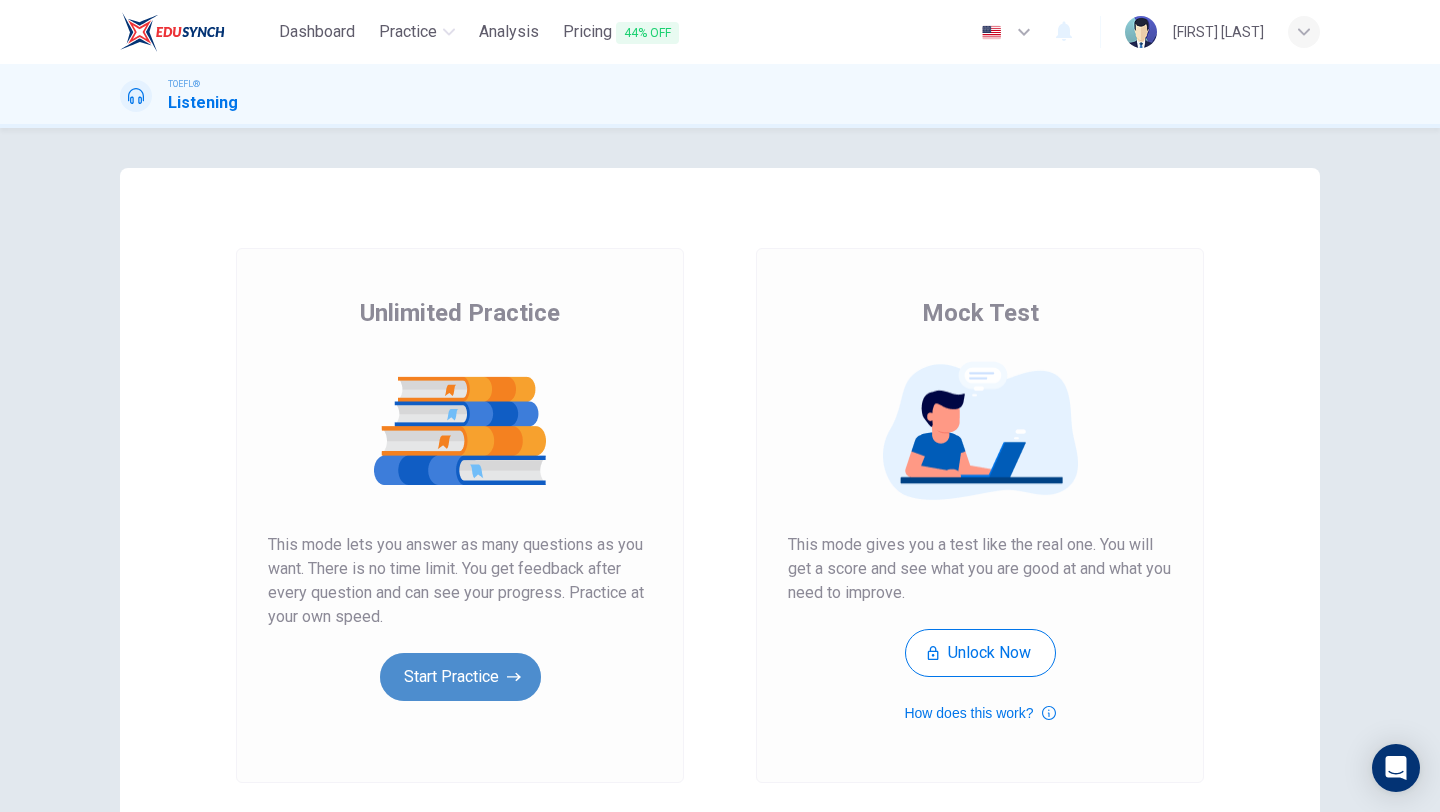 click on "Start Practice" at bounding box center (460, 677) 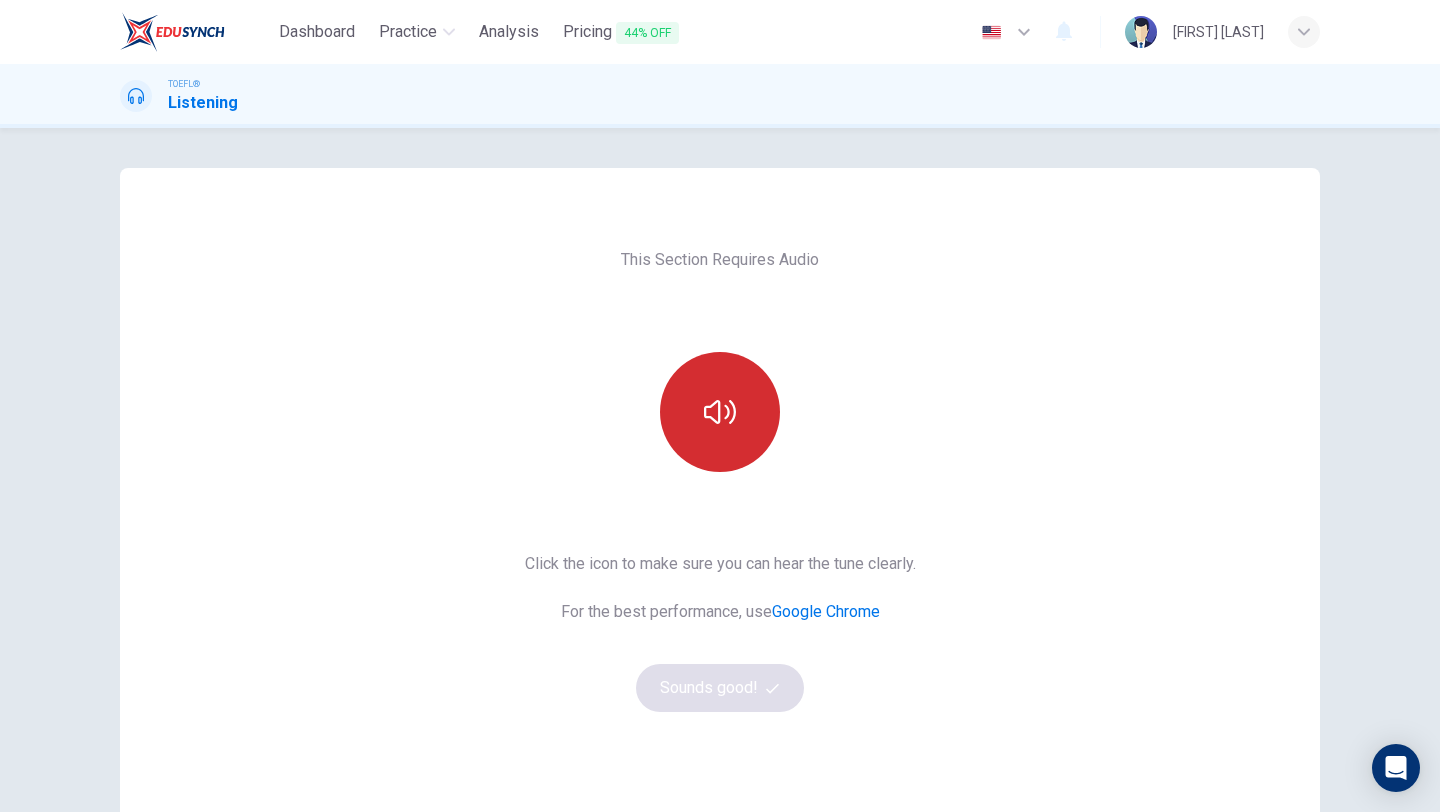 click at bounding box center (720, 412) 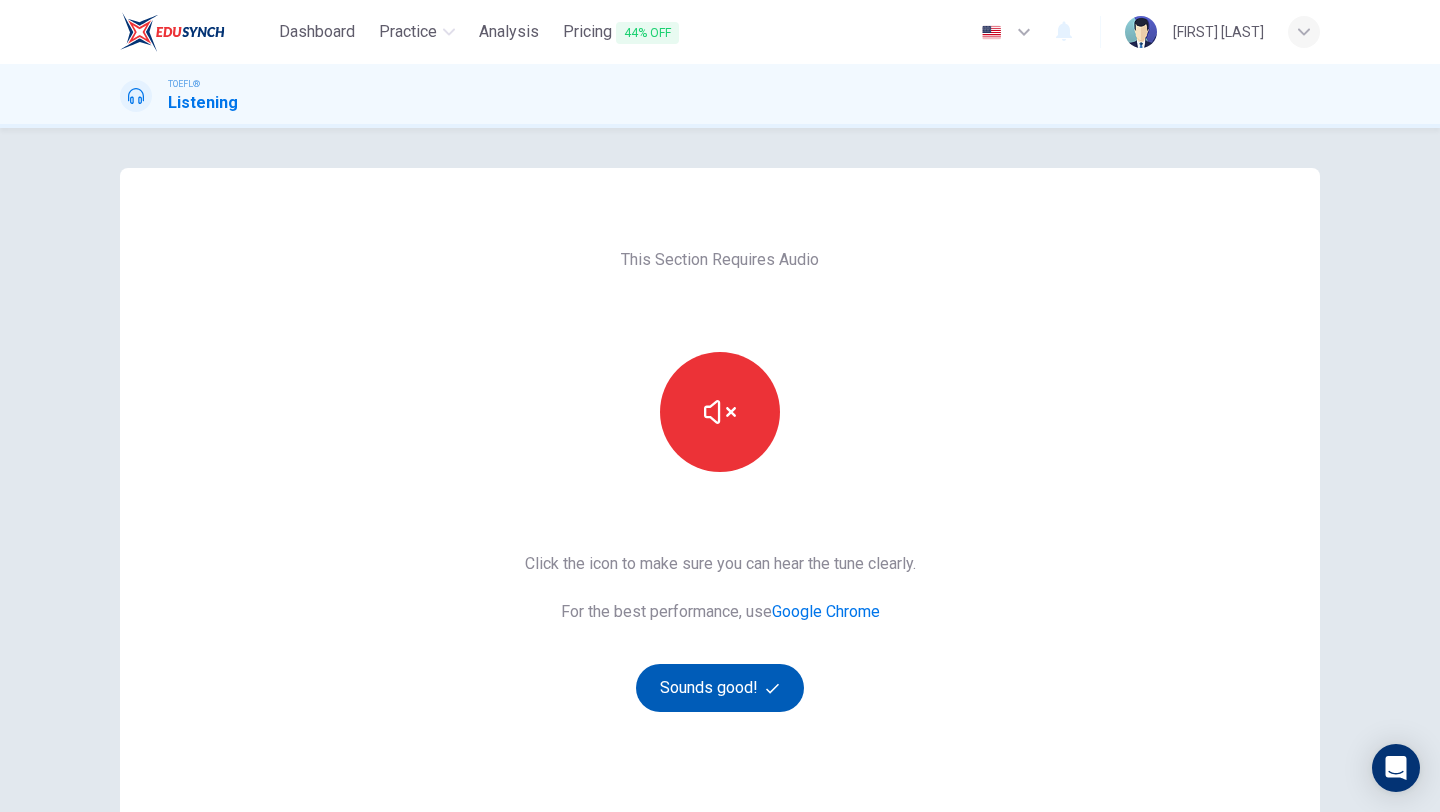 click on "Sounds good!" at bounding box center [720, 688] 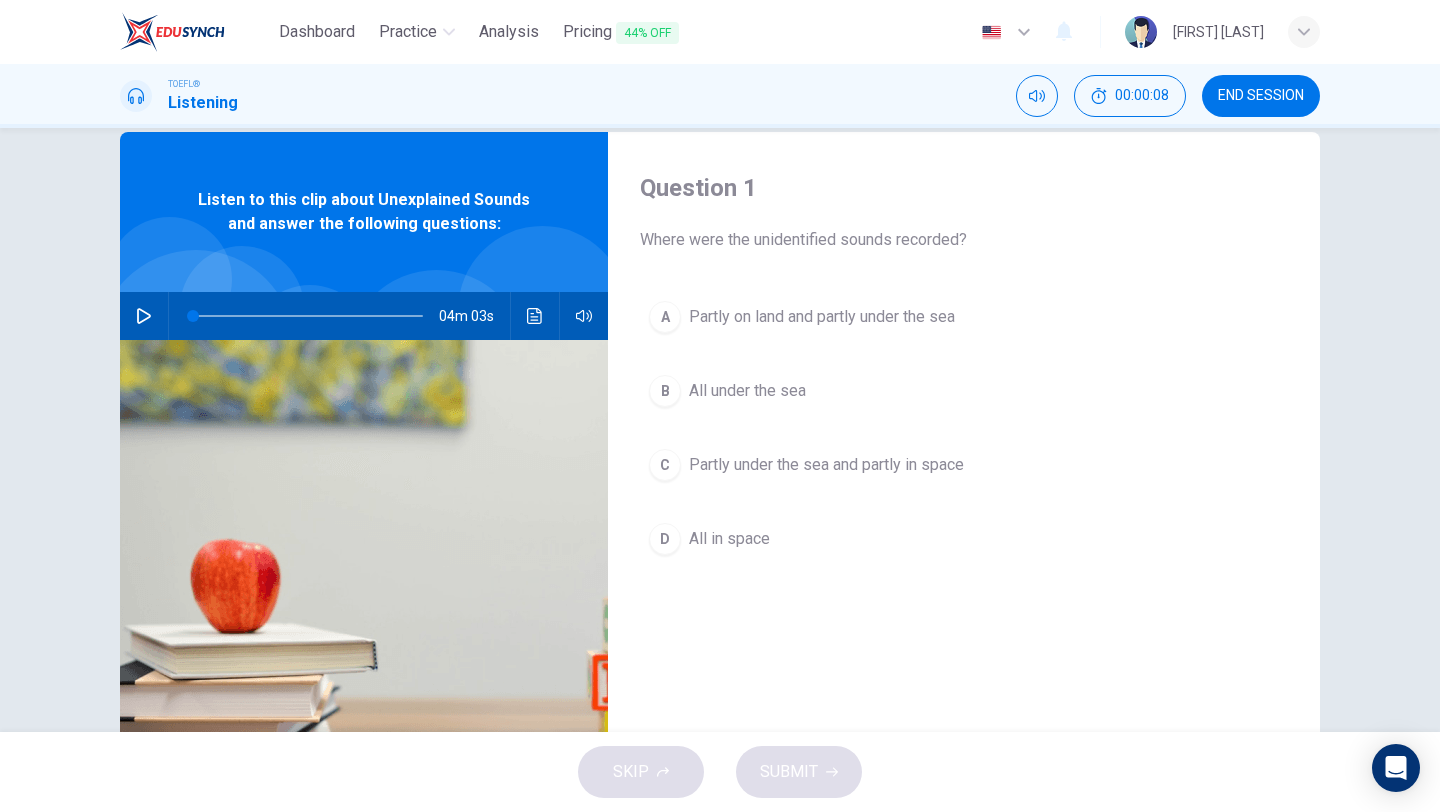 scroll, scrollTop: 48, scrollLeft: 0, axis: vertical 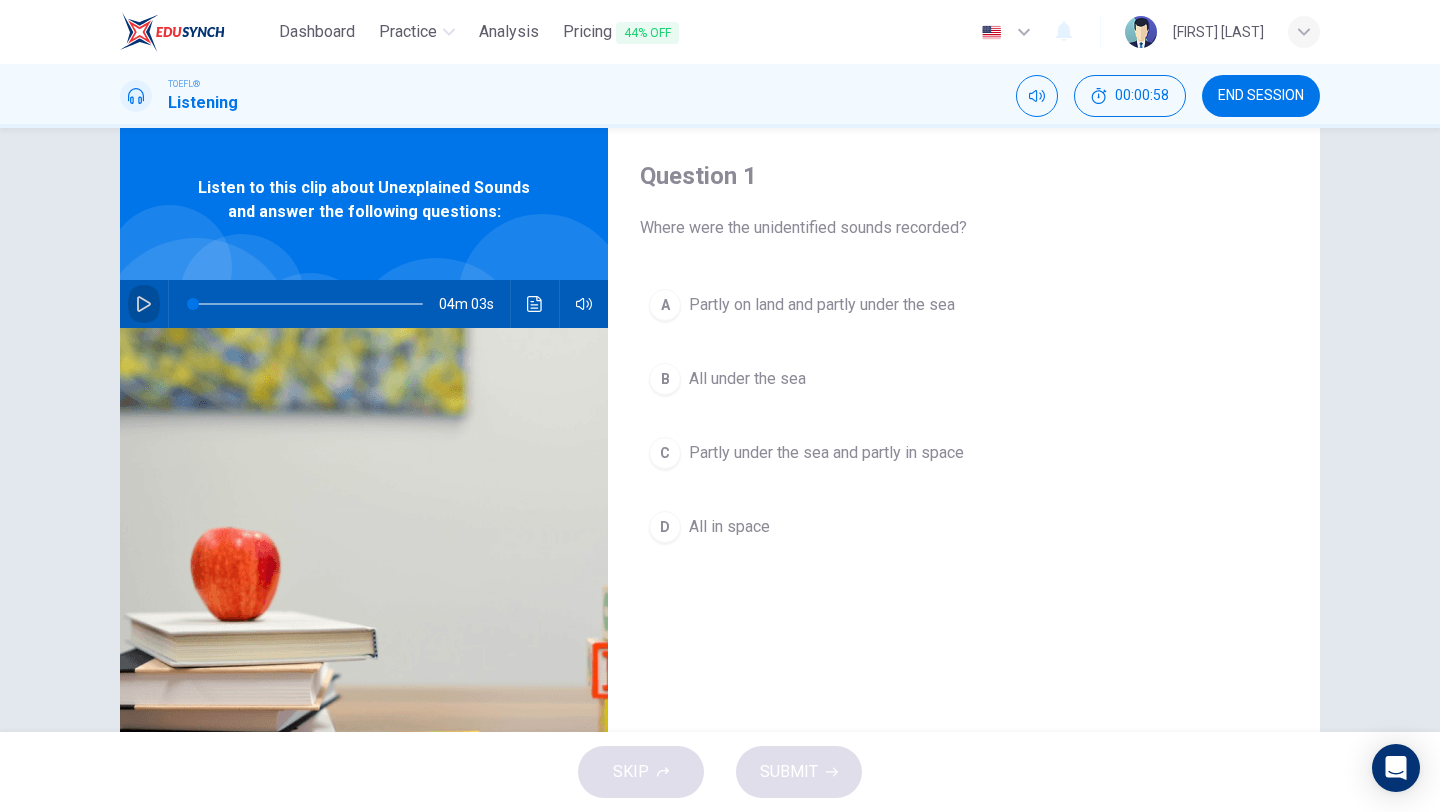 click at bounding box center (144, 304) 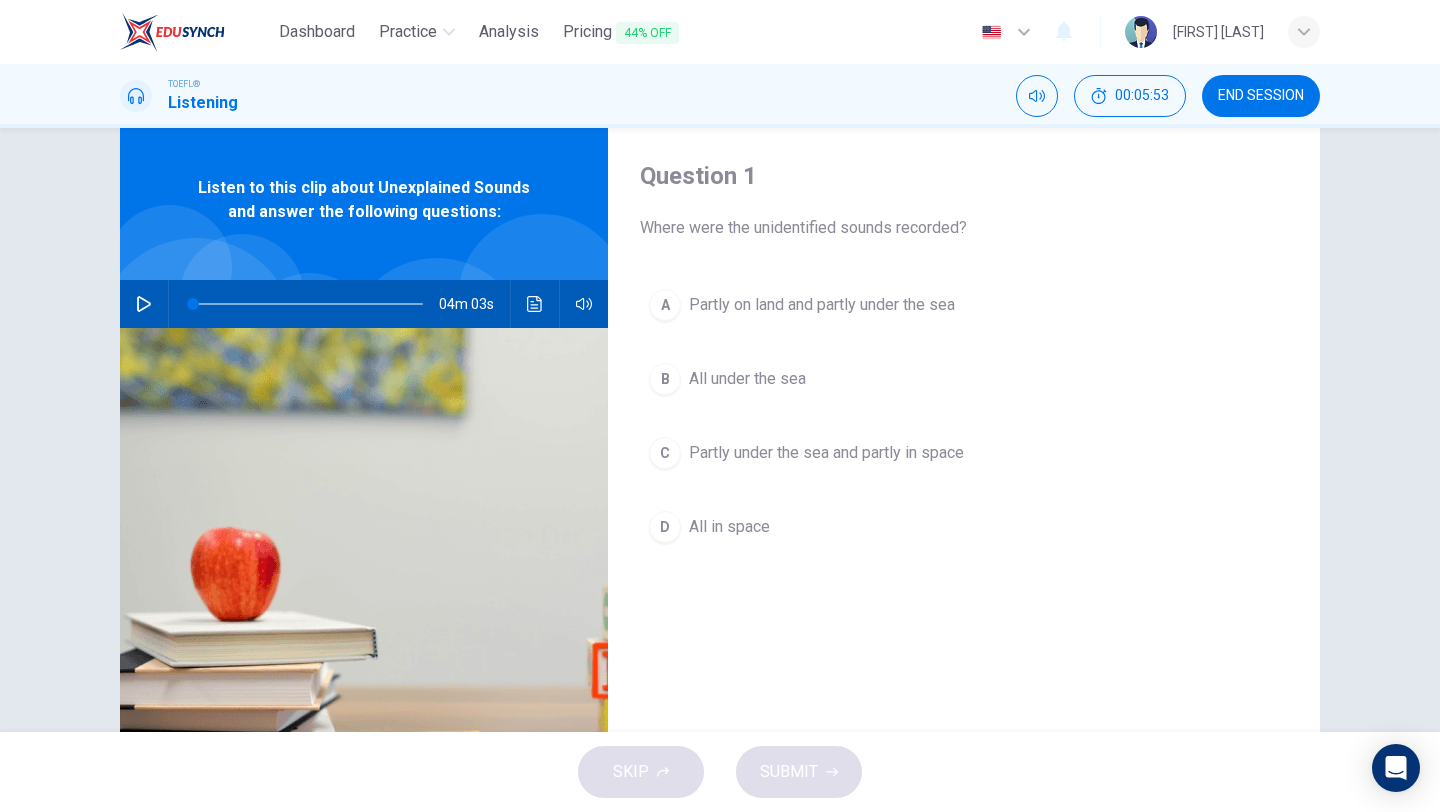 click on "Partly under the sea and partly in space" at bounding box center (822, 305) 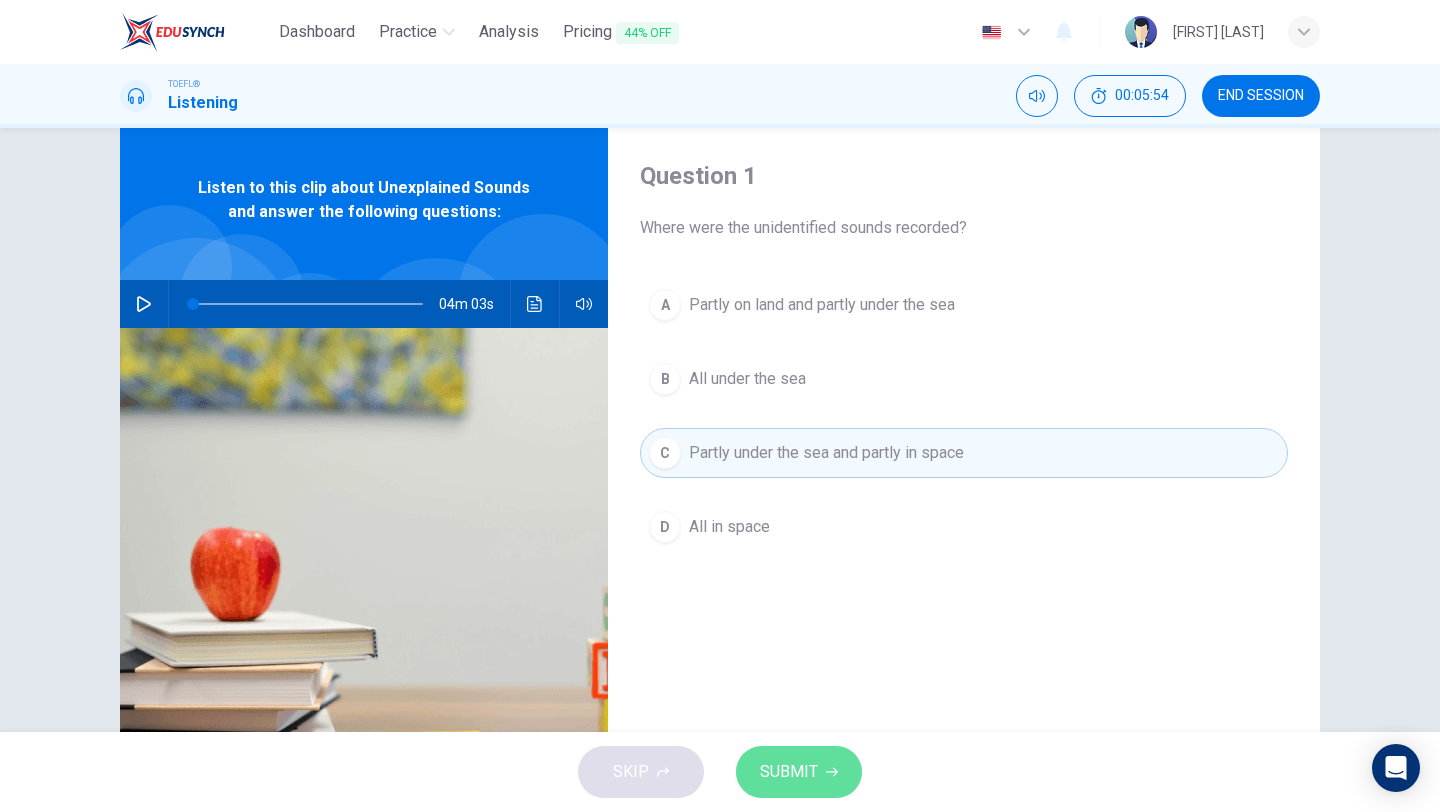 click on "SUBMIT" at bounding box center (799, 772) 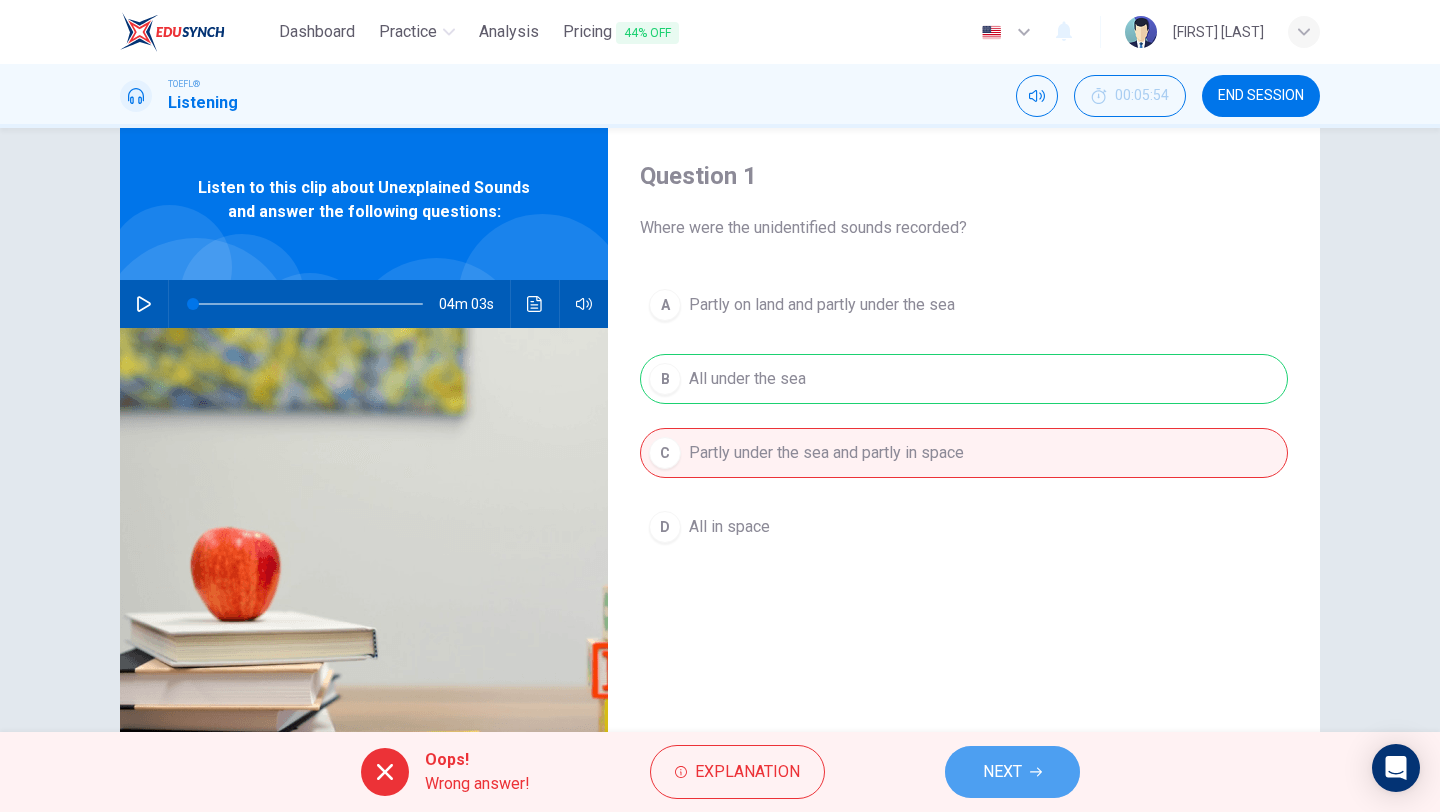 click on "NEXT" at bounding box center (1012, 772) 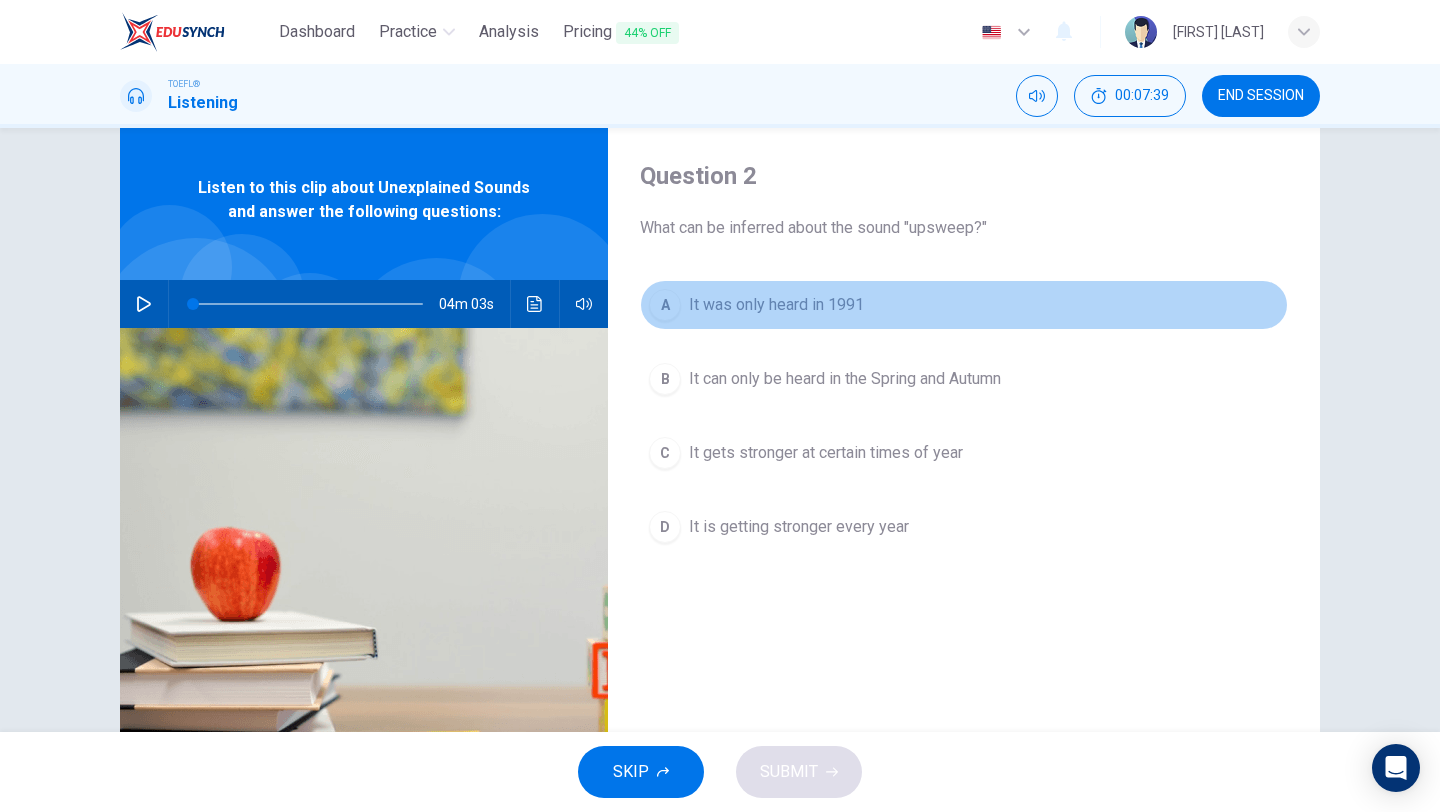 click on "It was only heard in 1991" at bounding box center (776, 305) 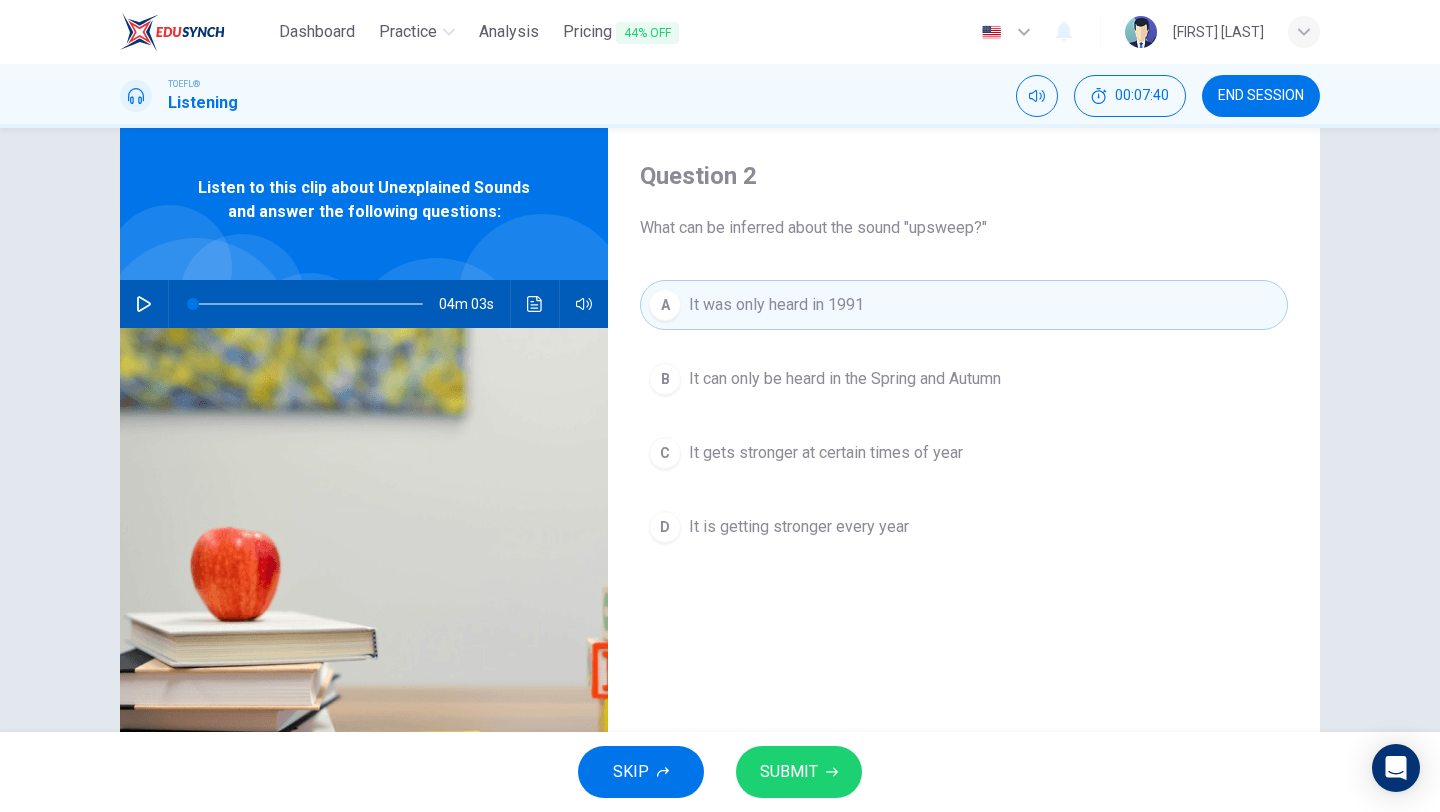 click on "SUBMIT" at bounding box center [799, 772] 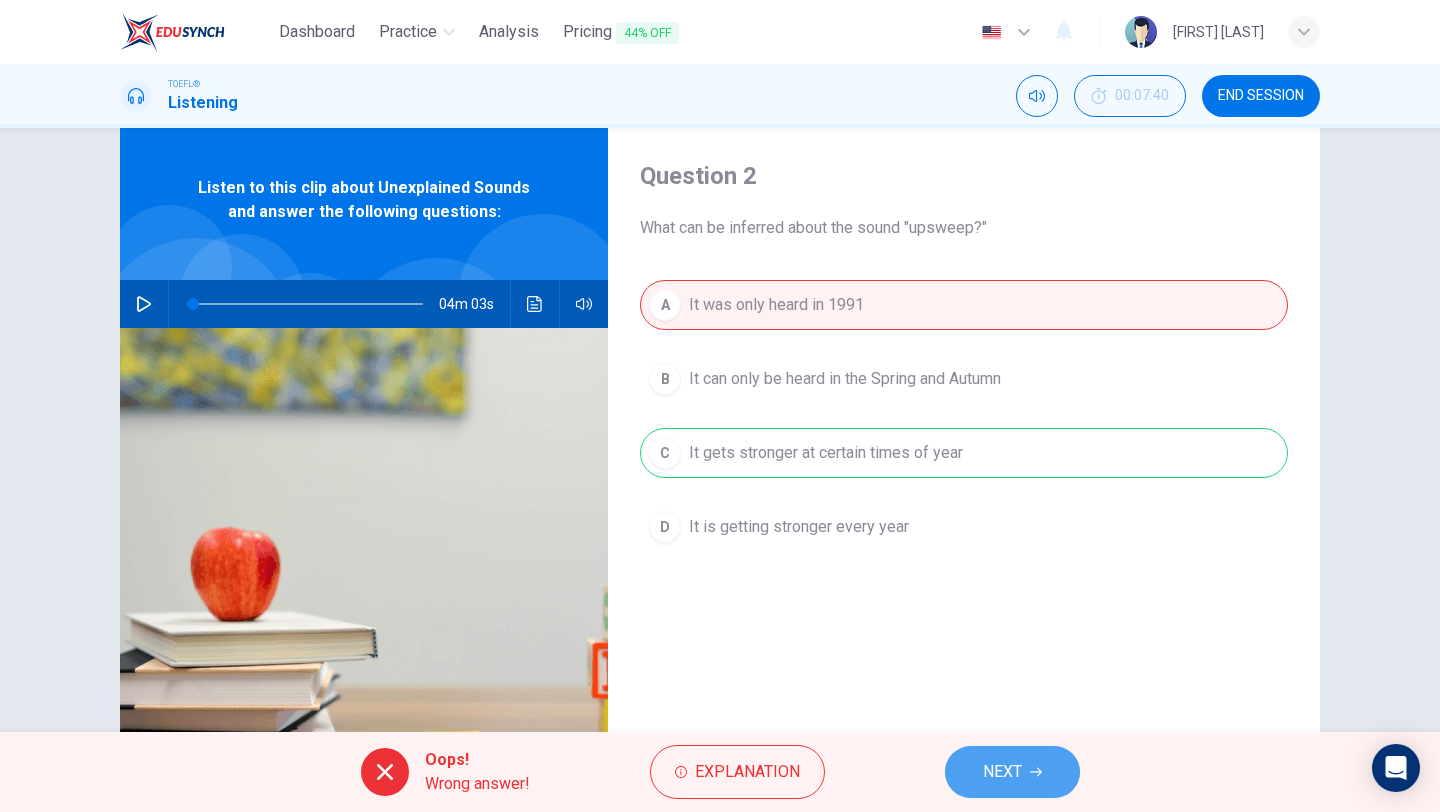 click on "NEXT" at bounding box center (1002, 772) 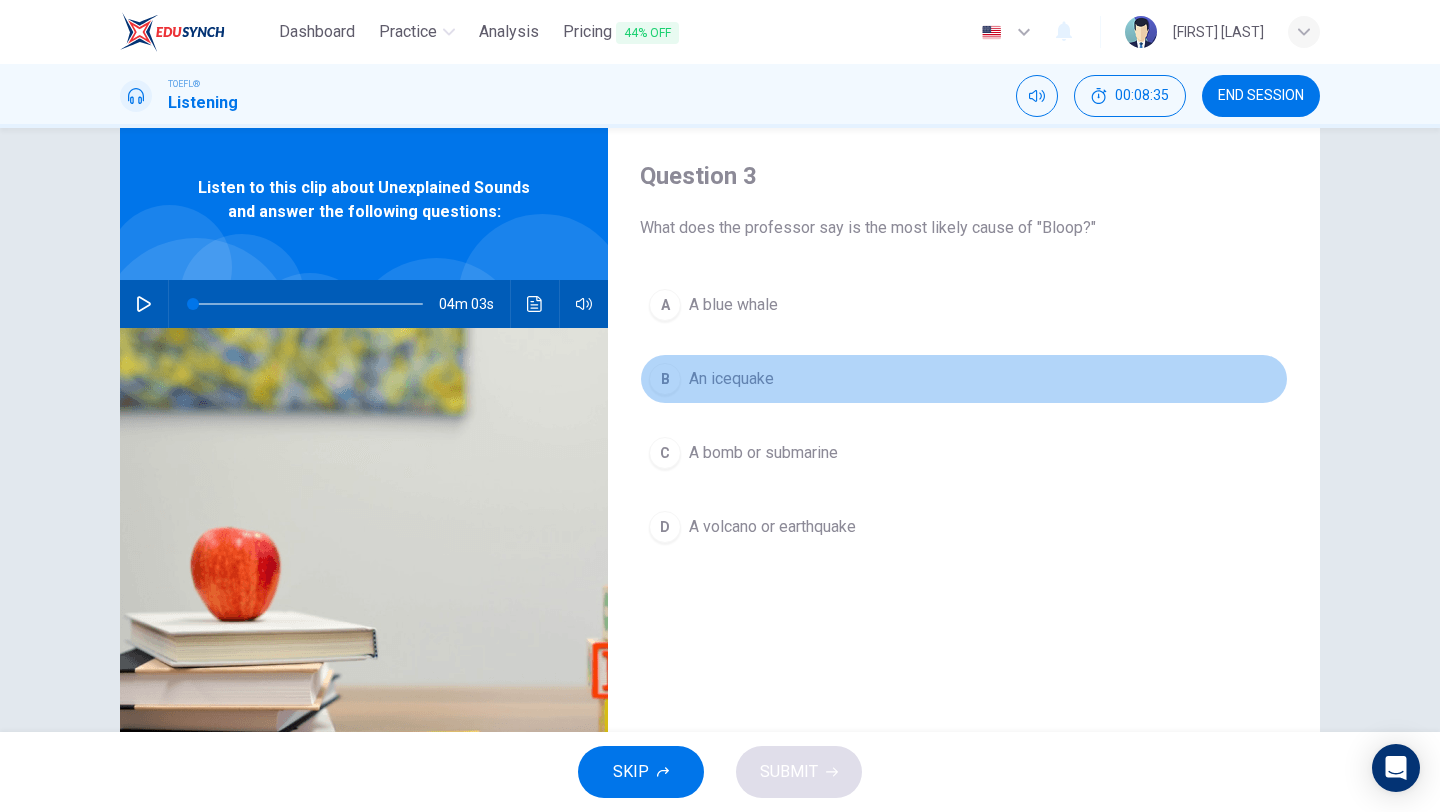 click on "B" at bounding box center [665, 305] 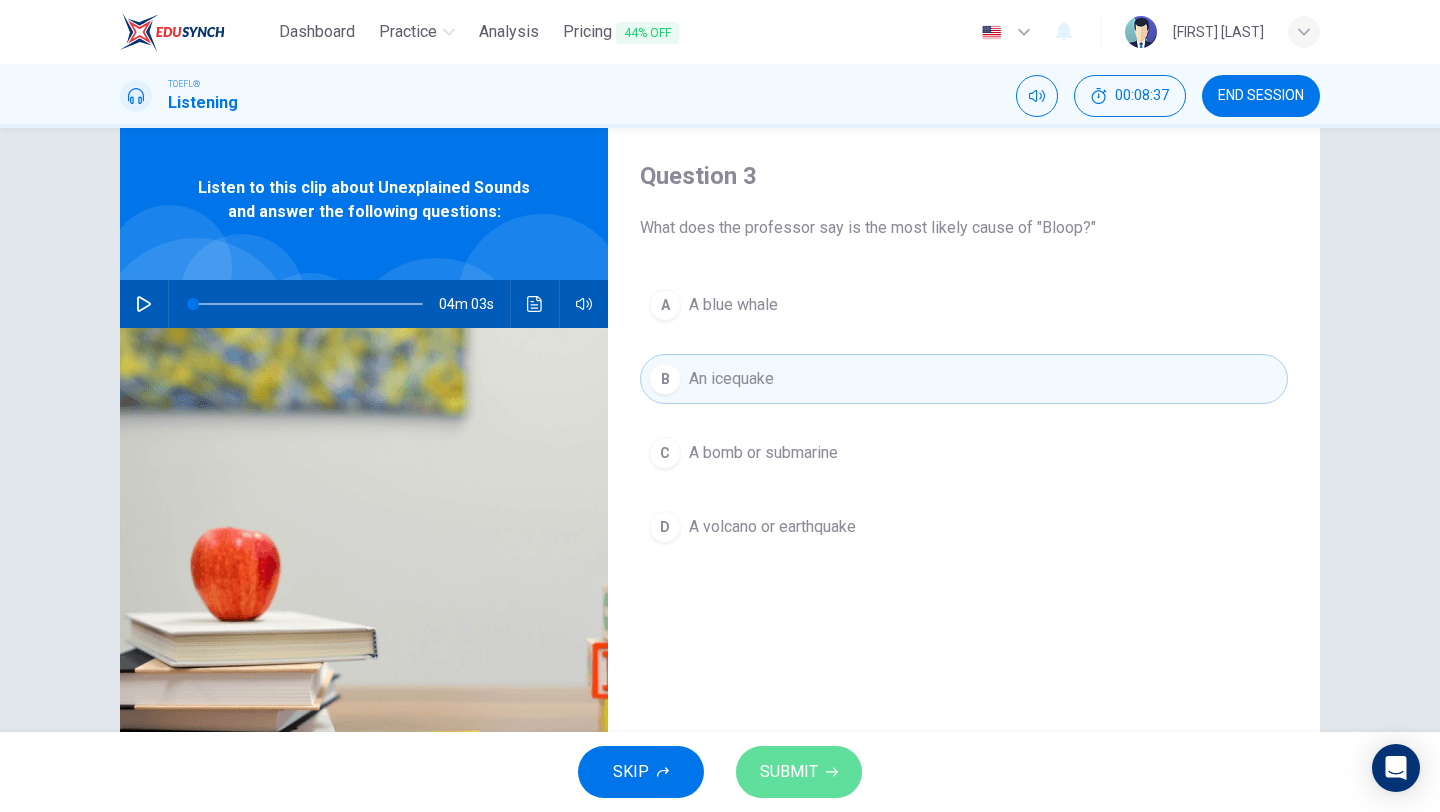 click on "SUBMIT" at bounding box center (789, 772) 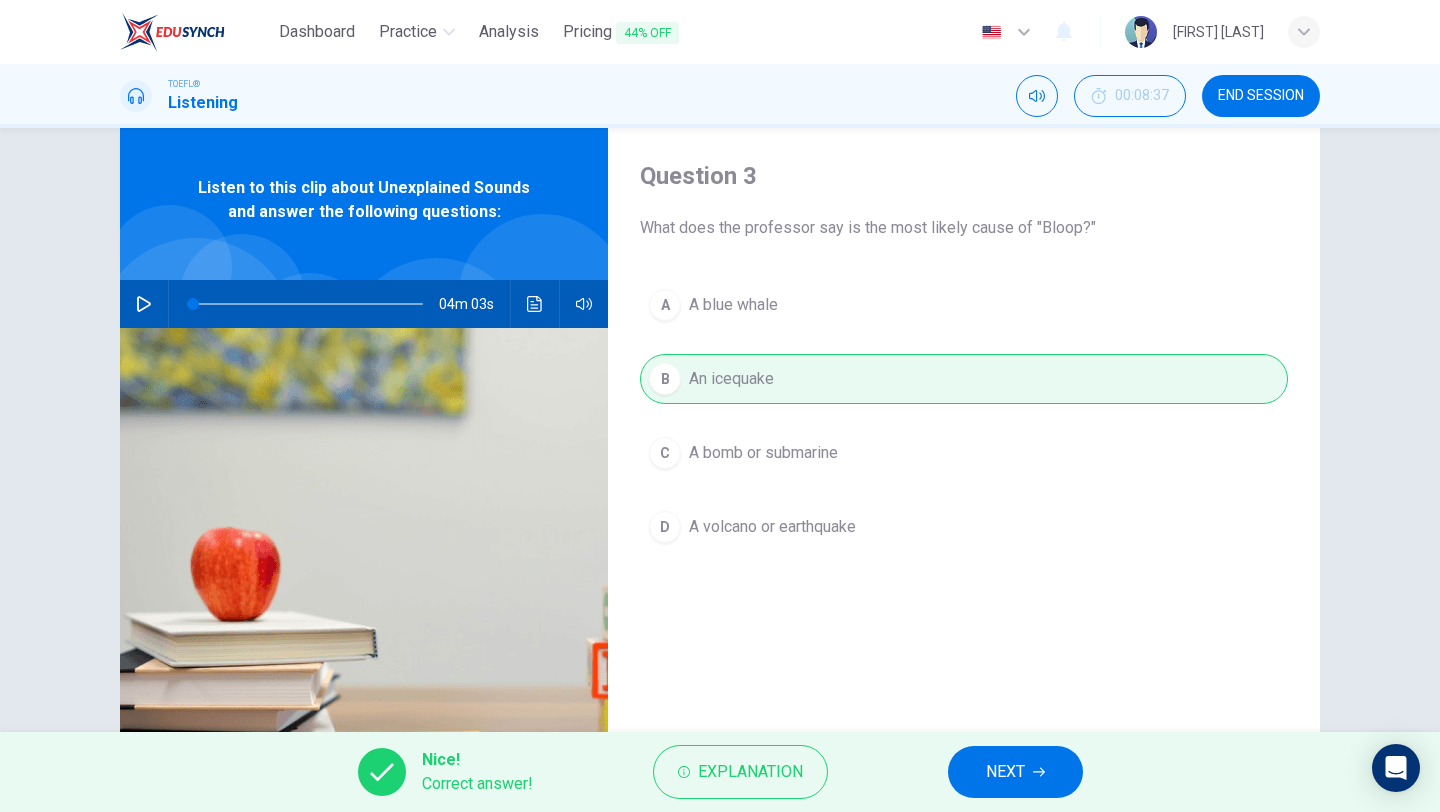 click on "NEXT" at bounding box center (1015, 772) 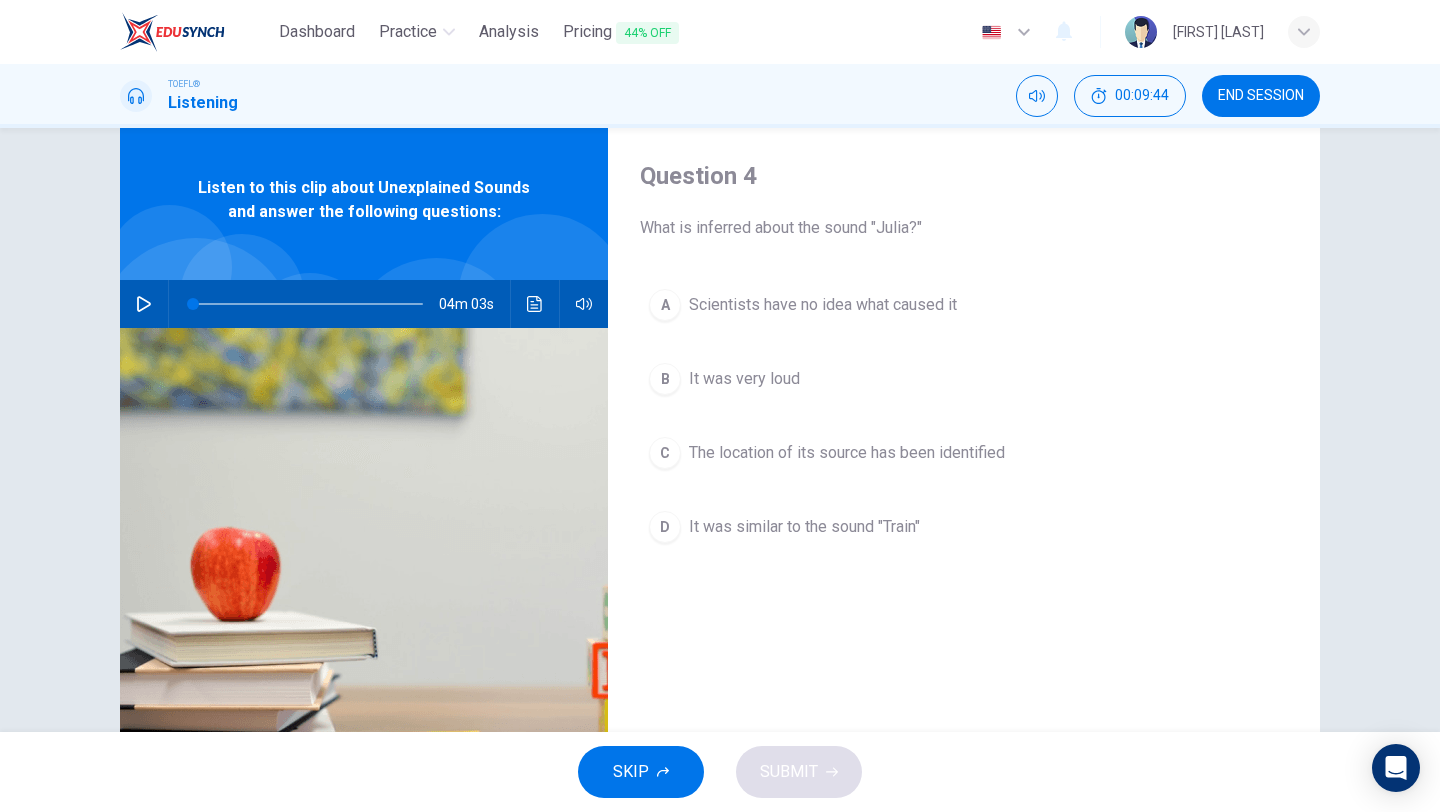click on "C The location of its source has been identified" at bounding box center [964, 453] 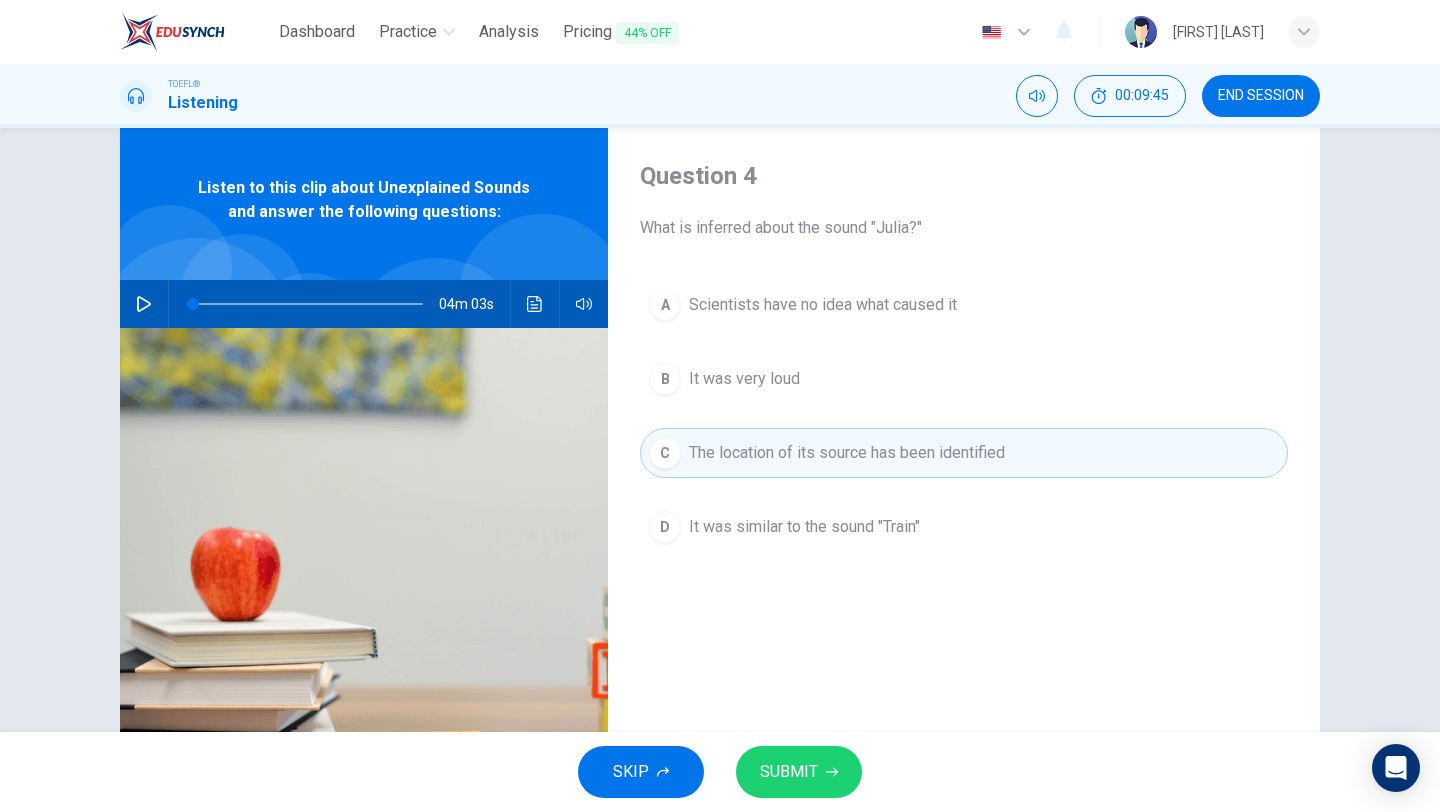 click on "SUBMIT" at bounding box center [789, 772] 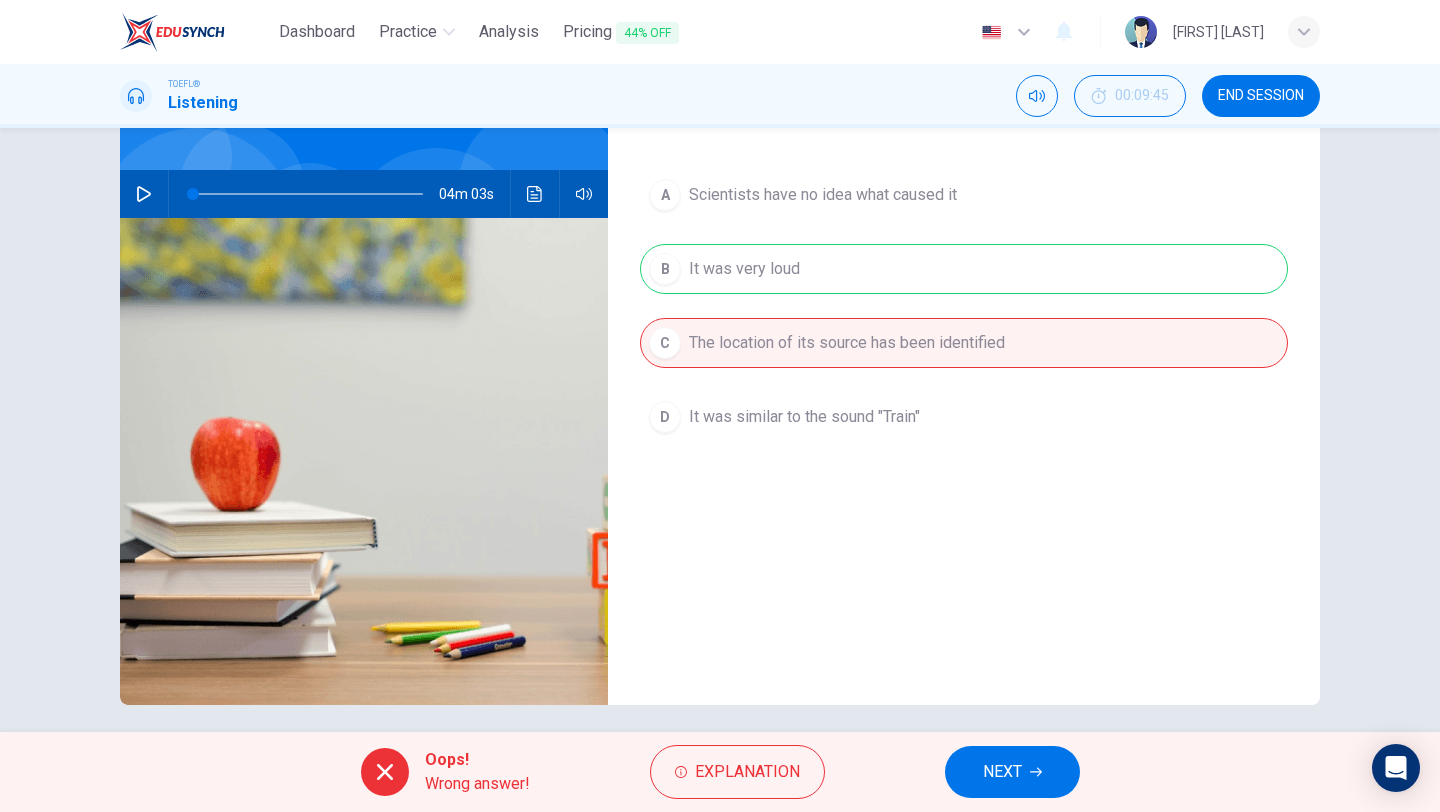 scroll, scrollTop: 159, scrollLeft: 0, axis: vertical 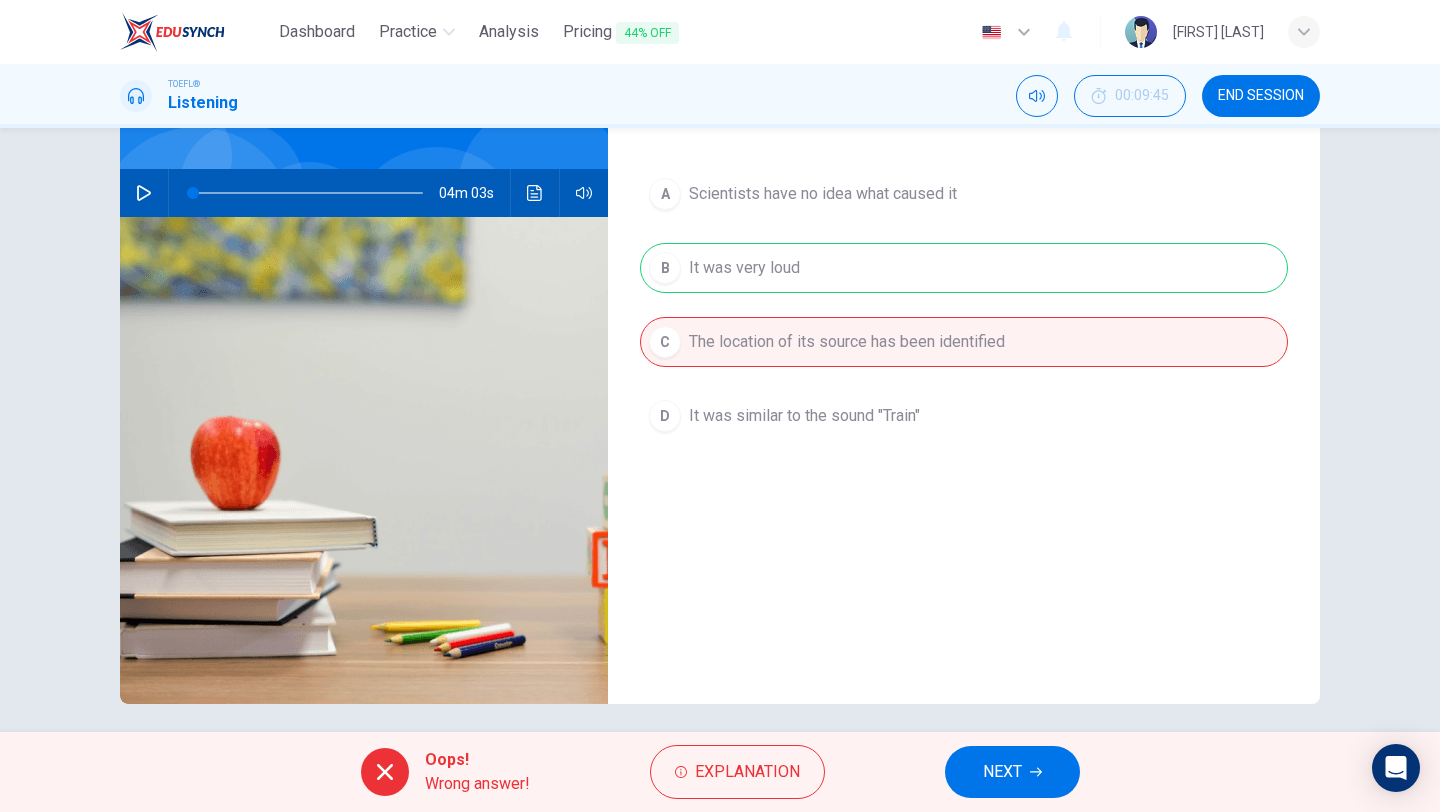 click on "NEXT" at bounding box center [1012, 772] 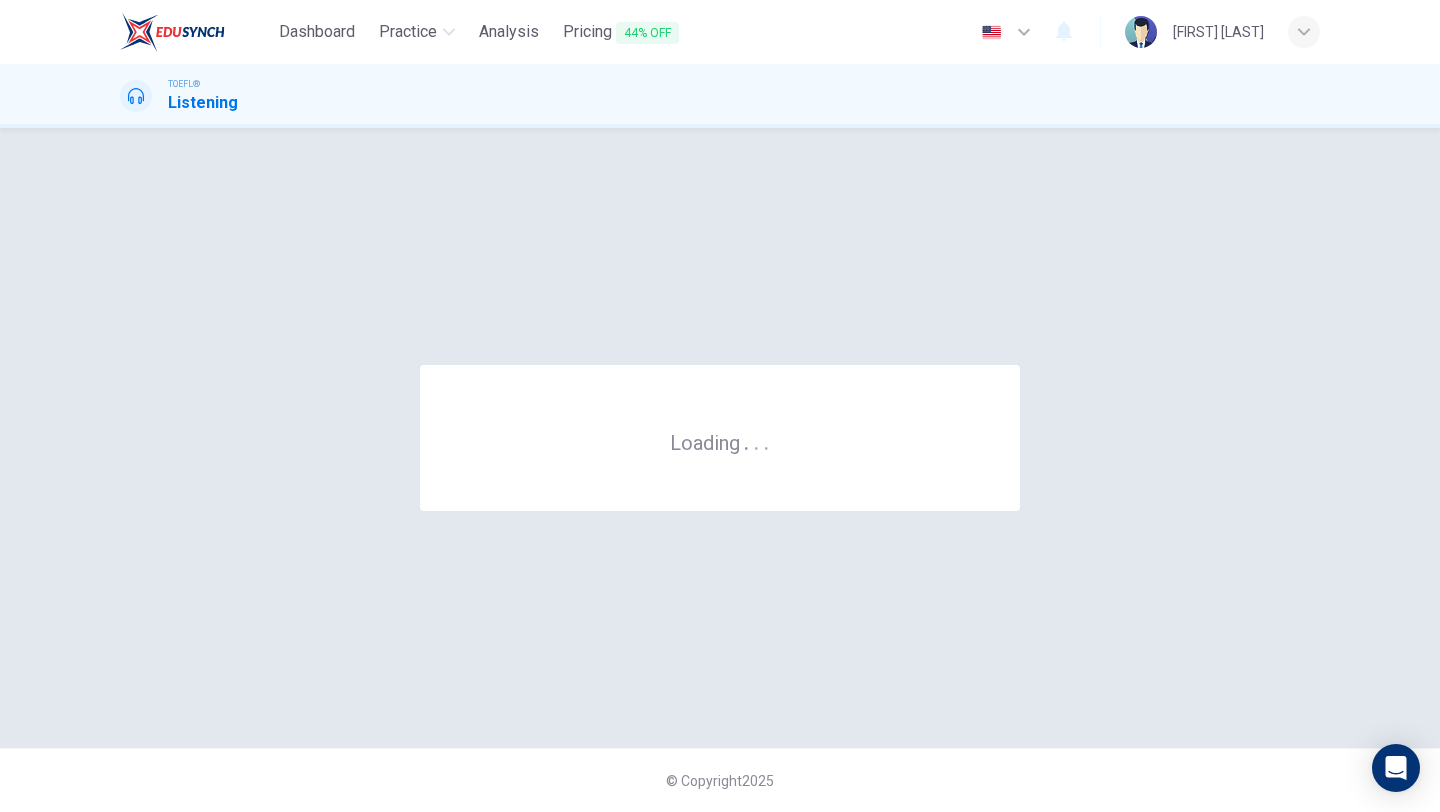 scroll, scrollTop: 0, scrollLeft: 0, axis: both 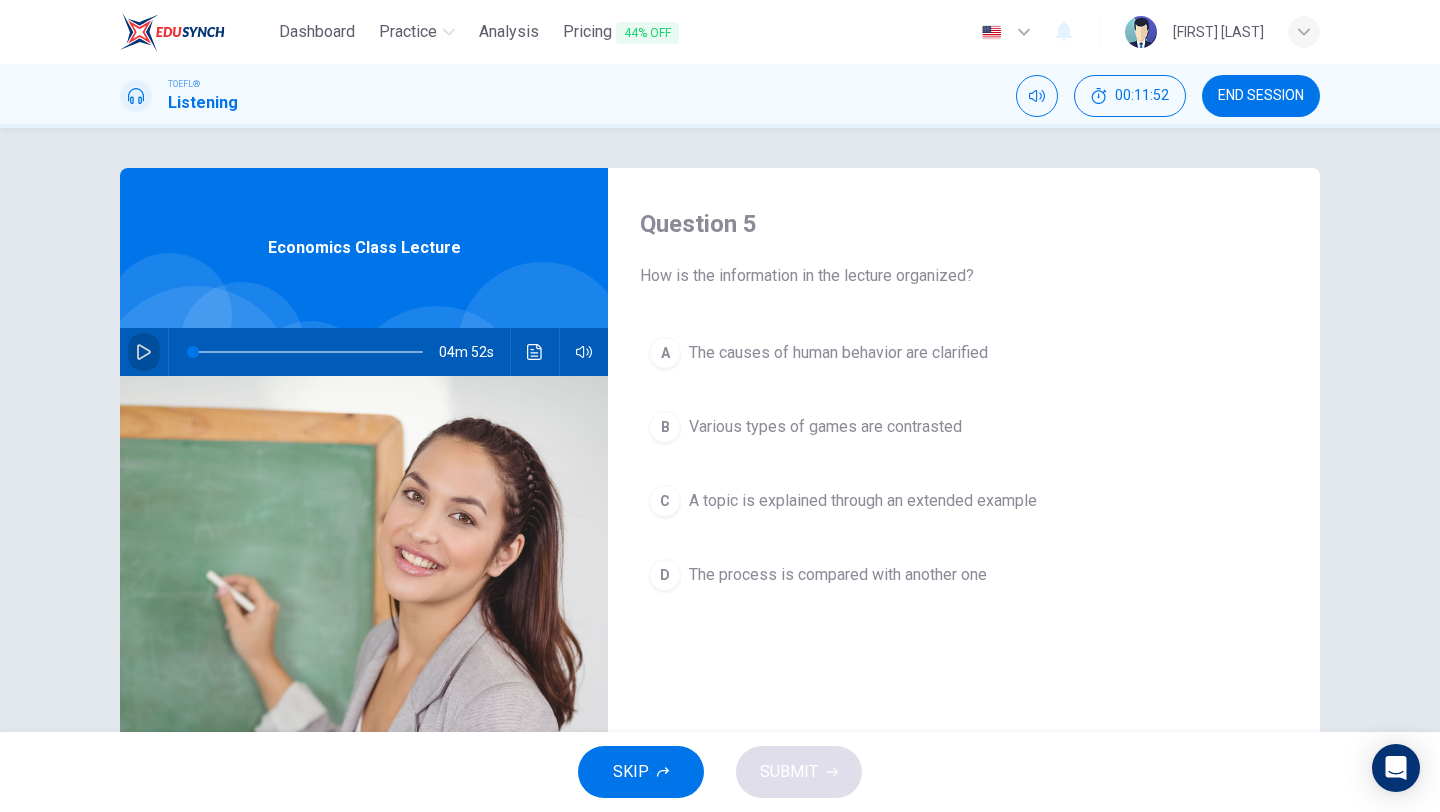 click at bounding box center [144, 352] 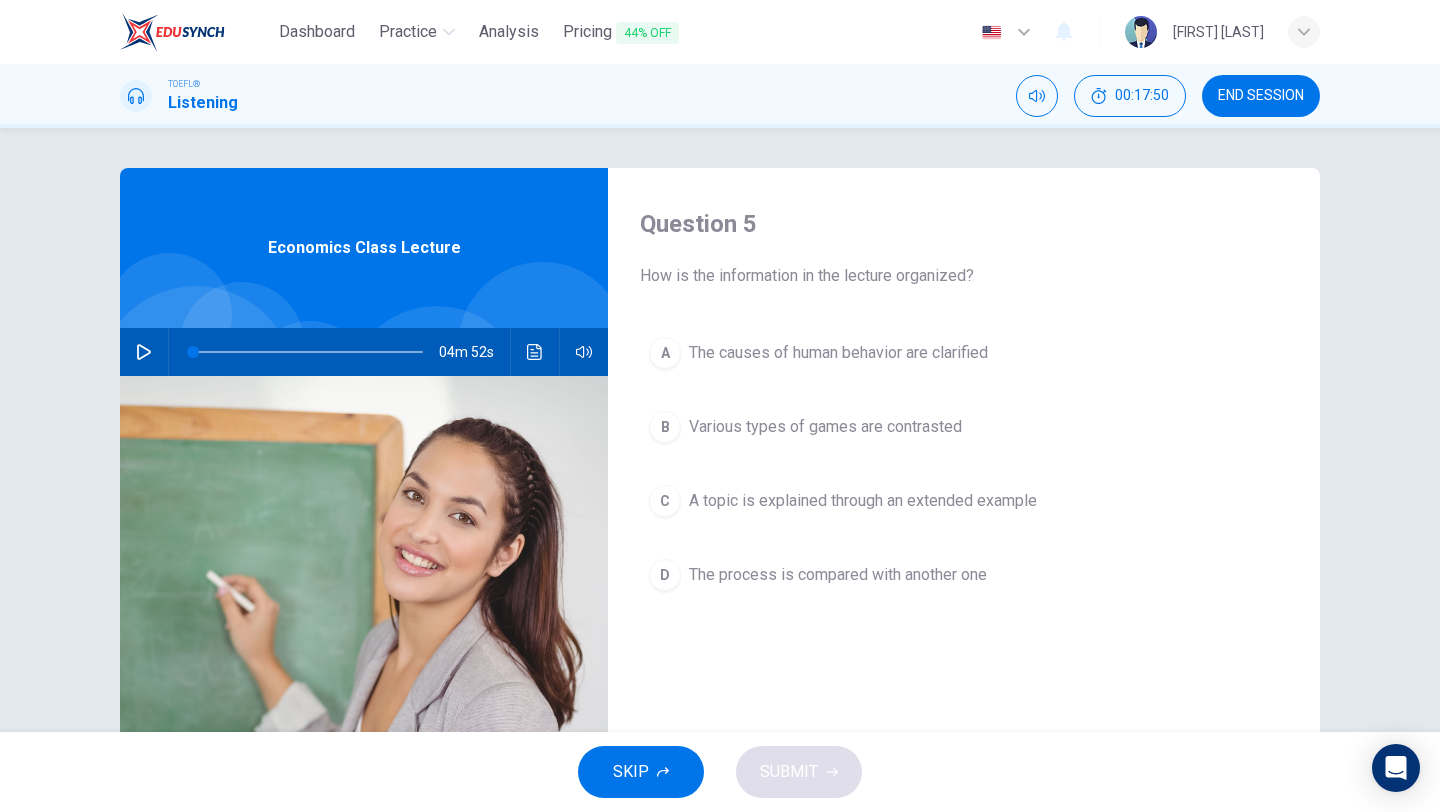 click on "A topic is explained through an extended example" at bounding box center (838, 353) 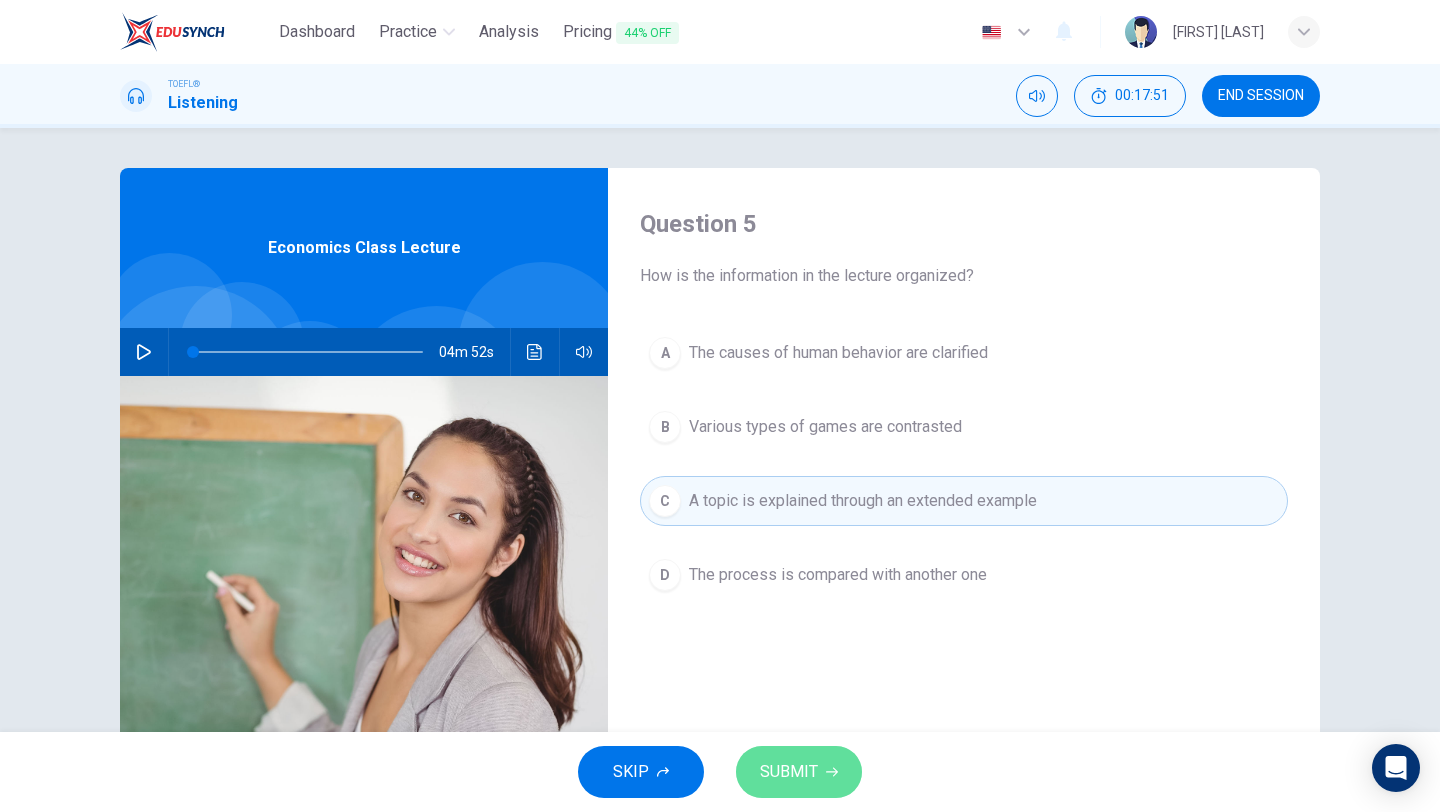click on "SUBMIT" at bounding box center [799, 772] 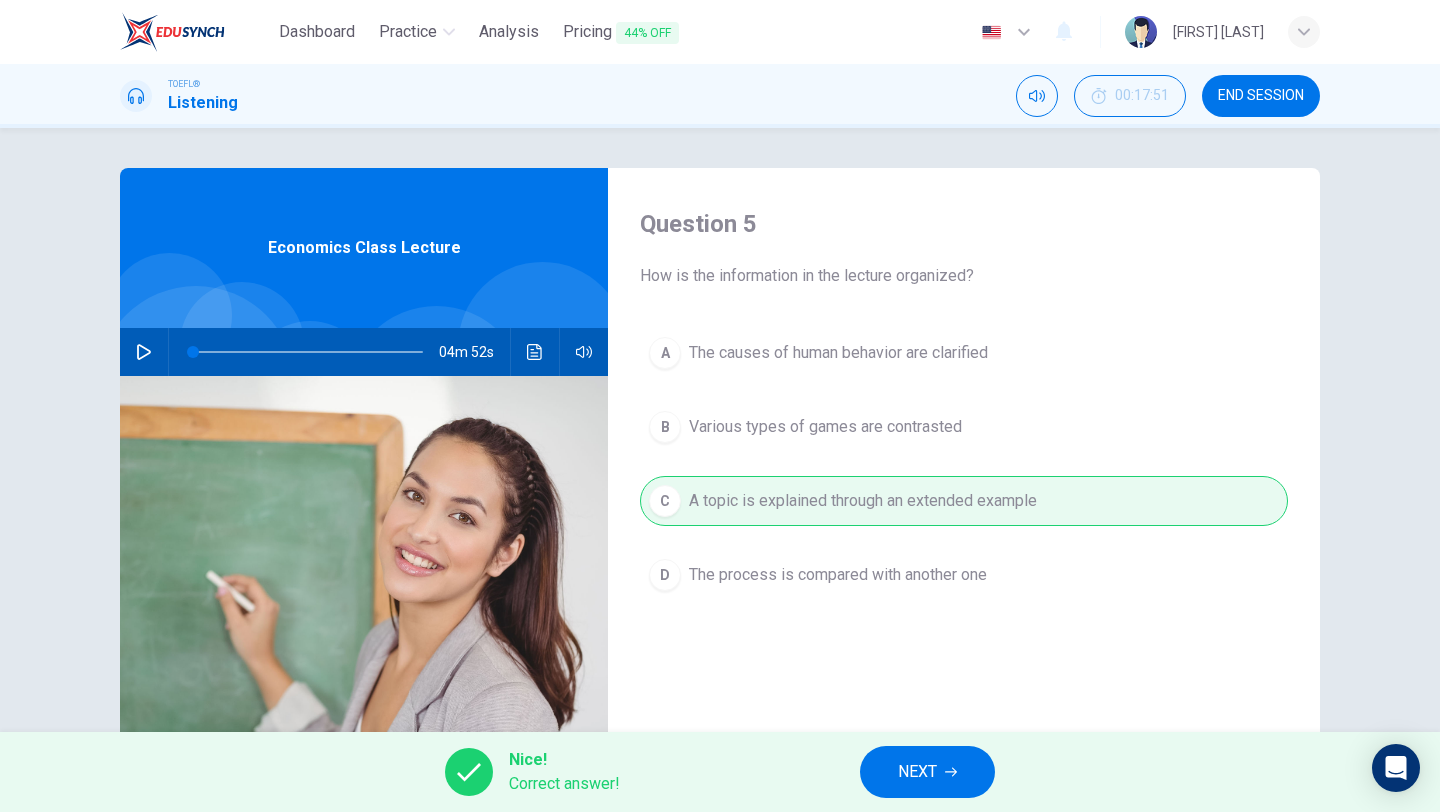 click on "NEXT" at bounding box center (927, 772) 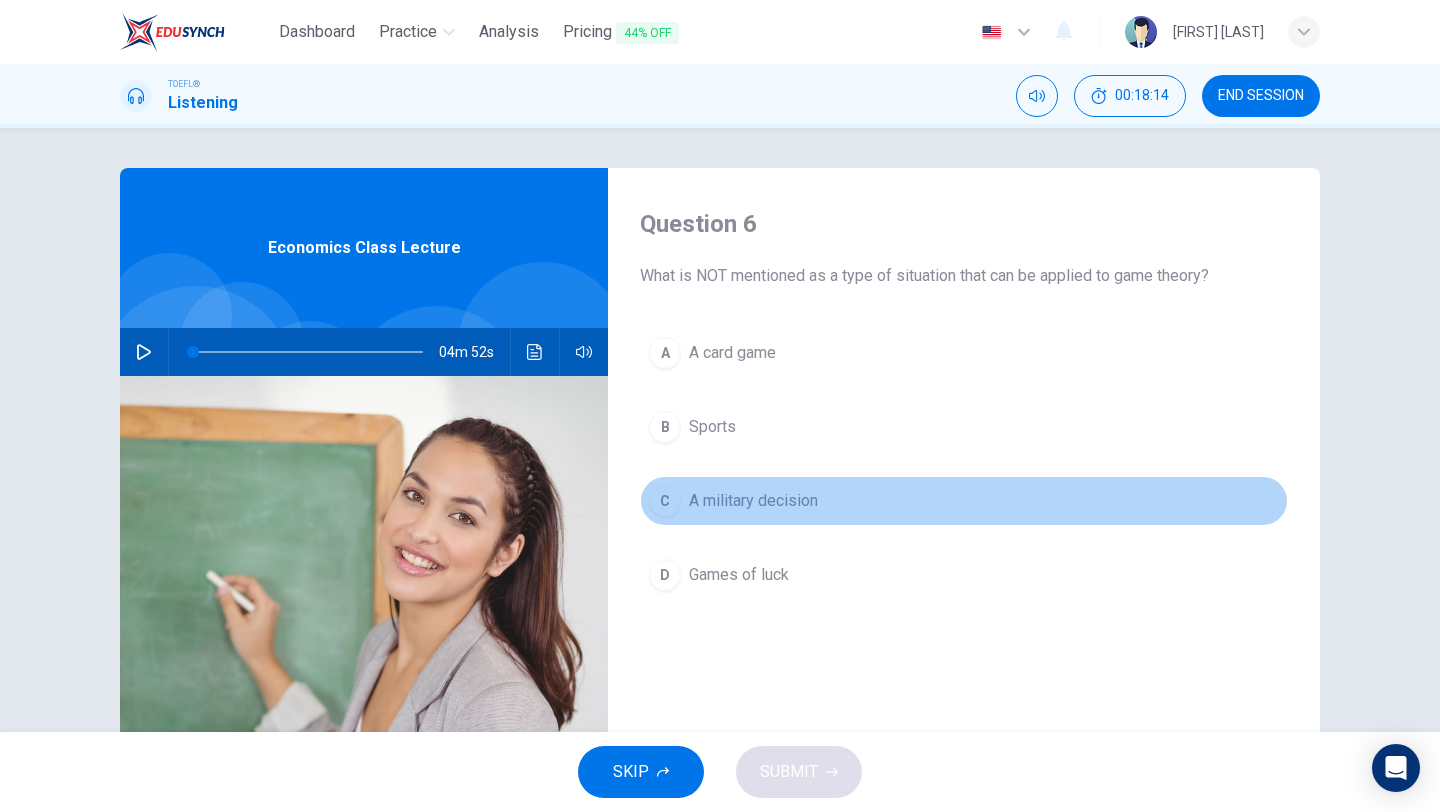 click on "A military decision" at bounding box center (732, 353) 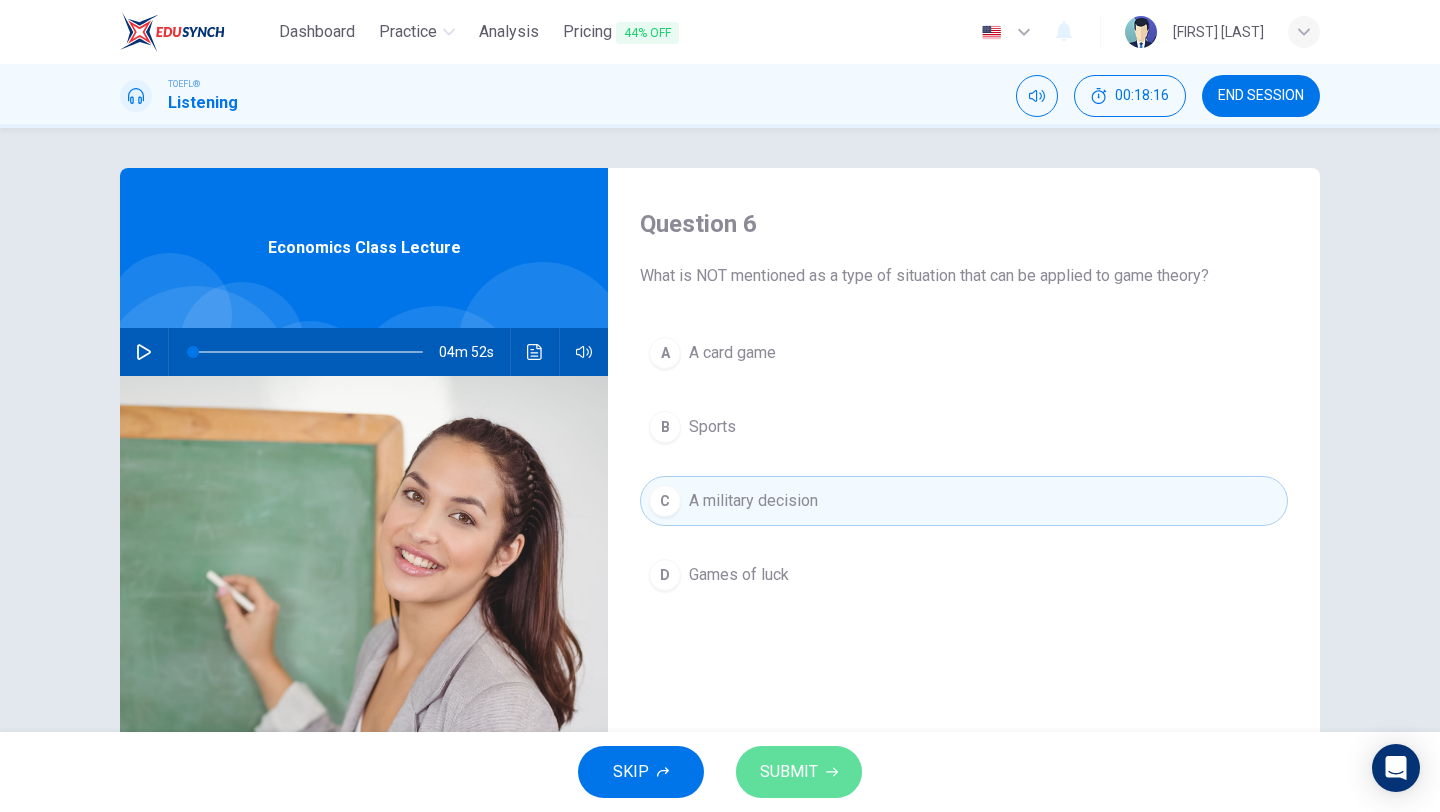 click on "SUBMIT" at bounding box center (789, 772) 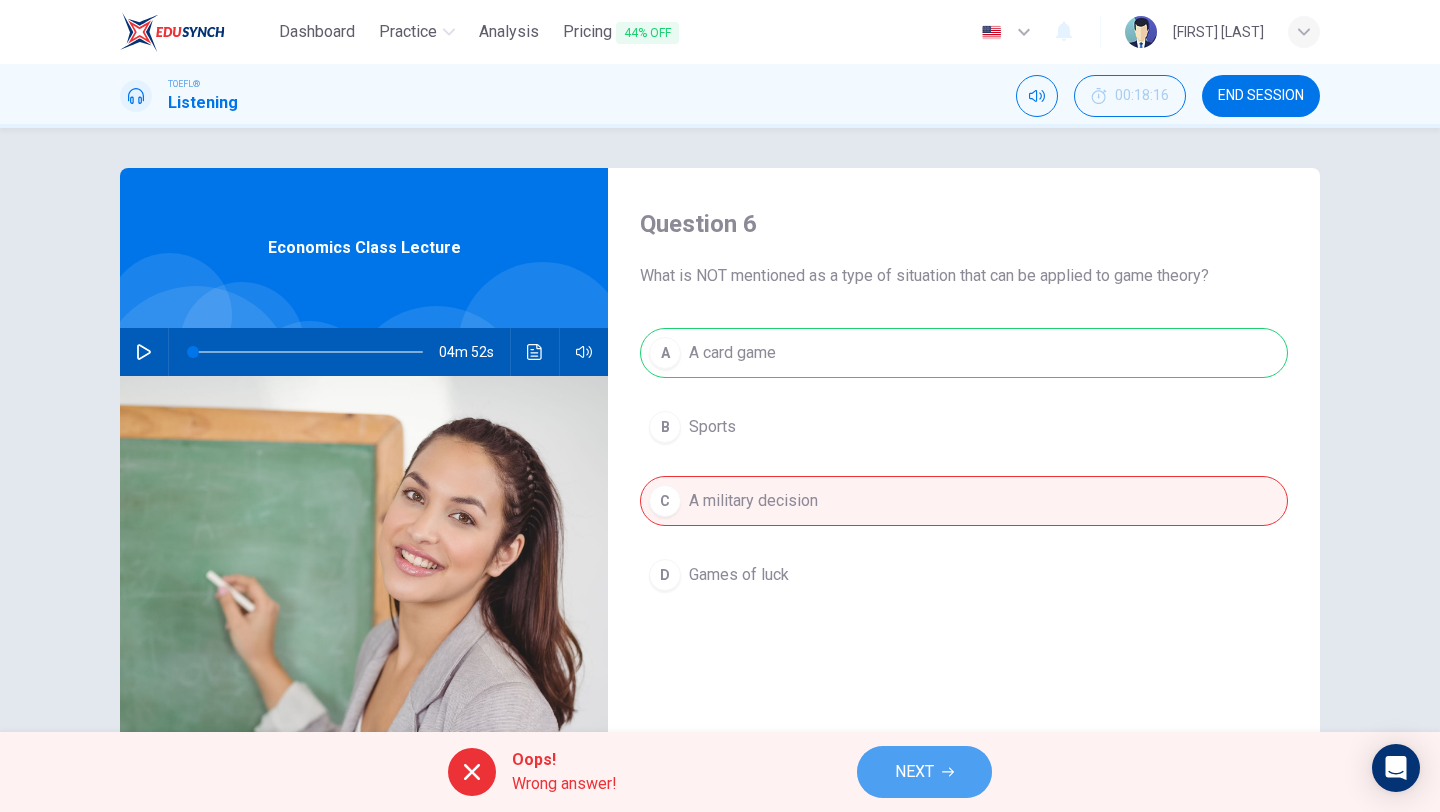 click on "NEXT" at bounding box center [914, 772] 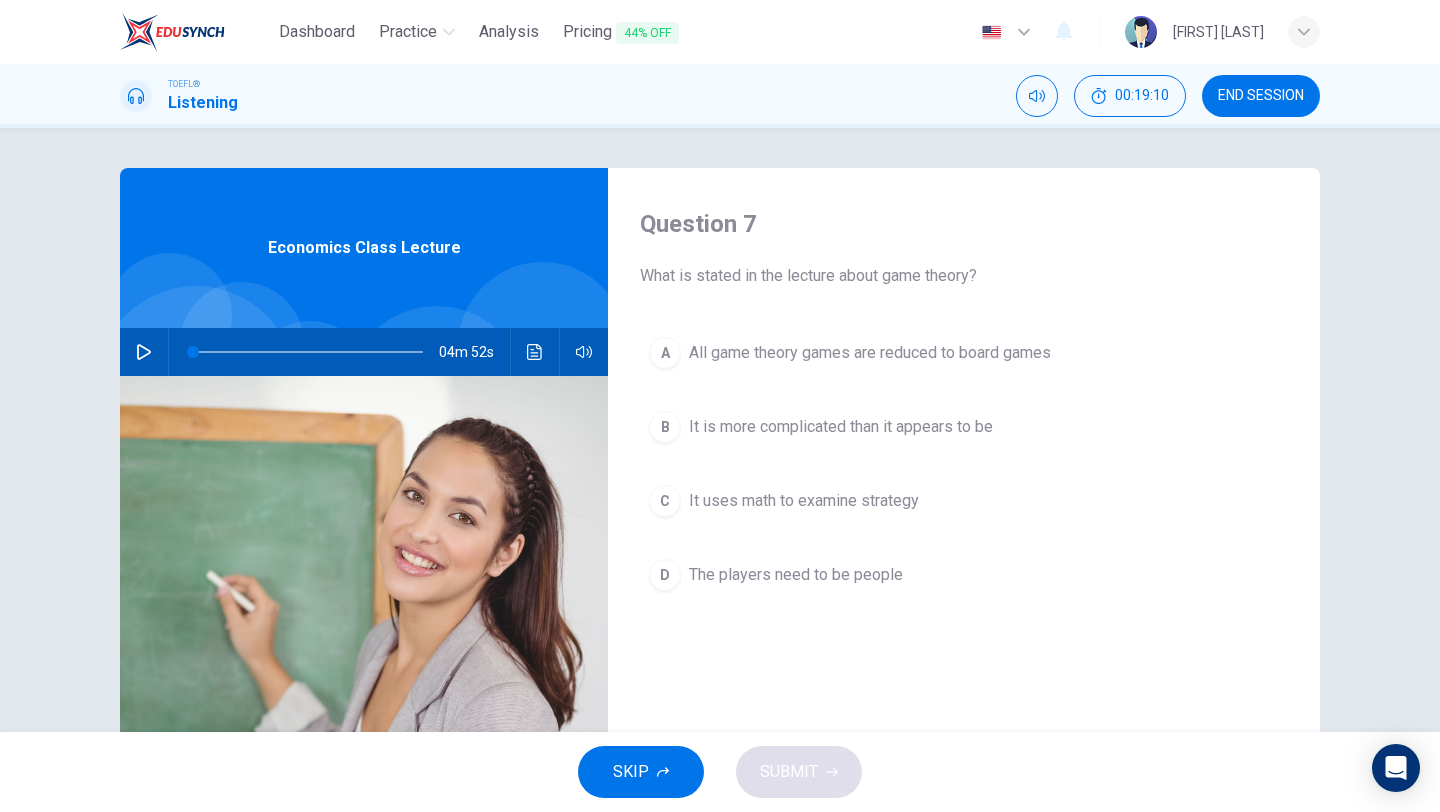 click on "It uses math to examine strategy" at bounding box center (870, 353) 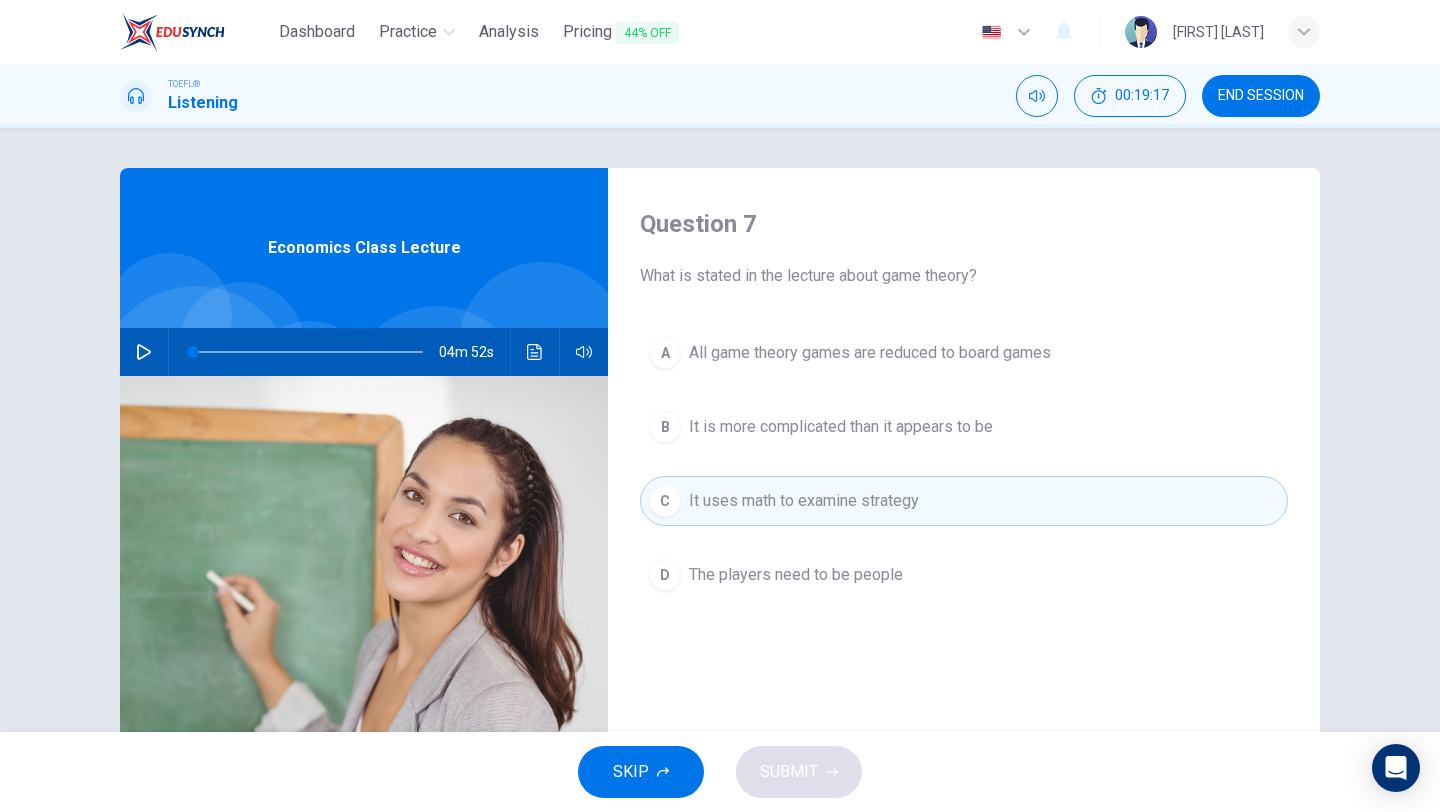 click on "A All game theory games are reduced to board games B It is more complicated than it appears to be C It uses math to examine strategy D The players need to be people" at bounding box center [964, 484] 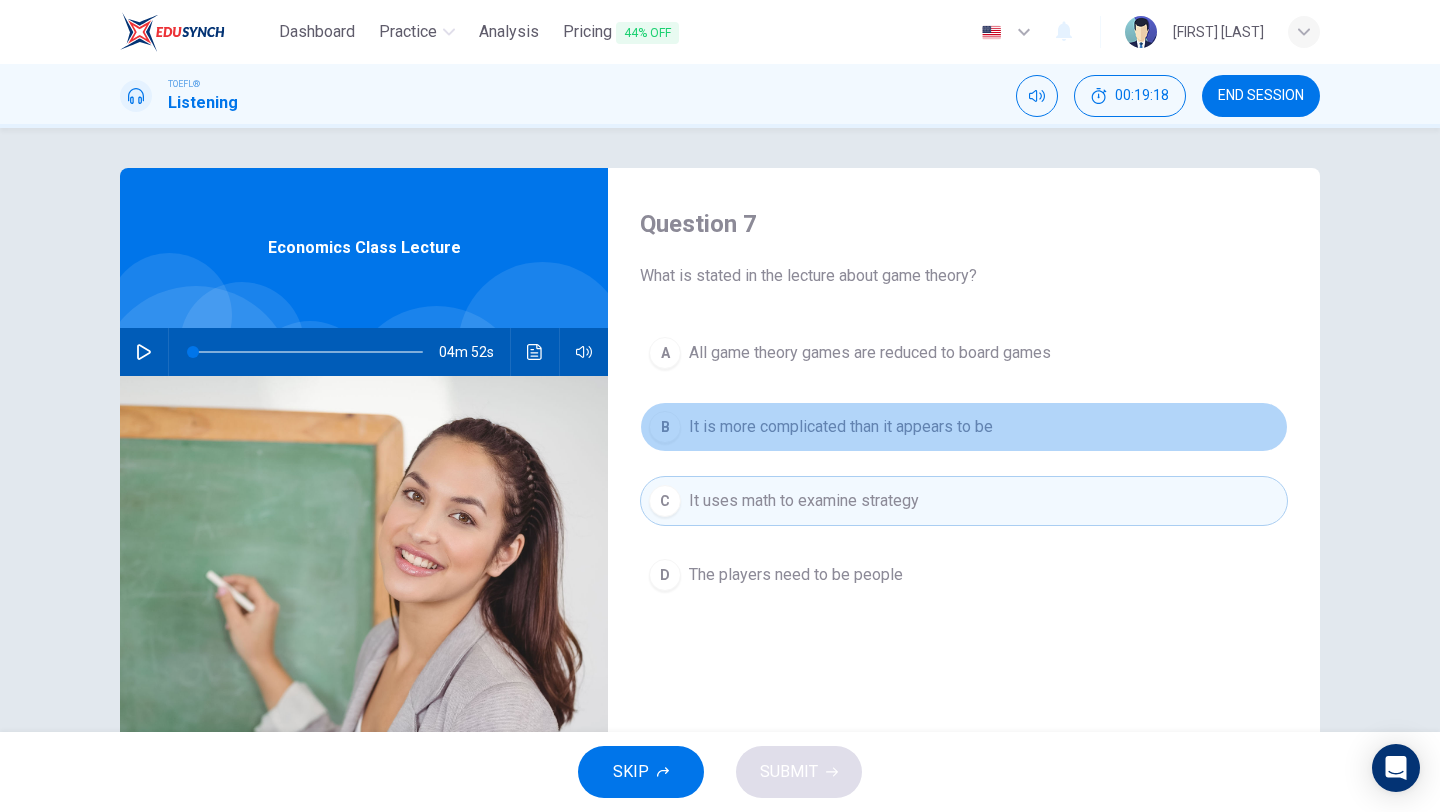 click on "It is more complicated than it appears to be" at bounding box center (870, 353) 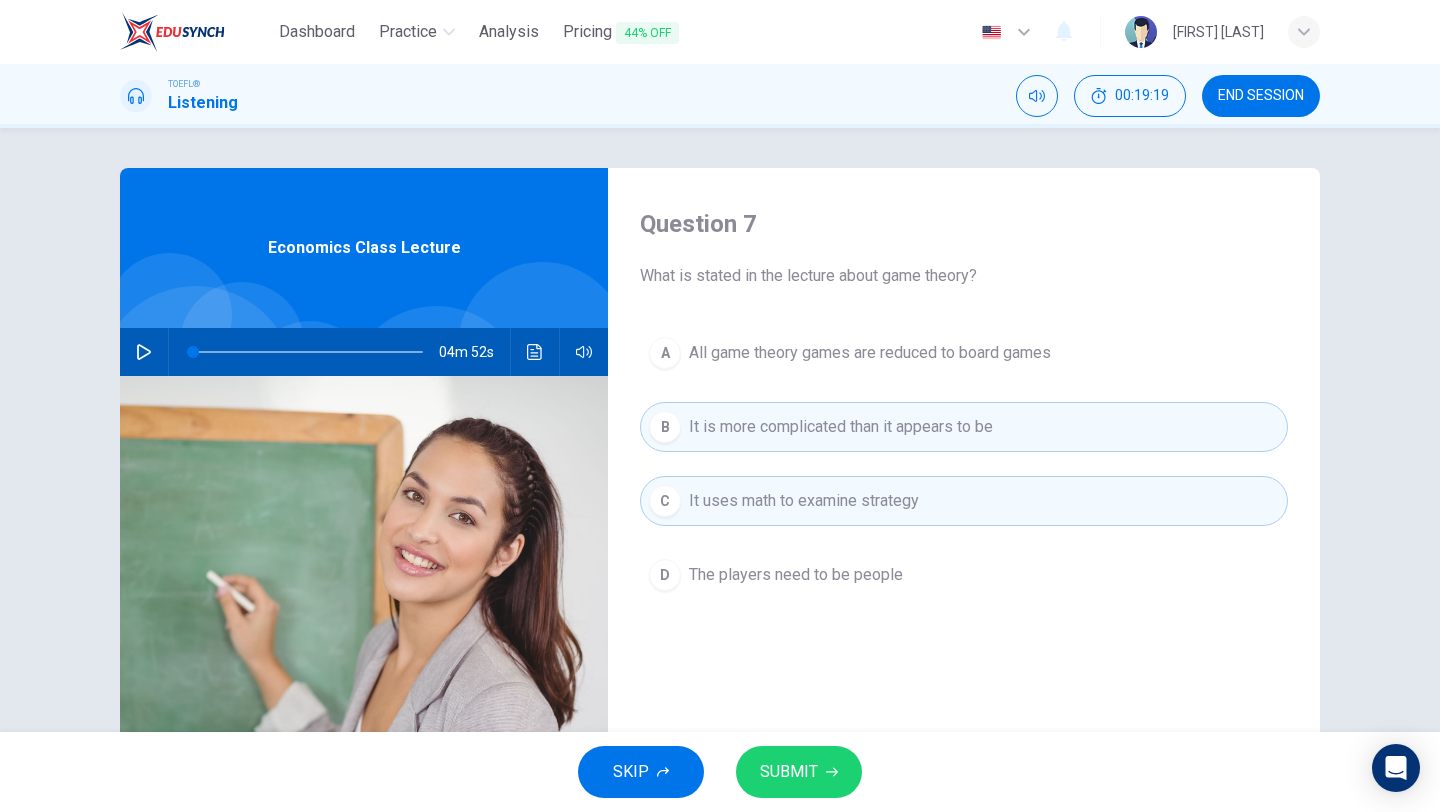 click on "SUBMIT" at bounding box center [799, 772] 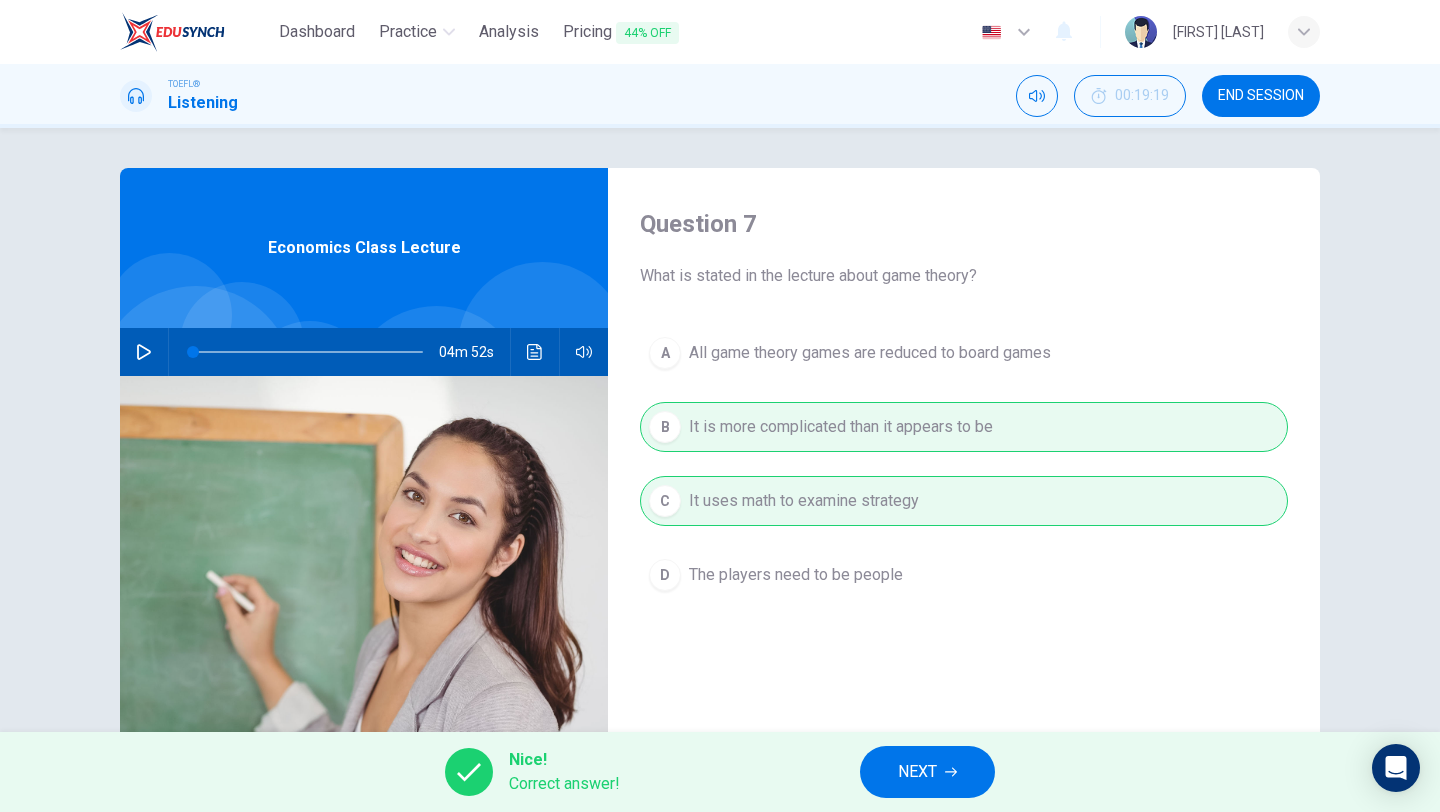 click on "NEXT" at bounding box center (917, 772) 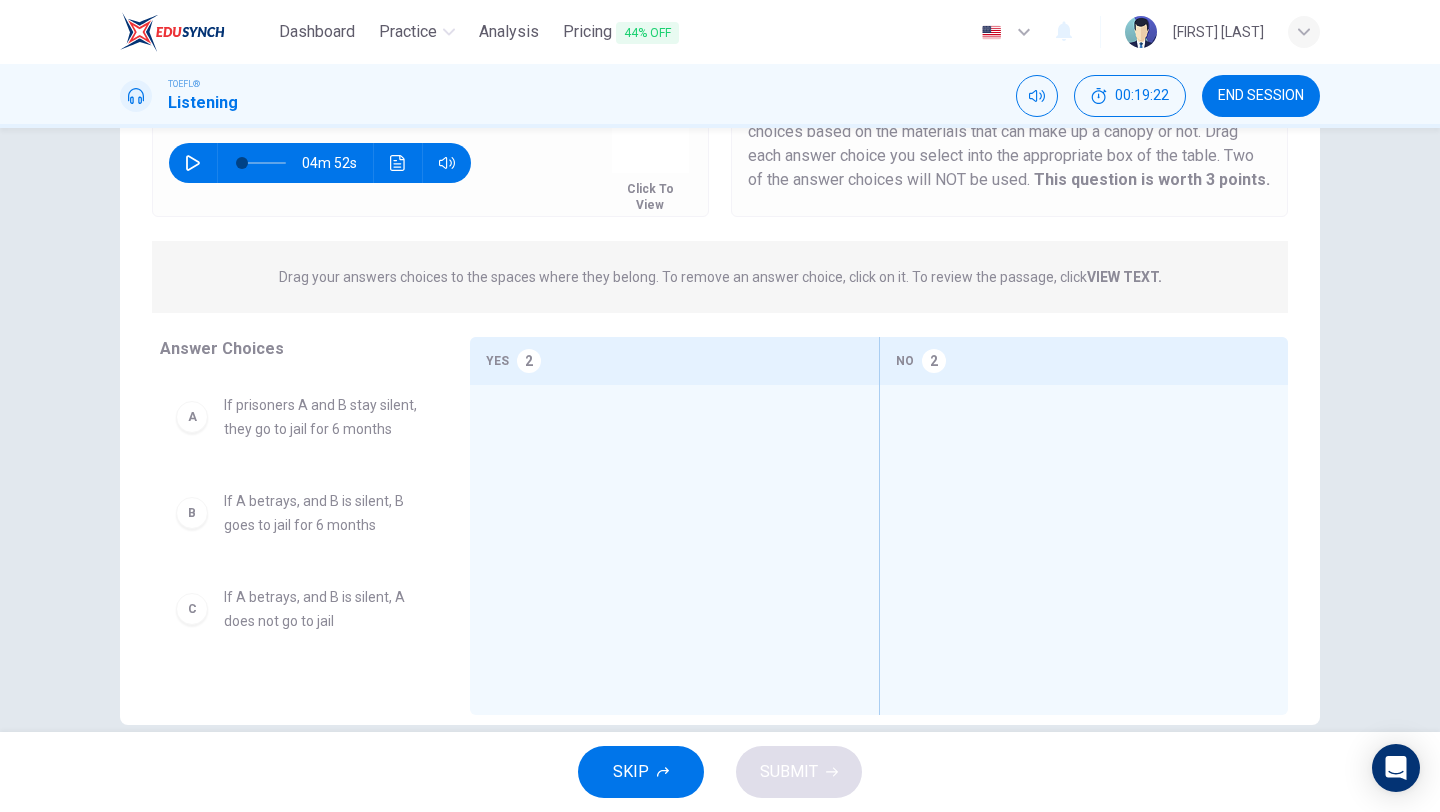 scroll, scrollTop: 184, scrollLeft: 0, axis: vertical 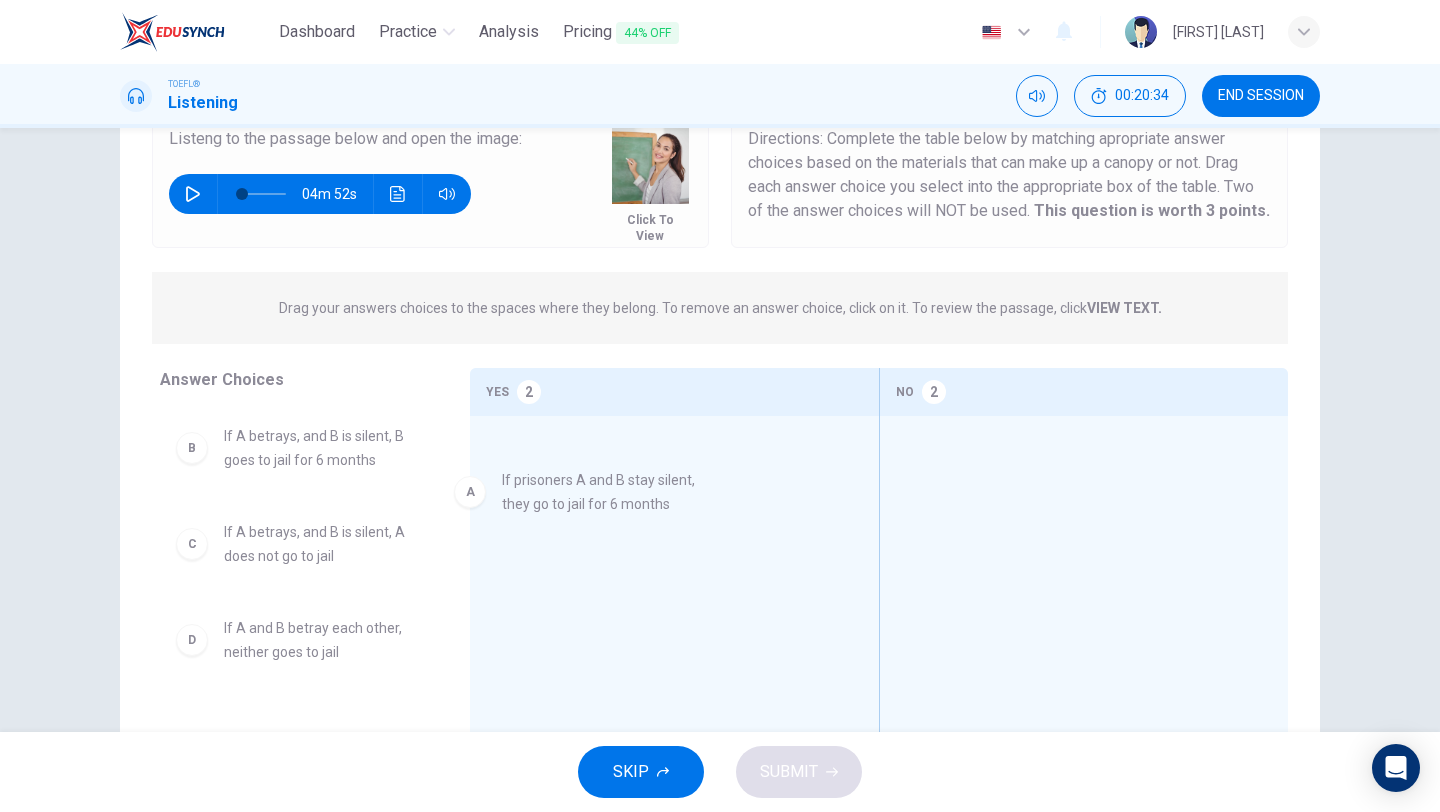 drag, startPoint x: 297, startPoint y: 442, endPoint x: 580, endPoint y: 487, distance: 286.55542 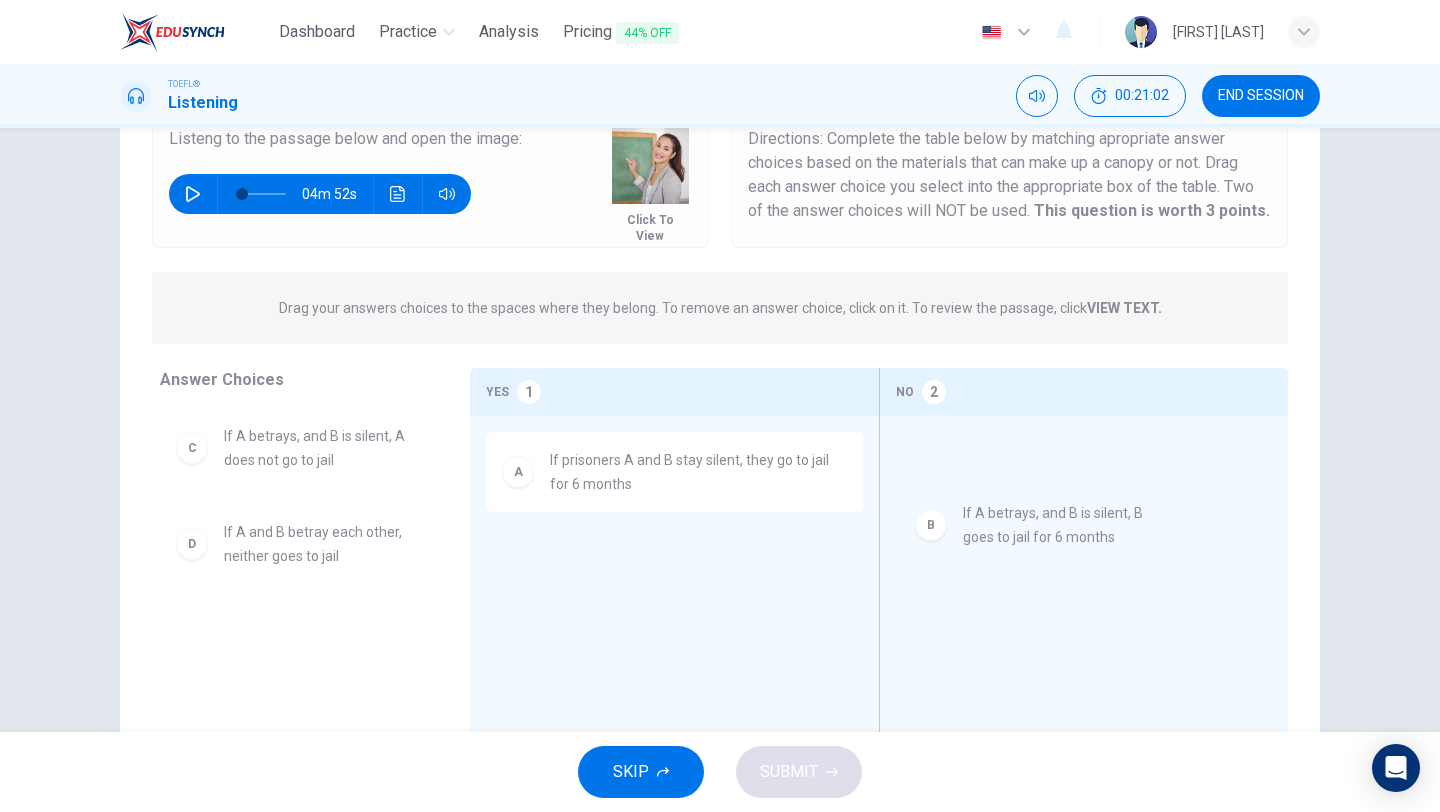 drag, startPoint x: 333, startPoint y: 446, endPoint x: 1087, endPoint y: 526, distance: 758.2322 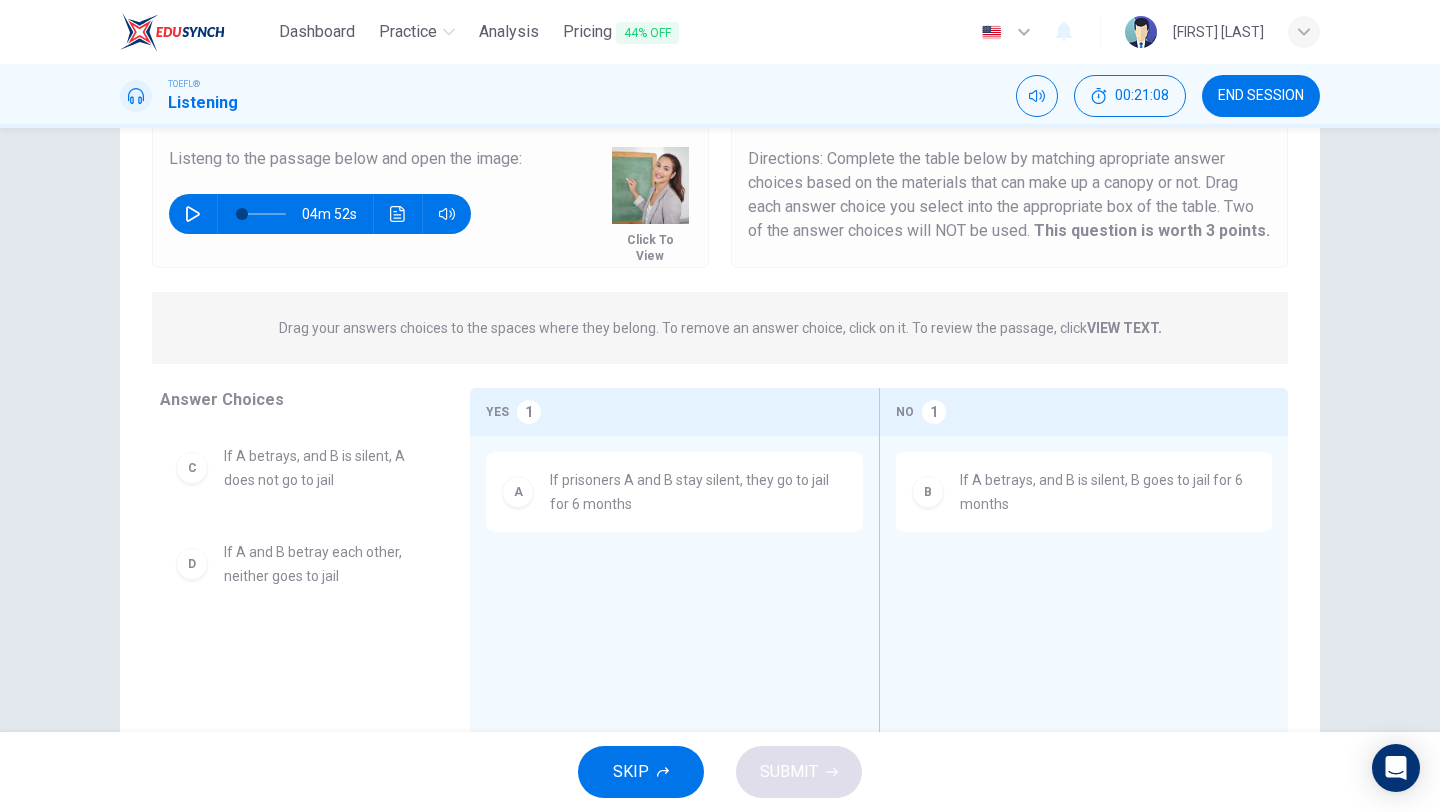 scroll, scrollTop: 143, scrollLeft: 0, axis: vertical 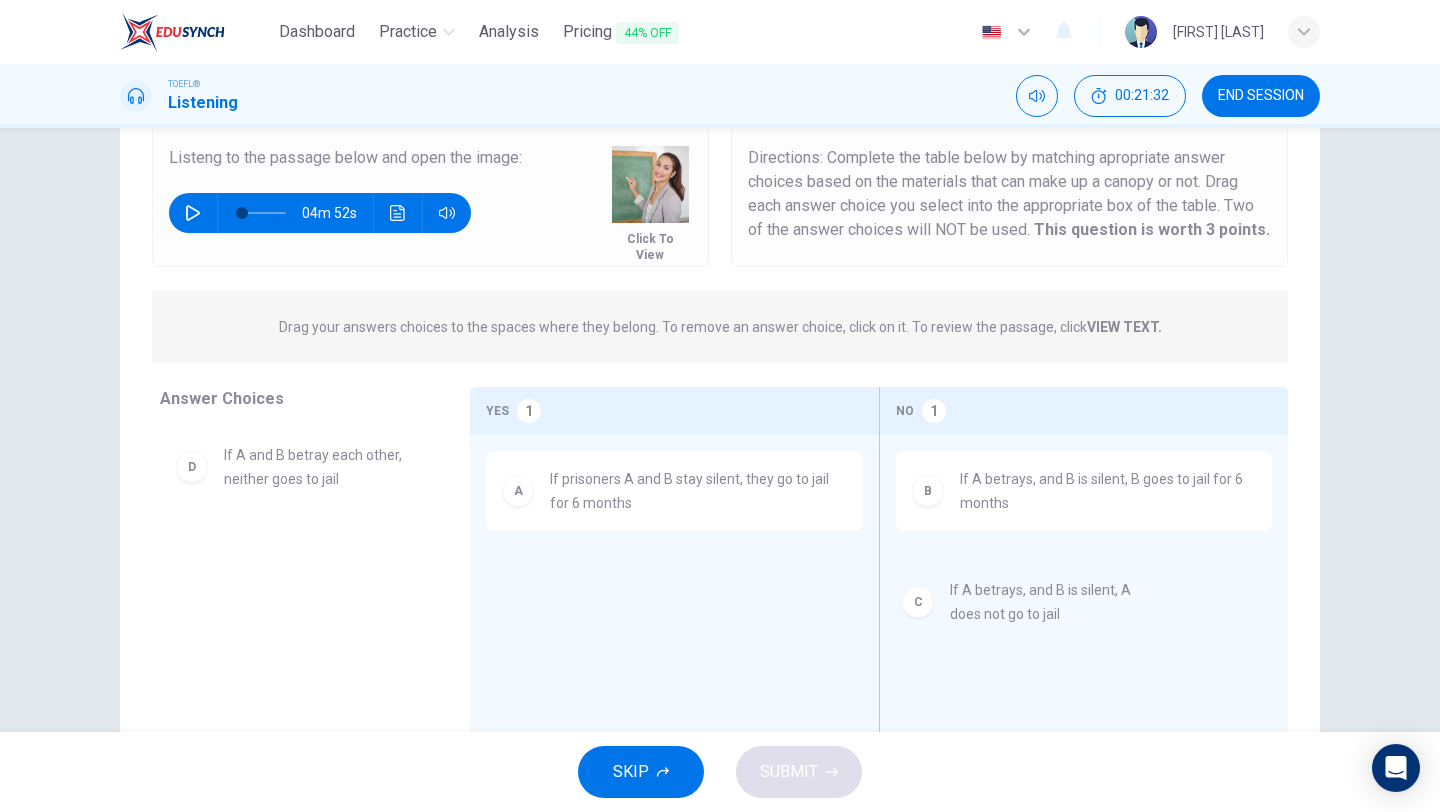 drag, startPoint x: 303, startPoint y: 488, endPoint x: 1050, endPoint y: 611, distance: 757.0588 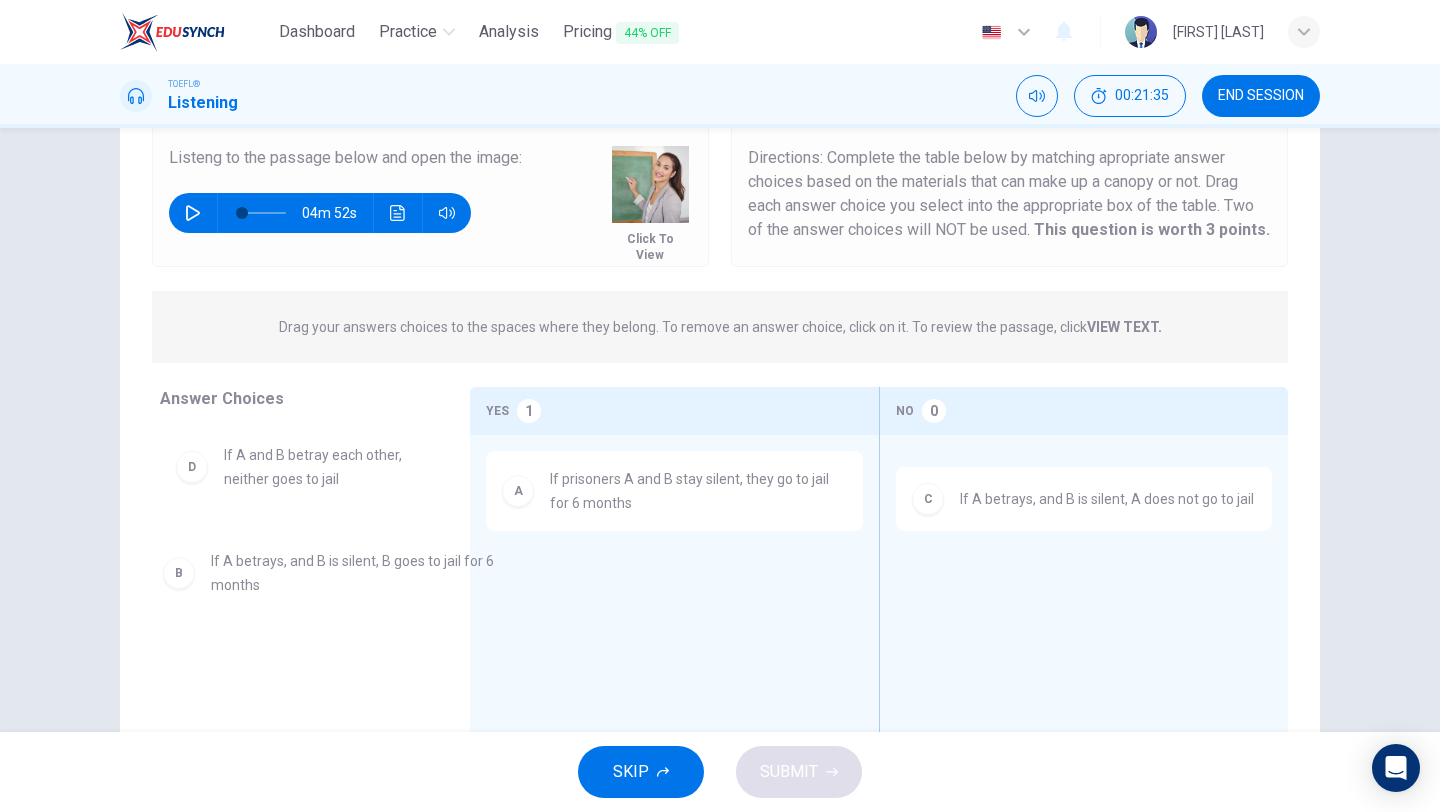 drag, startPoint x: 1016, startPoint y: 499, endPoint x: 262, endPoint y: 581, distance: 758.4458 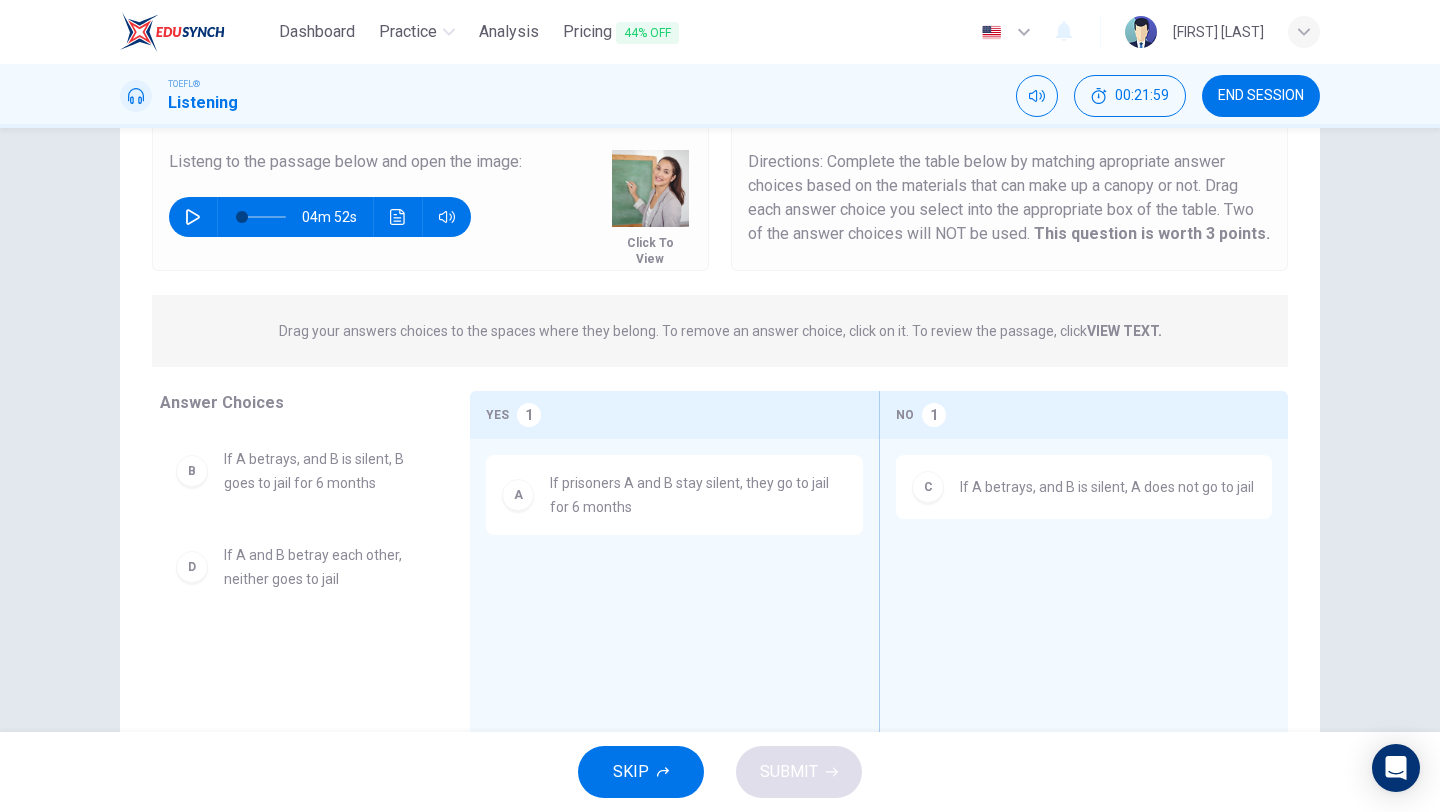 scroll, scrollTop: 141, scrollLeft: 0, axis: vertical 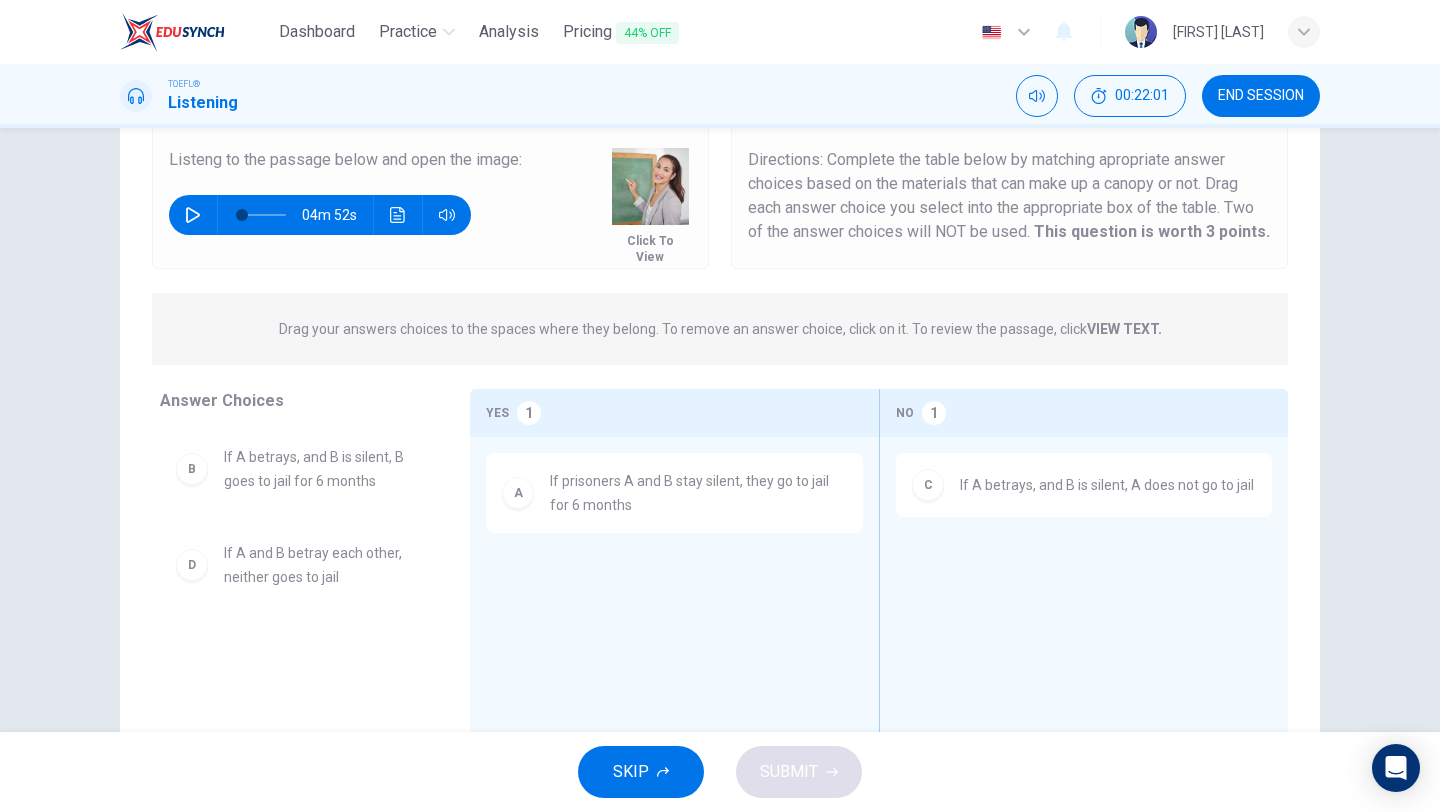 click on "If prisoners A and B stay silent, they go to jail for 6 months" at bounding box center [698, 493] 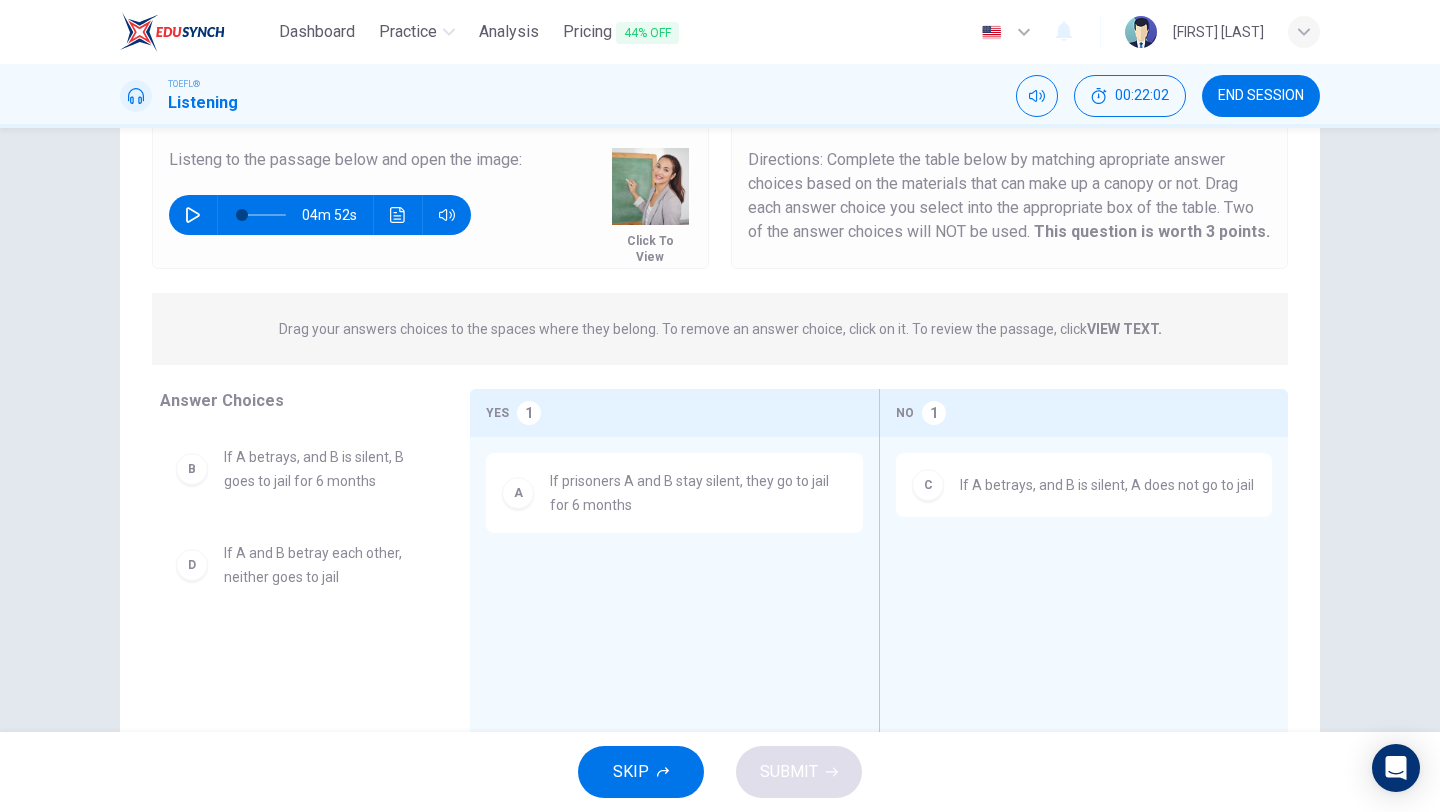 click on "If A betrays, and B is silent, A does not go to jail" at bounding box center [1107, 485] 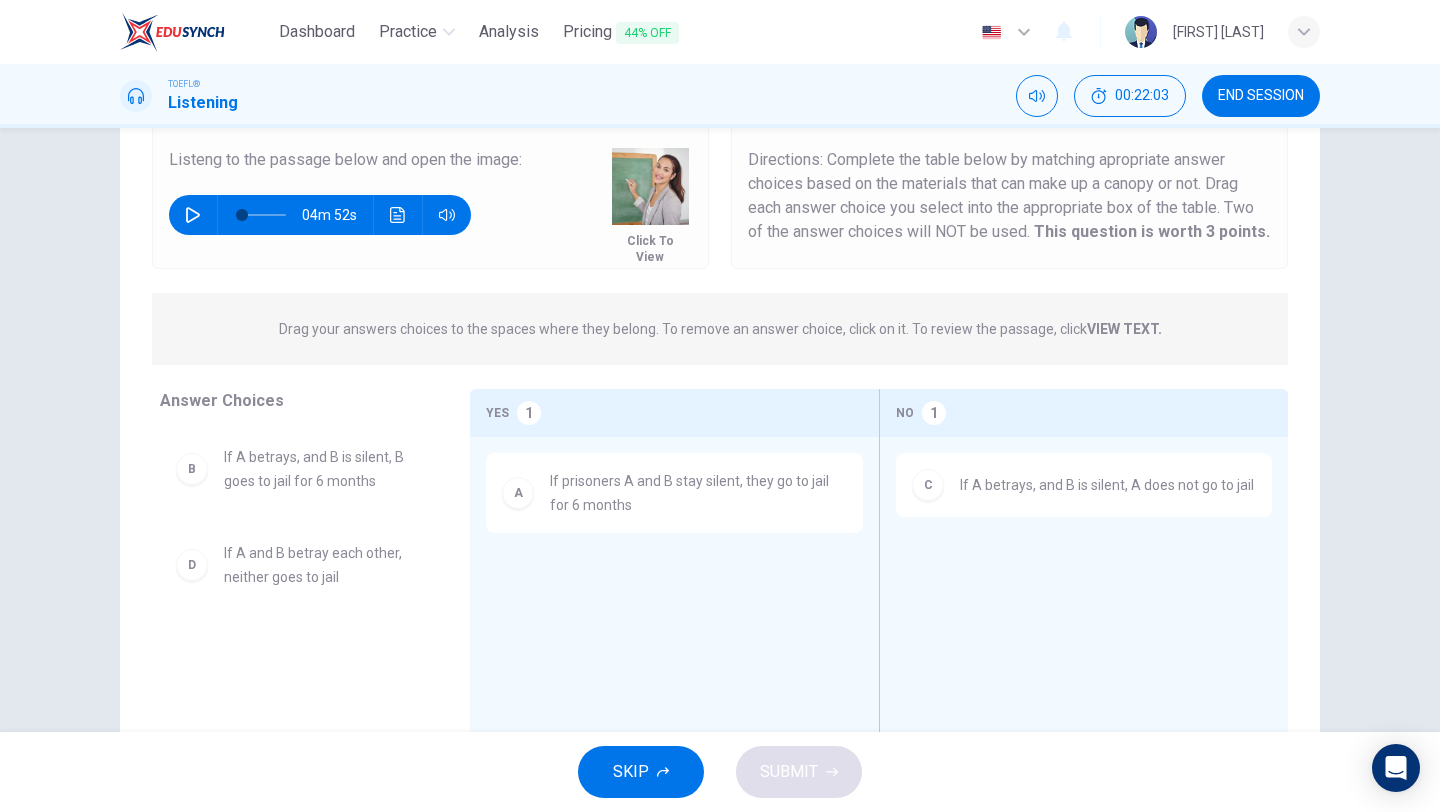 click on "If A betrays, and B is silent, B goes to jail for 6 months" at bounding box center (323, 469) 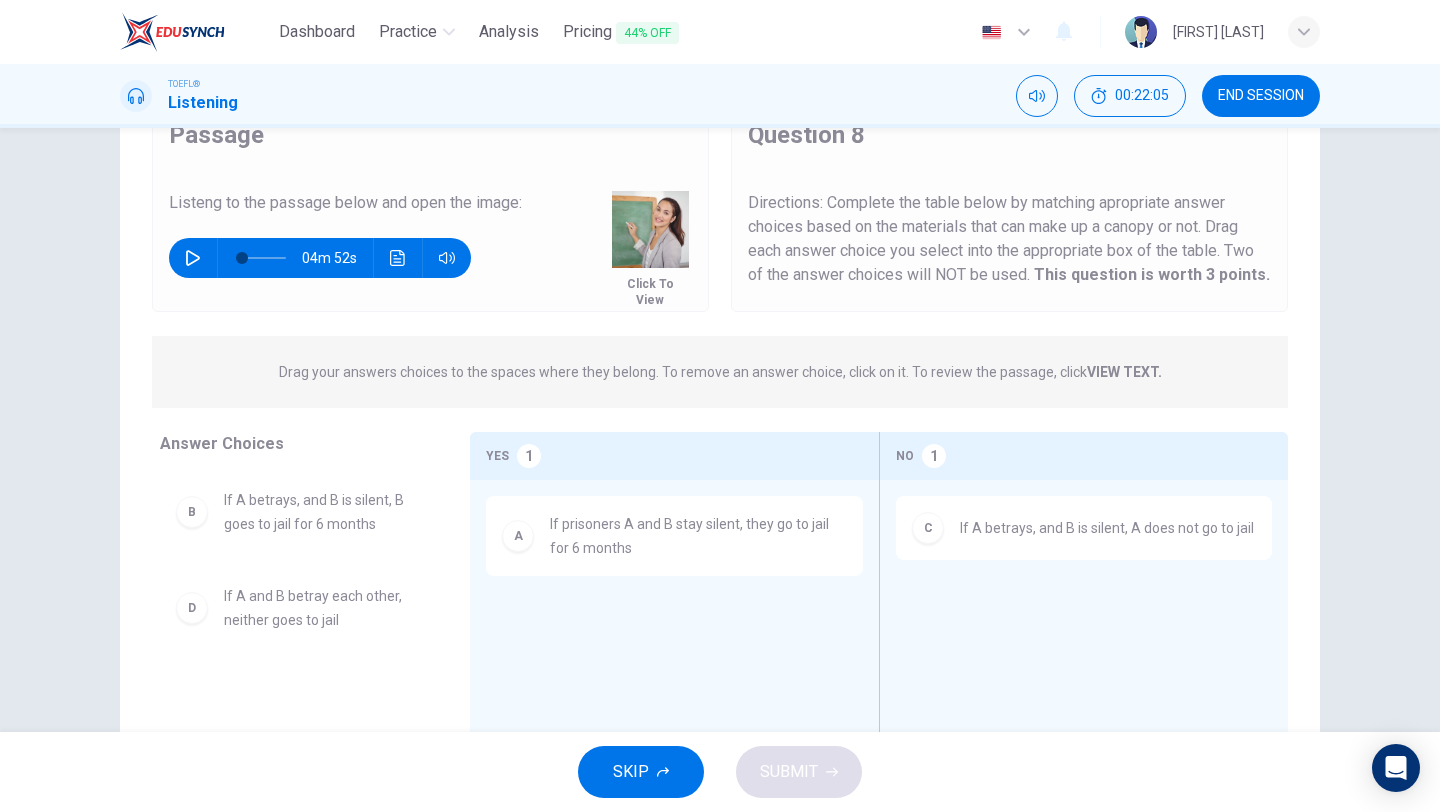 scroll, scrollTop: 96, scrollLeft: 0, axis: vertical 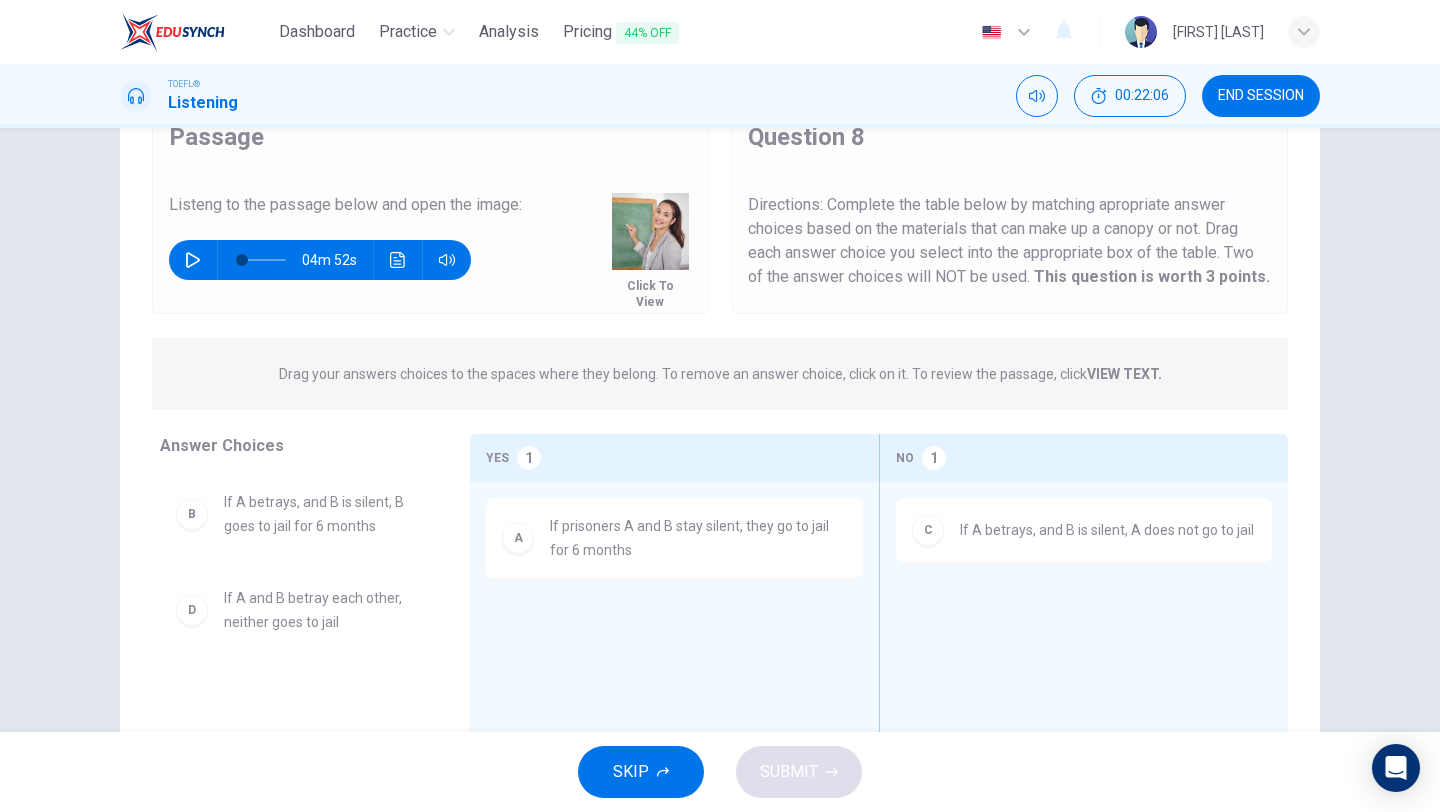click on "1" at bounding box center (529, 458) 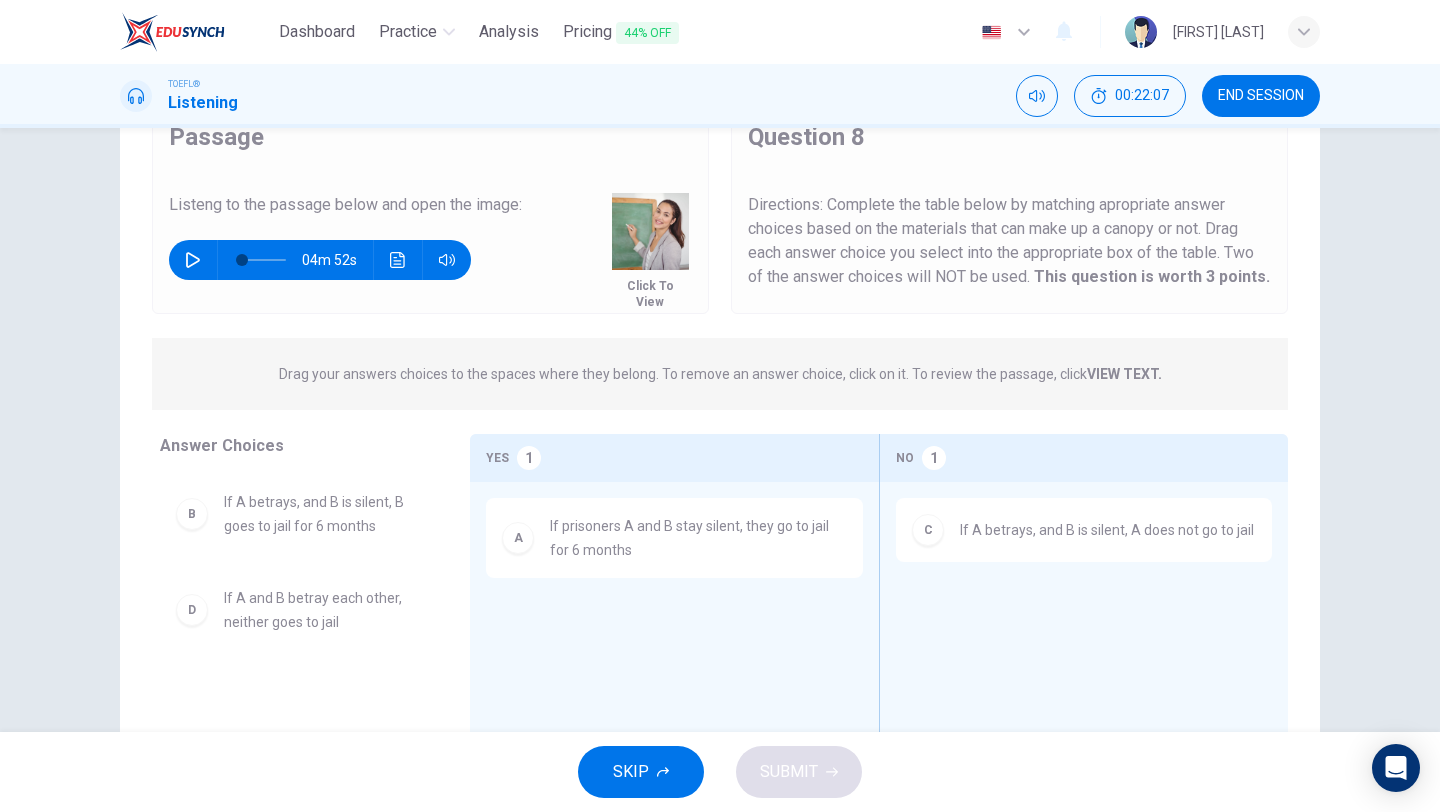 click on "1" at bounding box center (934, 458) 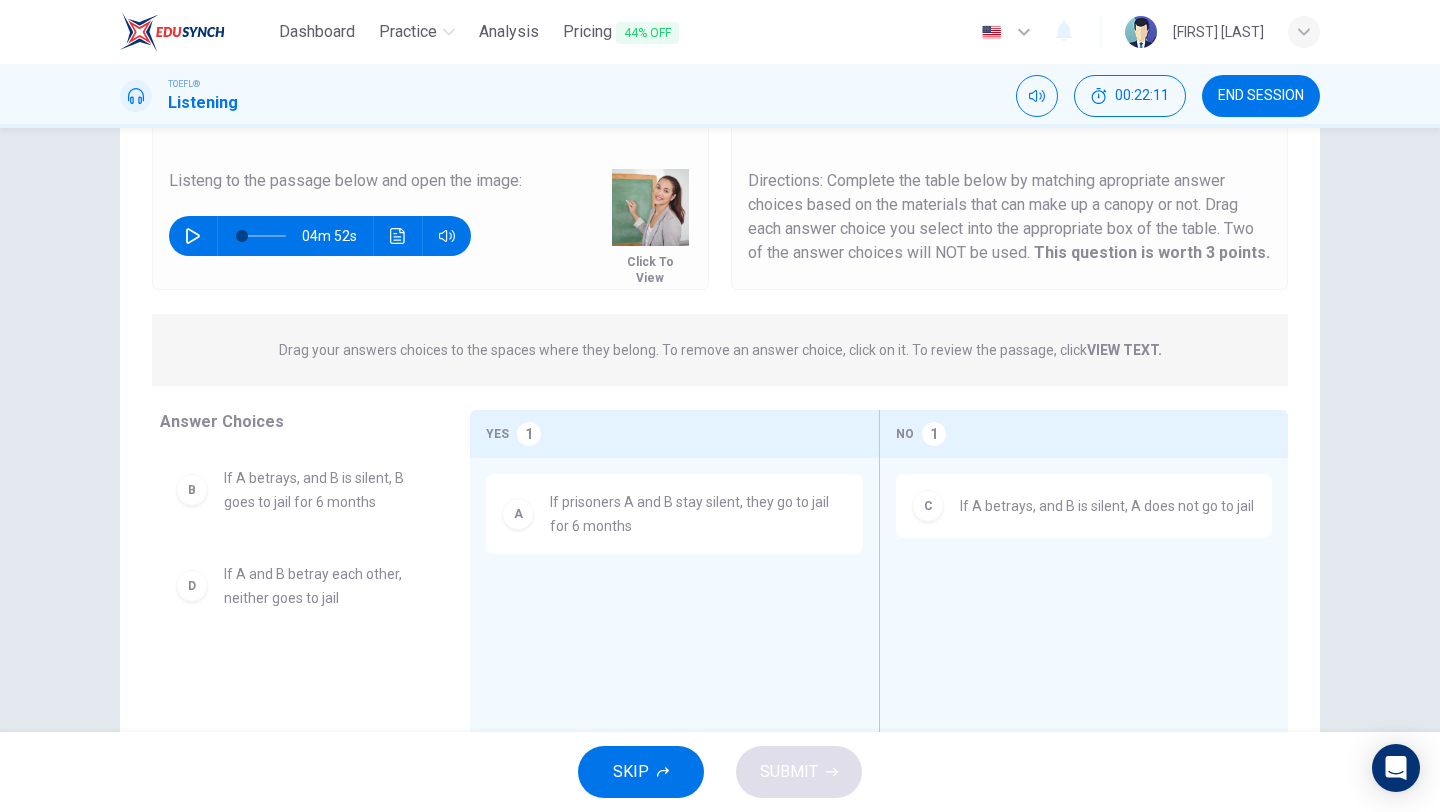 scroll, scrollTop: 121, scrollLeft: 0, axis: vertical 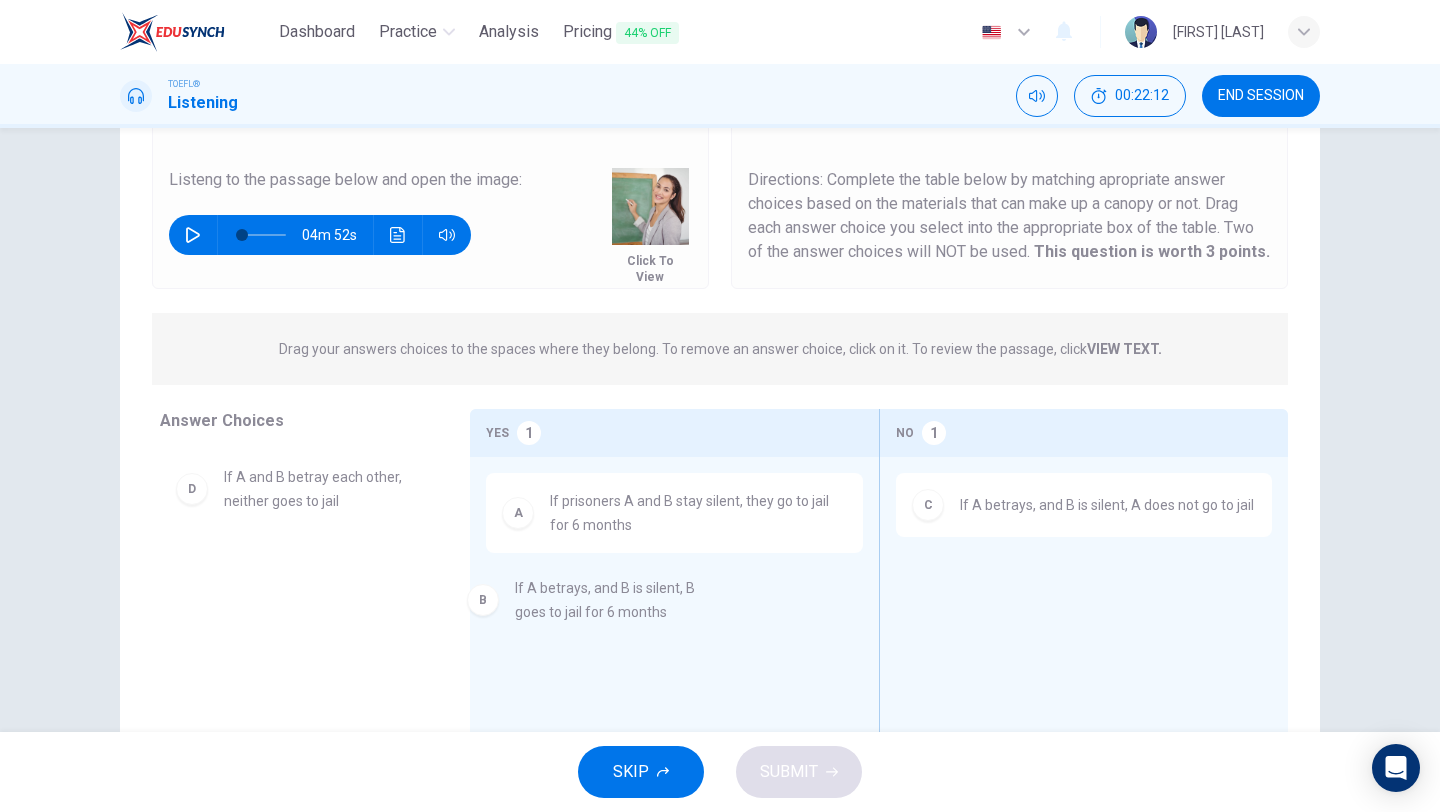 drag, startPoint x: 235, startPoint y: 490, endPoint x: 546, endPoint y: 601, distance: 330.2151 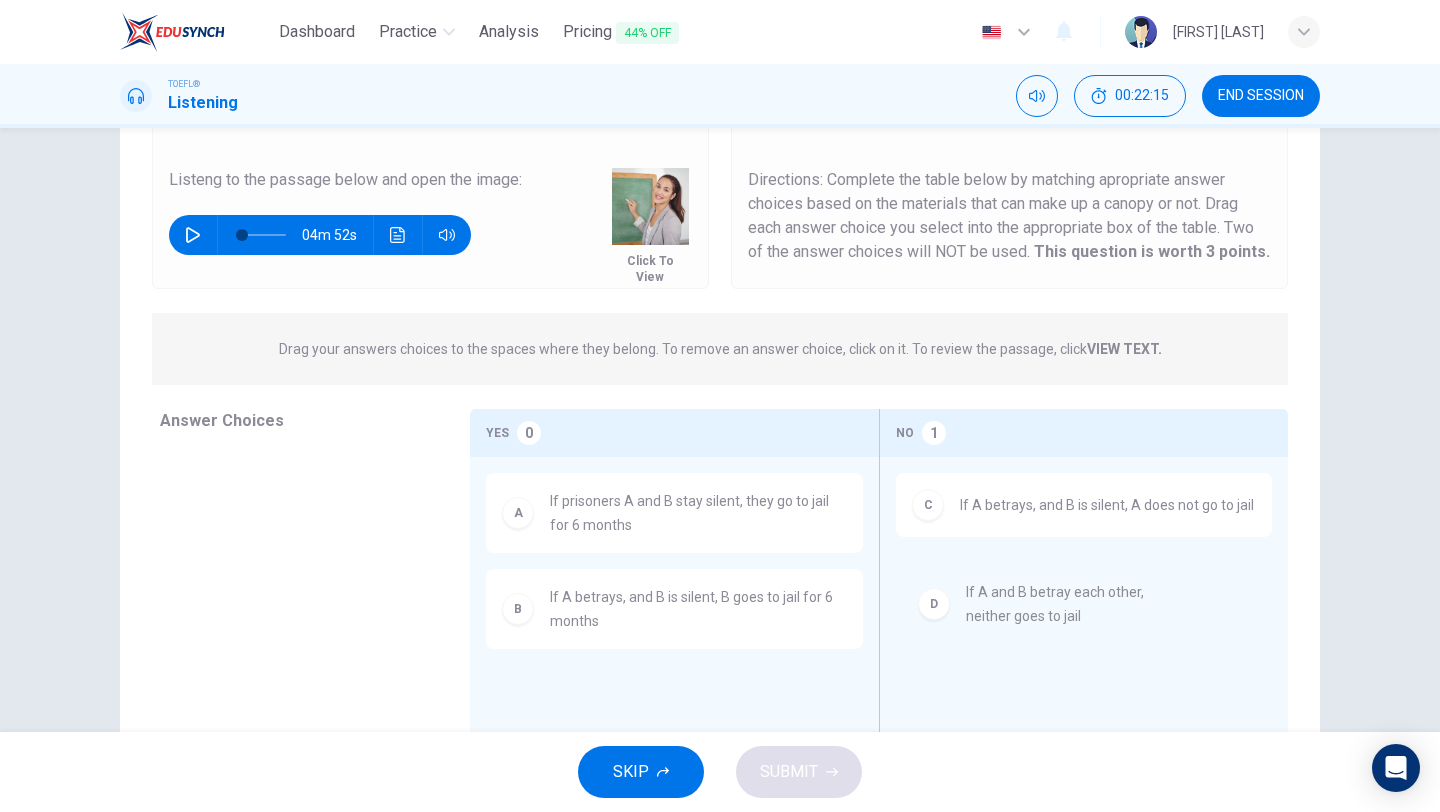 drag, startPoint x: 262, startPoint y: 494, endPoint x: 1013, endPoint y: 609, distance: 759.7539 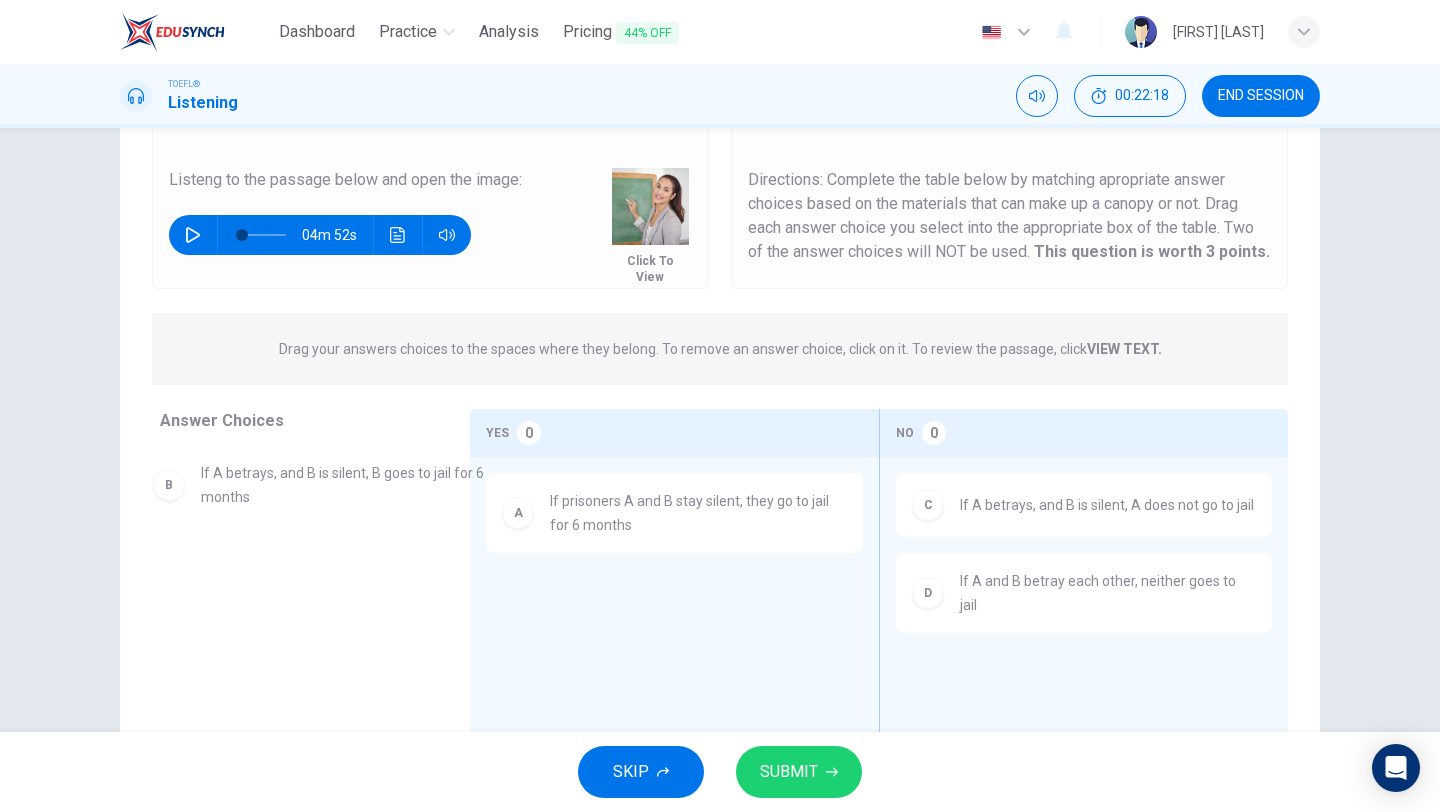 drag, startPoint x: 714, startPoint y: 621, endPoint x: 358, endPoint y: 497, distance: 376.97745 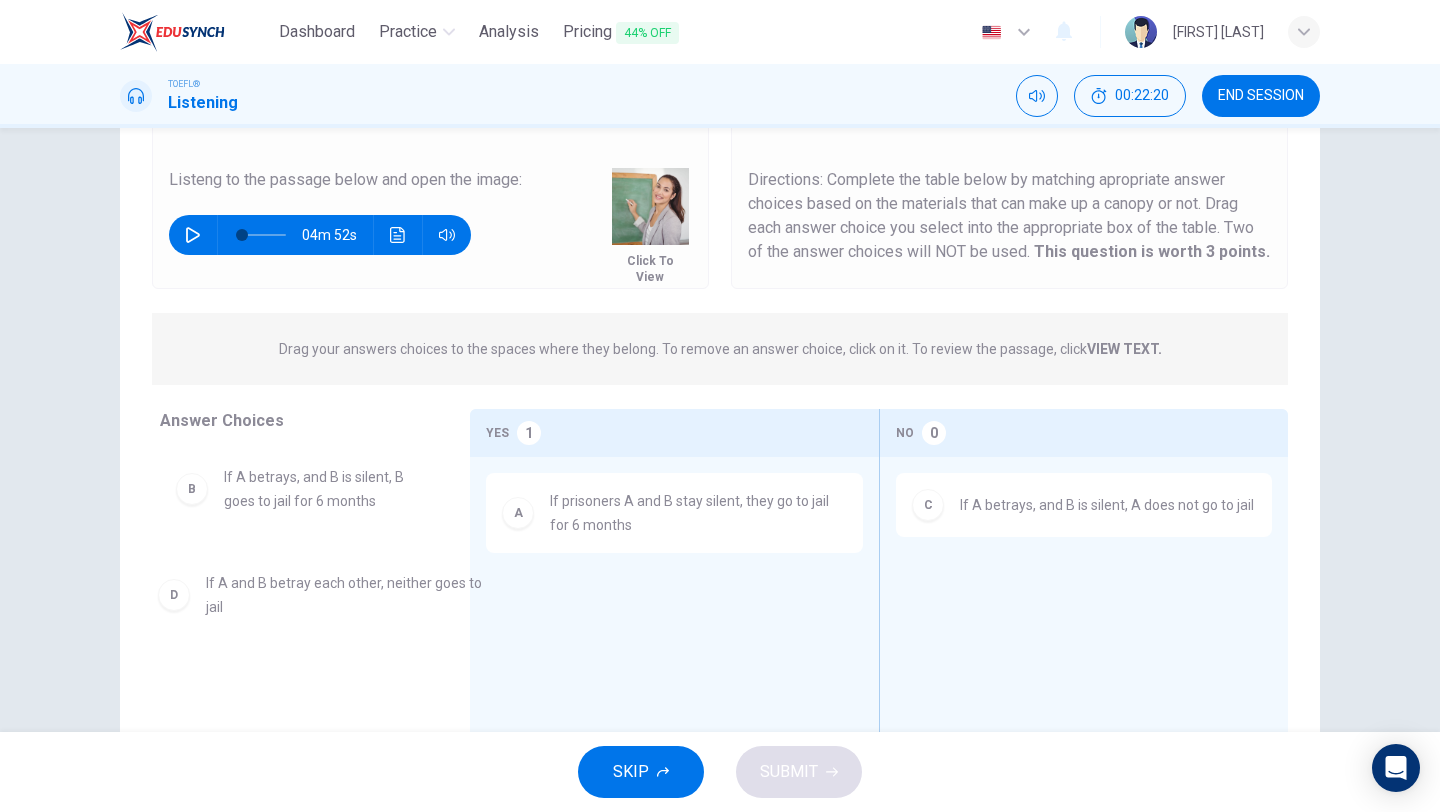 drag, startPoint x: 987, startPoint y: 575, endPoint x: 221, endPoint y: 580, distance: 766.0163 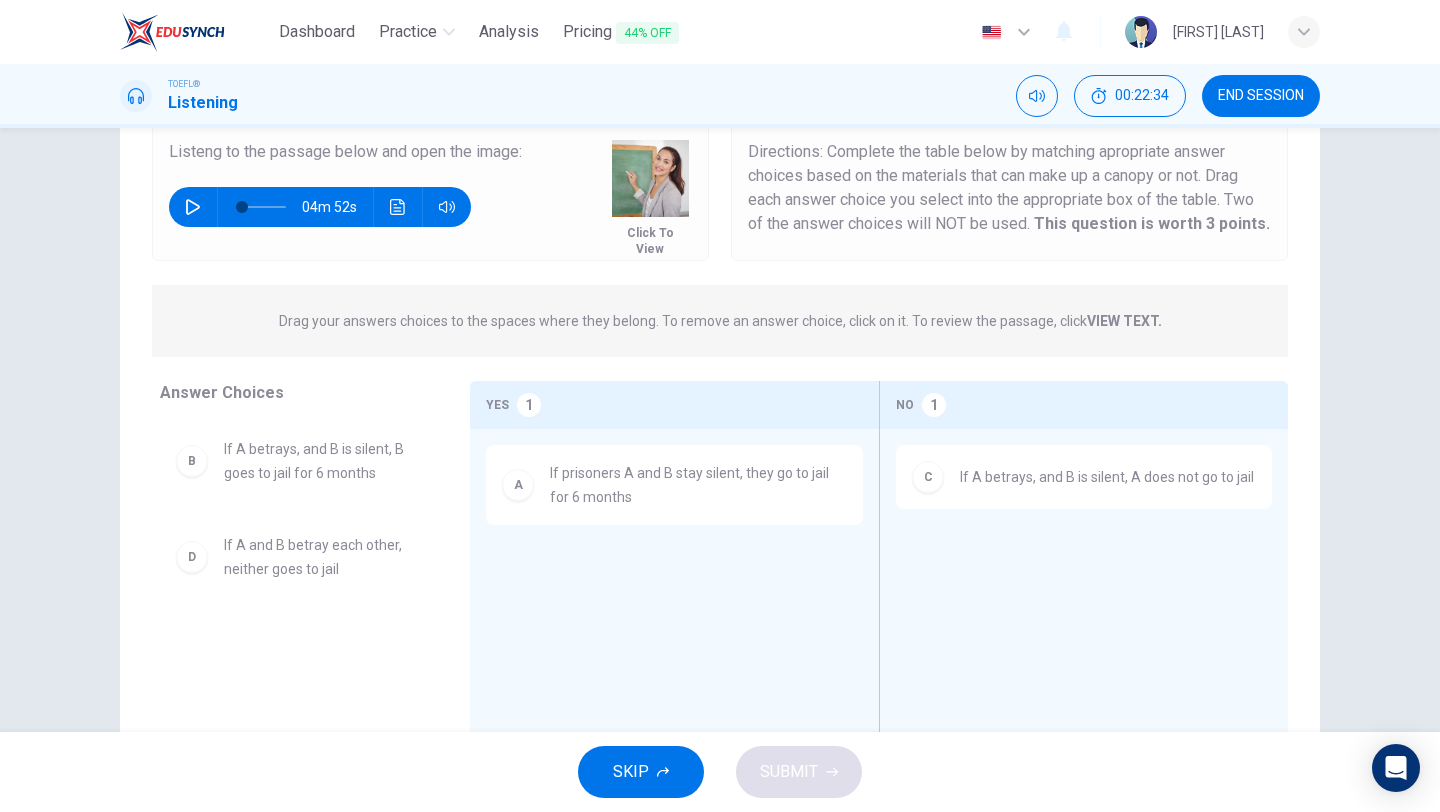 scroll, scrollTop: 148, scrollLeft: 0, axis: vertical 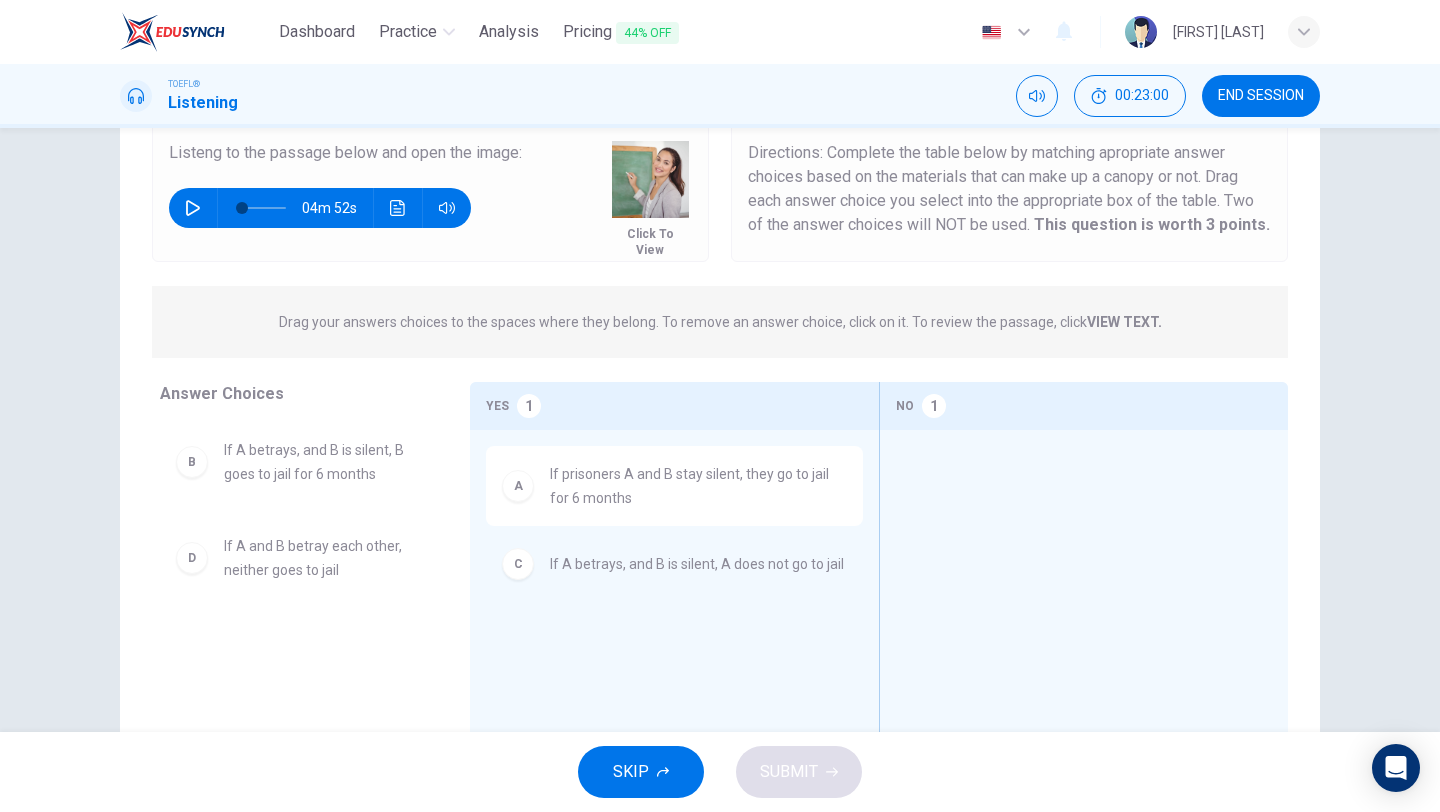 drag, startPoint x: 1019, startPoint y: 490, endPoint x: 604, endPoint y: 577, distance: 424.02124 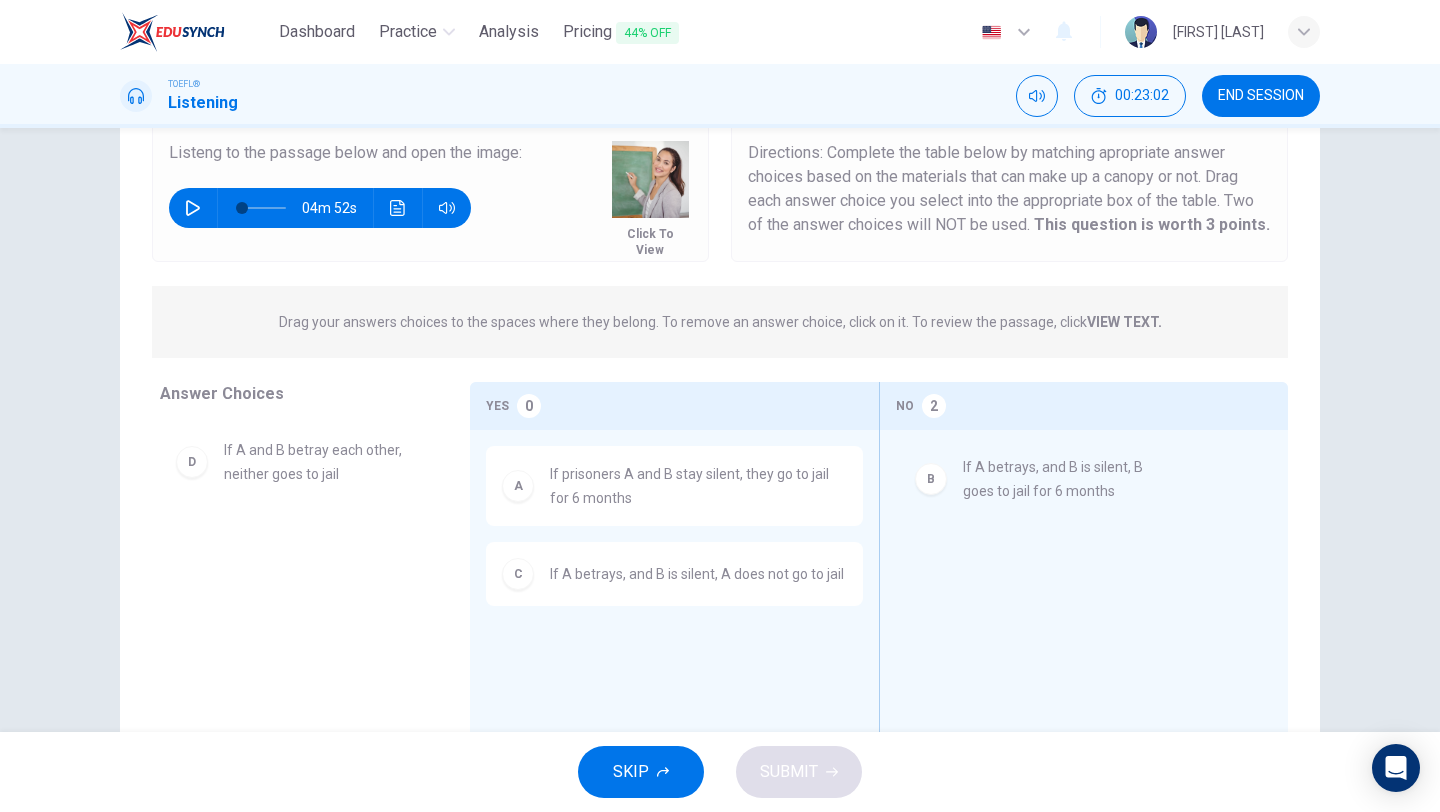 drag, startPoint x: 275, startPoint y: 457, endPoint x: 1030, endPoint y: 461, distance: 755.0106 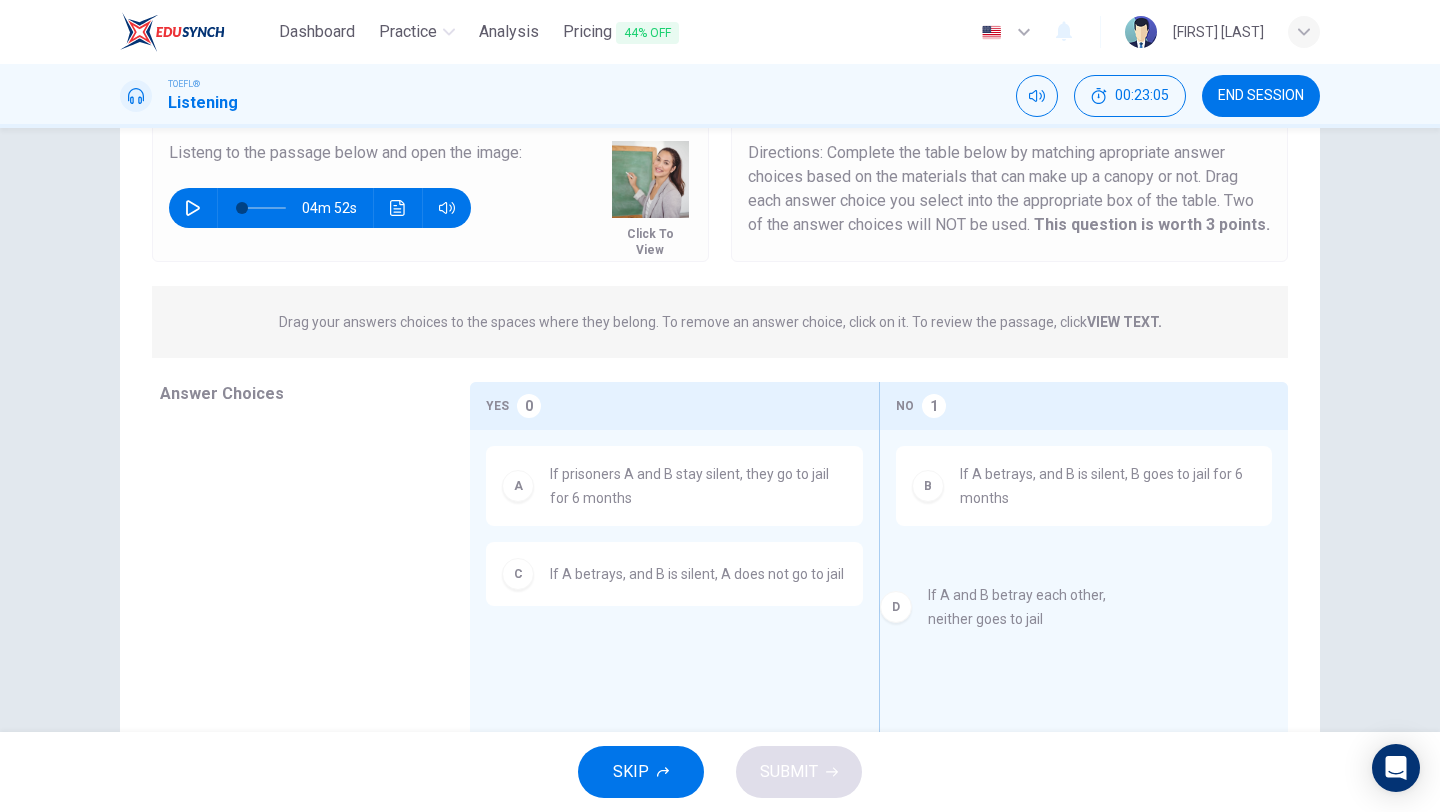 drag, startPoint x: 277, startPoint y: 459, endPoint x: 992, endPoint y: 596, distance: 728.0069 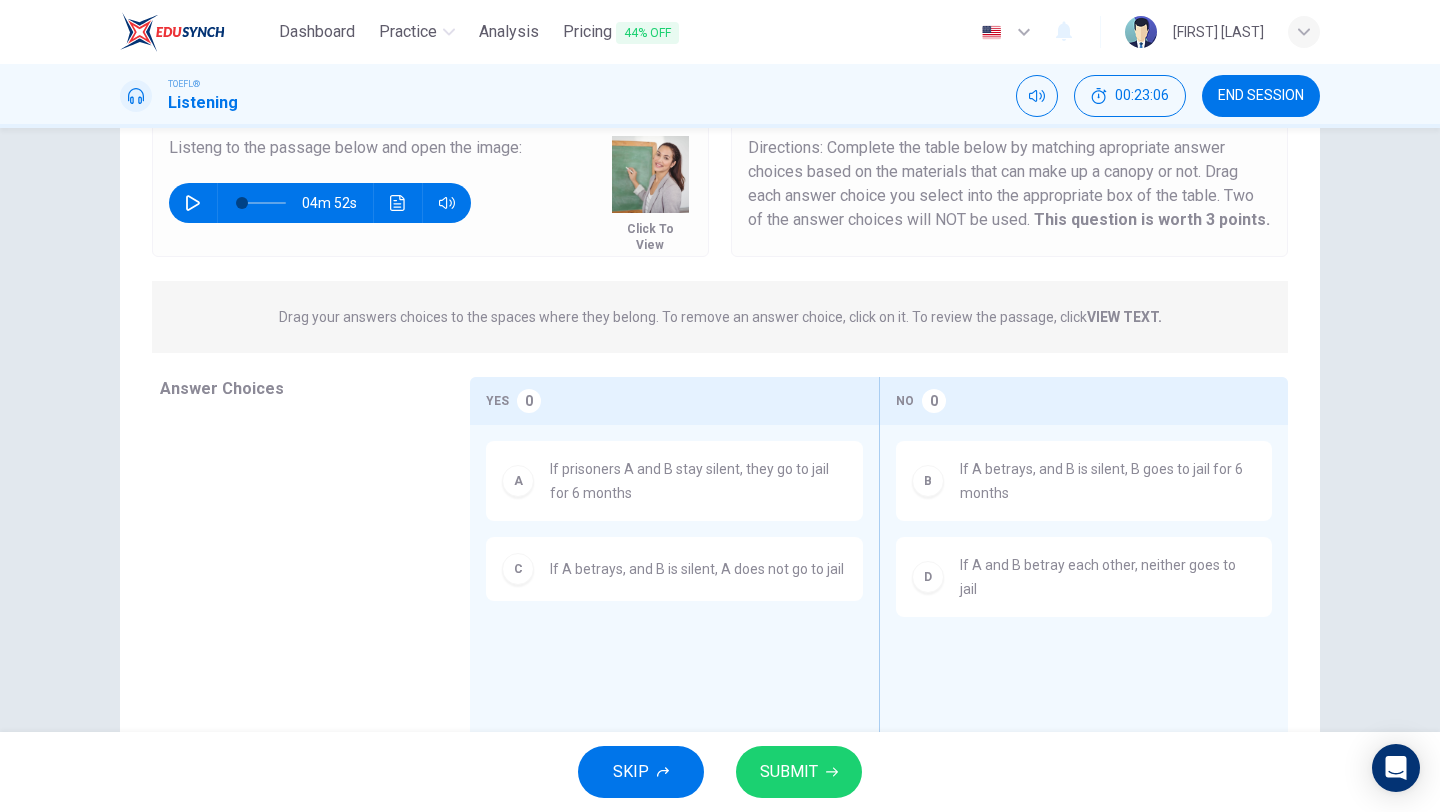 scroll, scrollTop: 151, scrollLeft: 0, axis: vertical 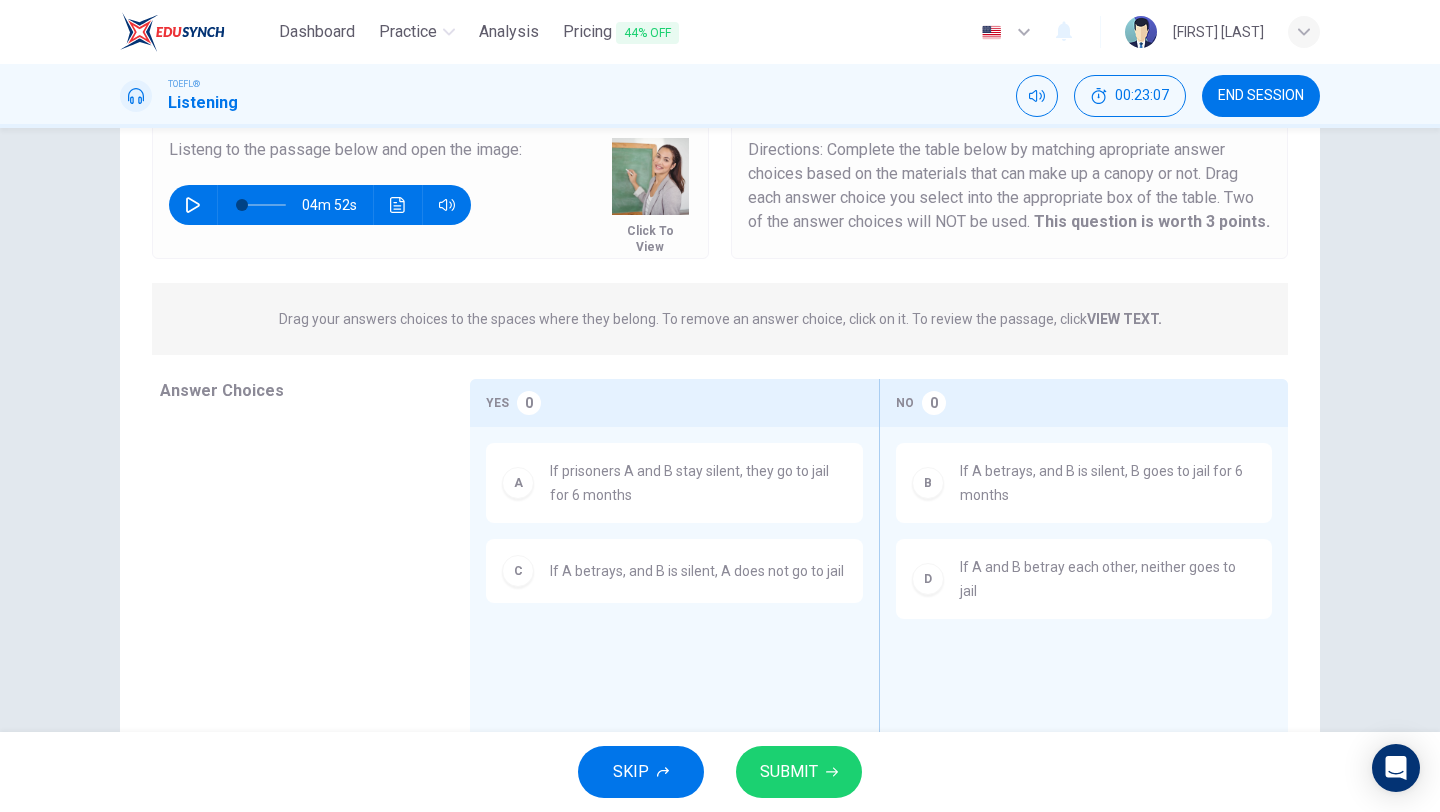 click on "SUBMIT" at bounding box center [789, 772] 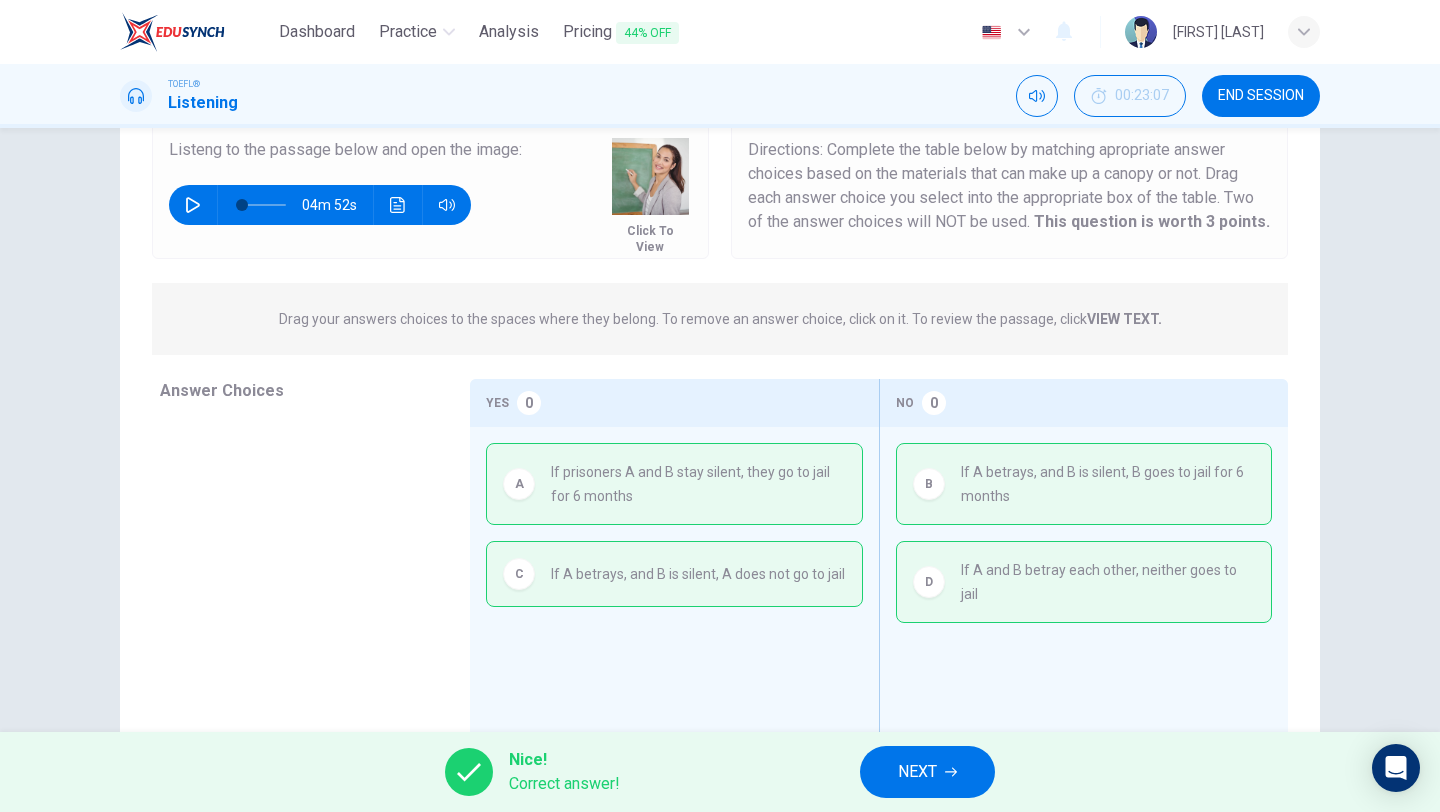 click on "NEXT" at bounding box center [927, 772] 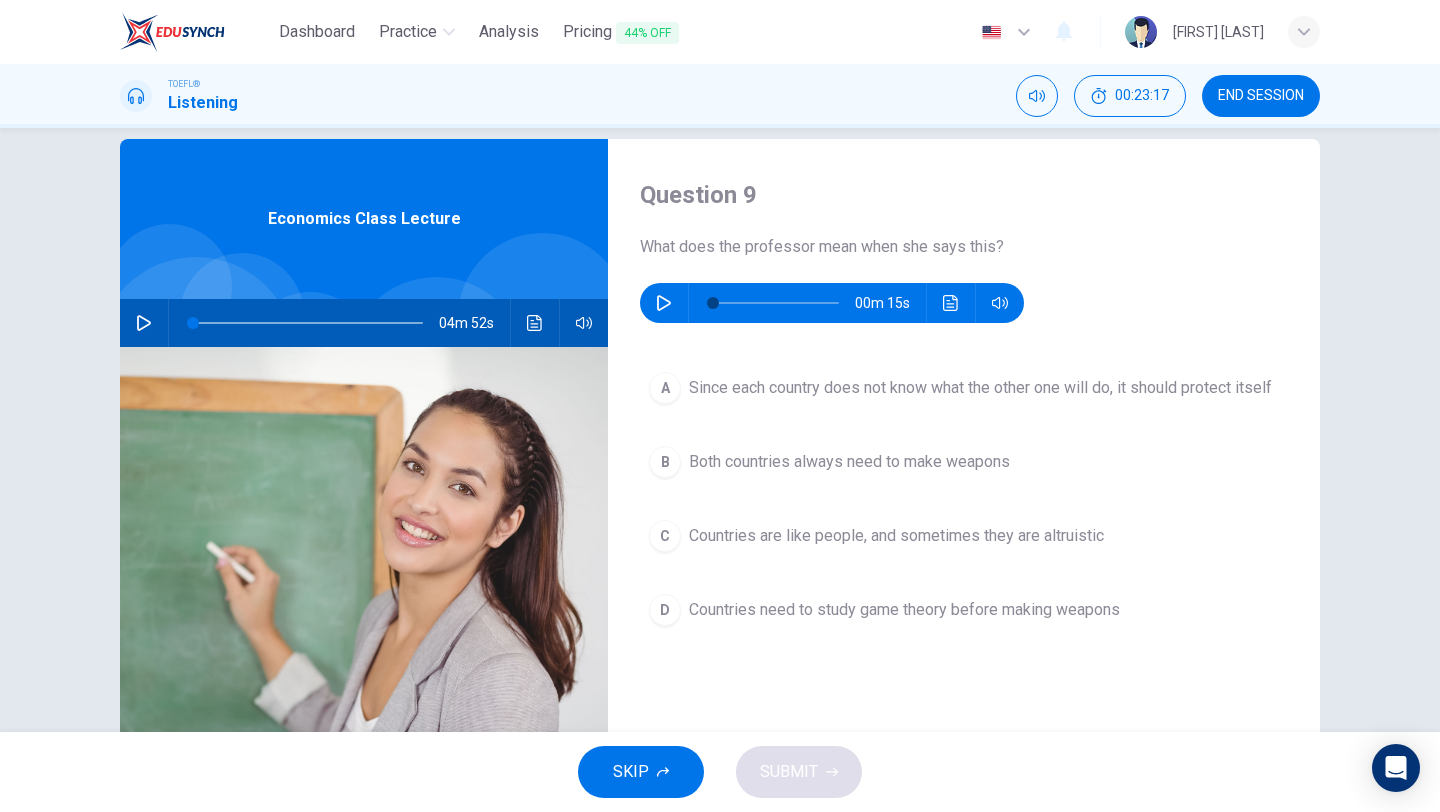 scroll, scrollTop: 0, scrollLeft: 0, axis: both 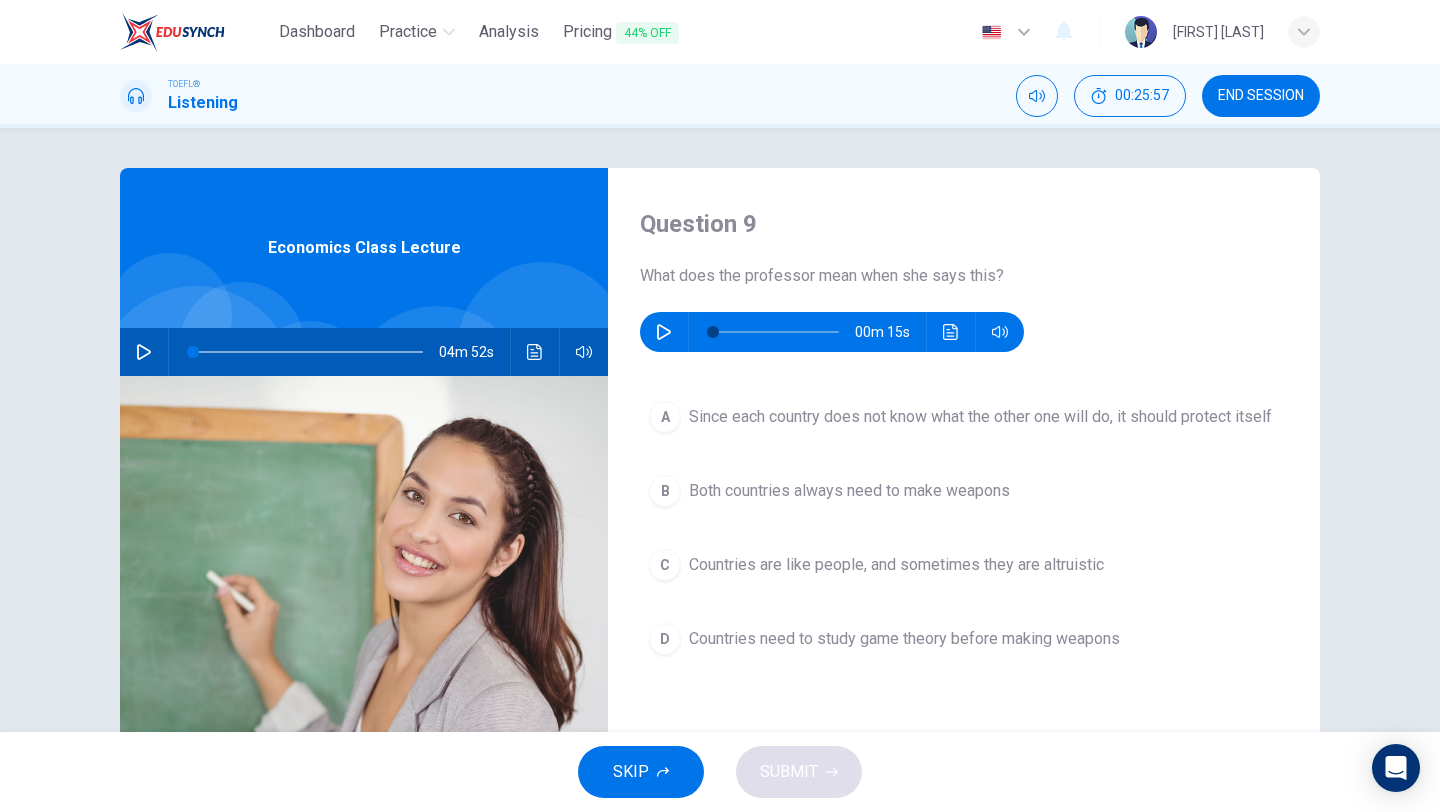 click on "END SESSION" at bounding box center [1261, 96] 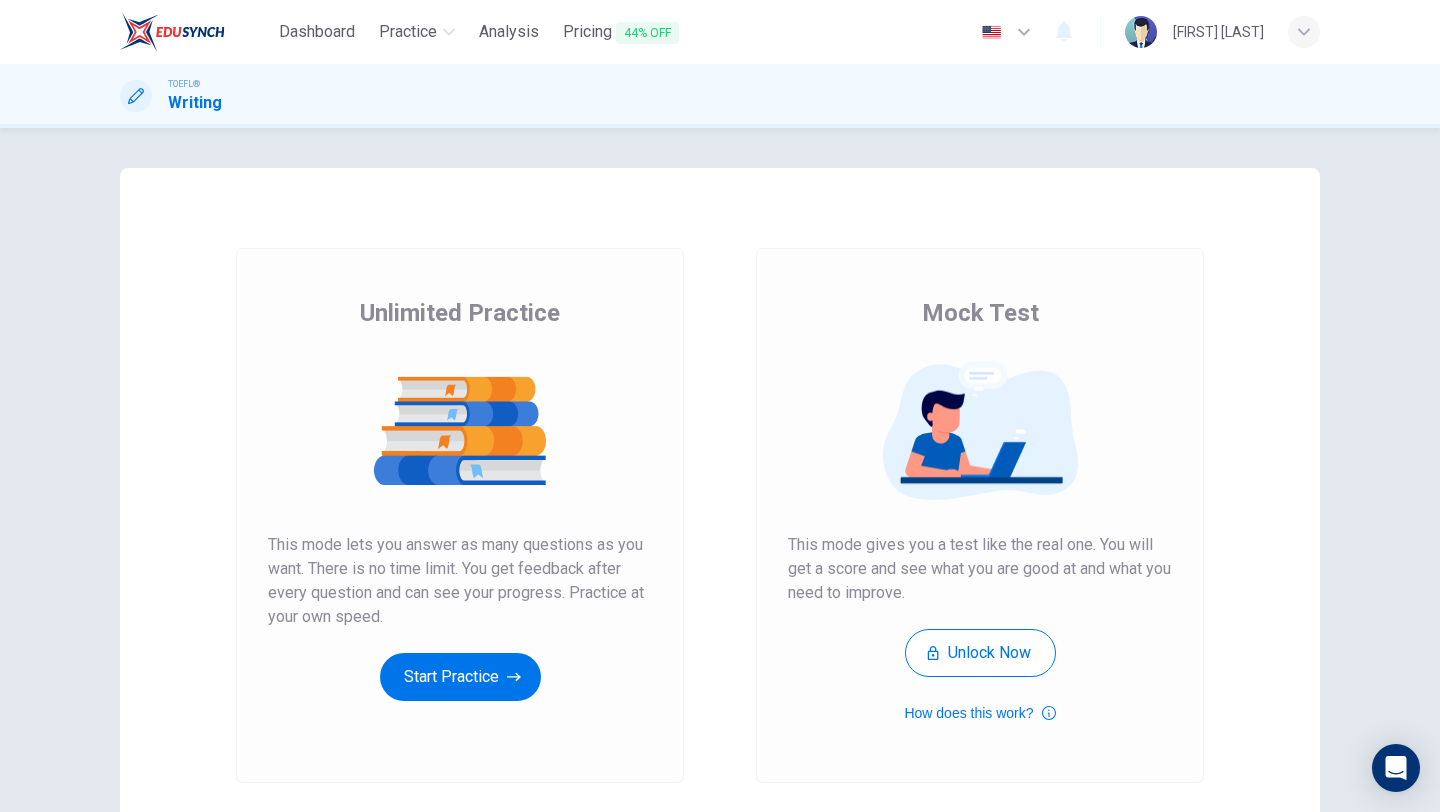scroll, scrollTop: 0, scrollLeft: 0, axis: both 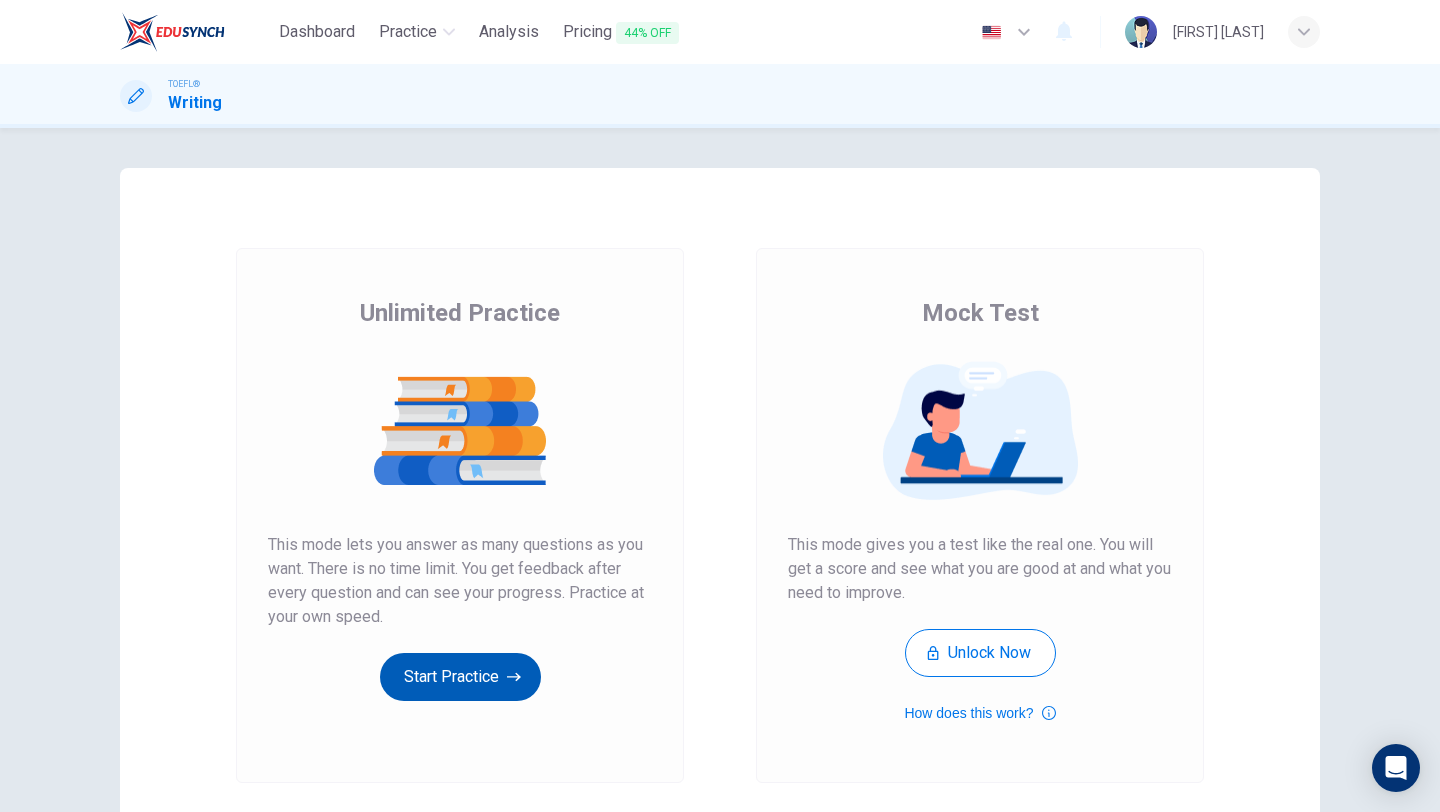 click on "Start Practice" at bounding box center (460, 677) 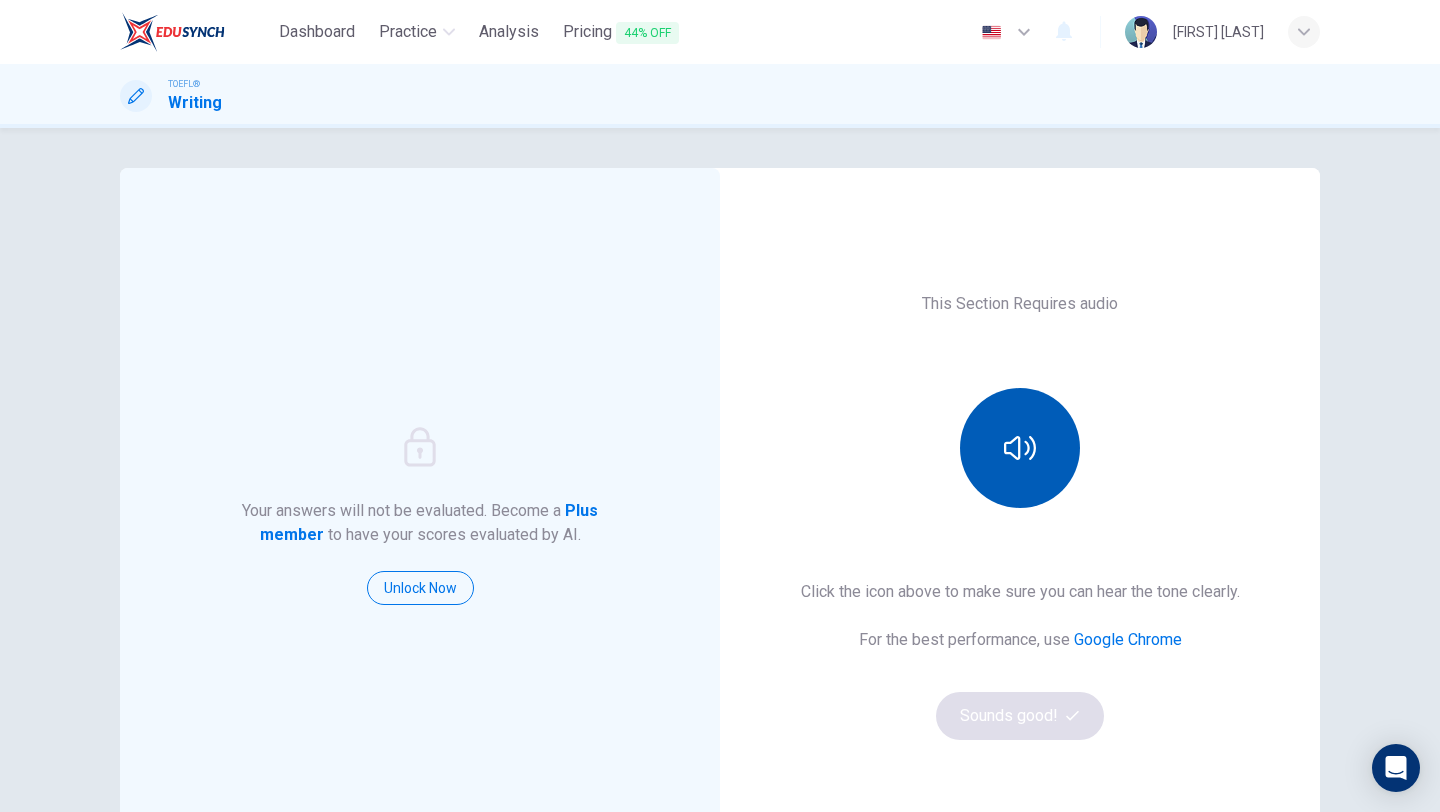 click at bounding box center [1020, 448] 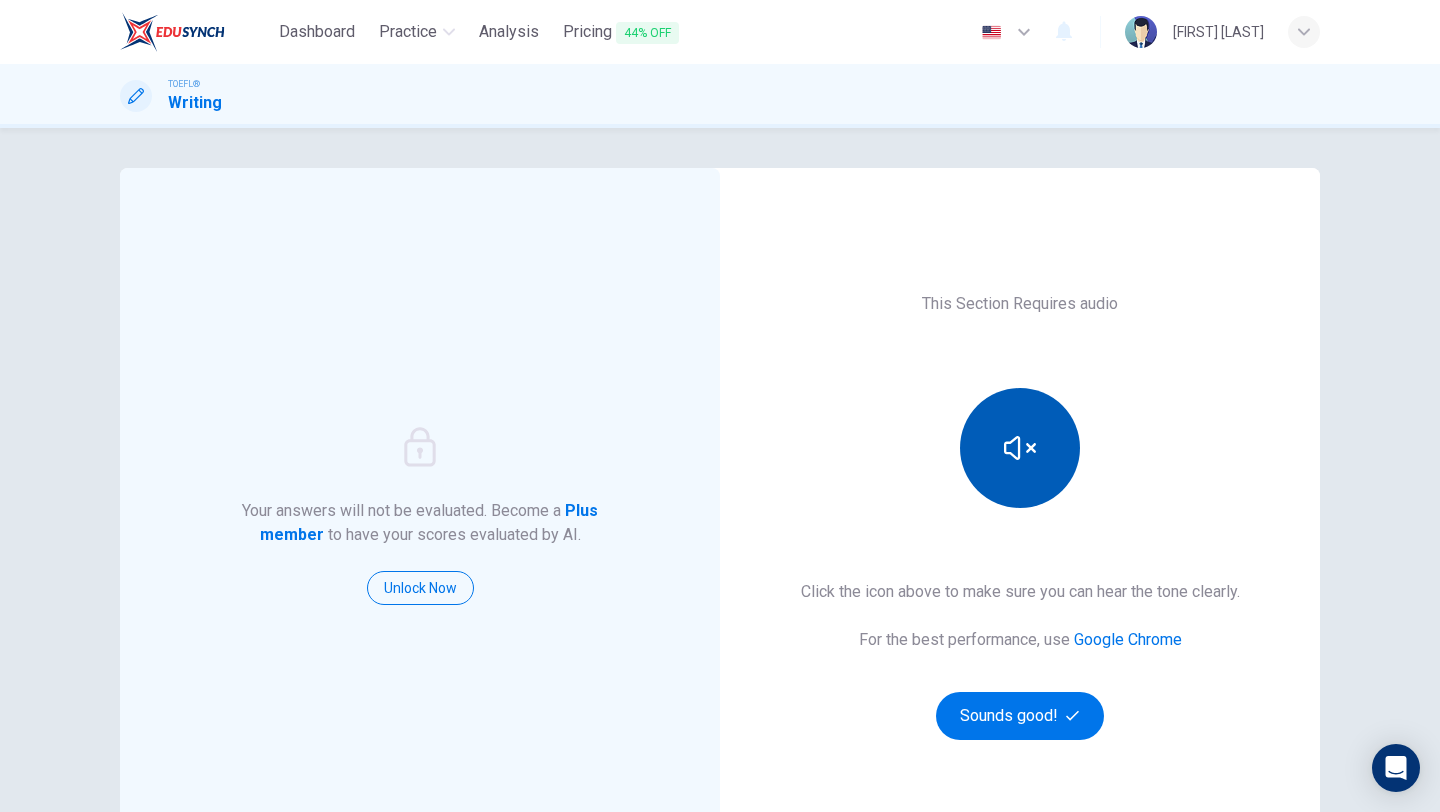 scroll, scrollTop: 155, scrollLeft: 0, axis: vertical 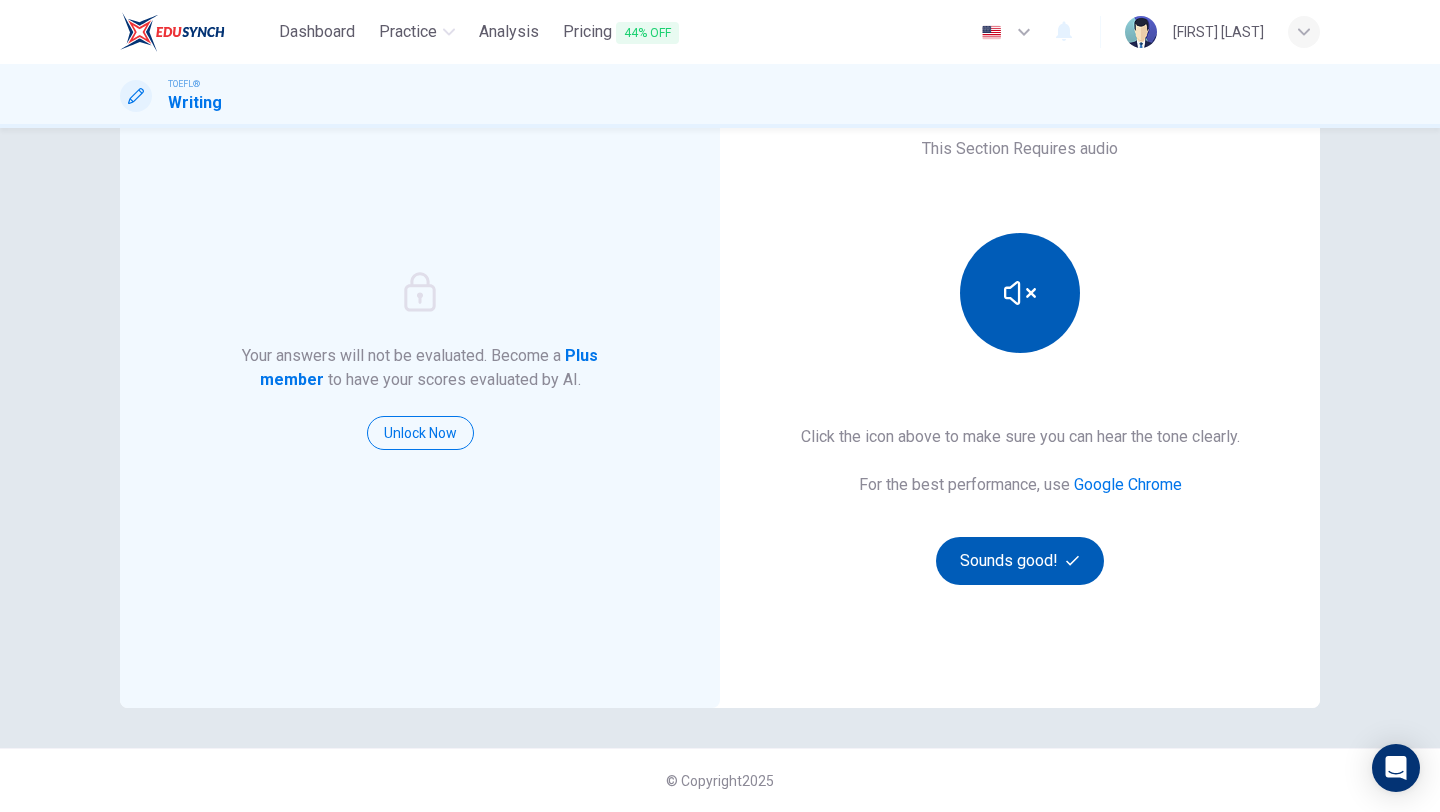 click on "Sounds good!" at bounding box center (1020, 561) 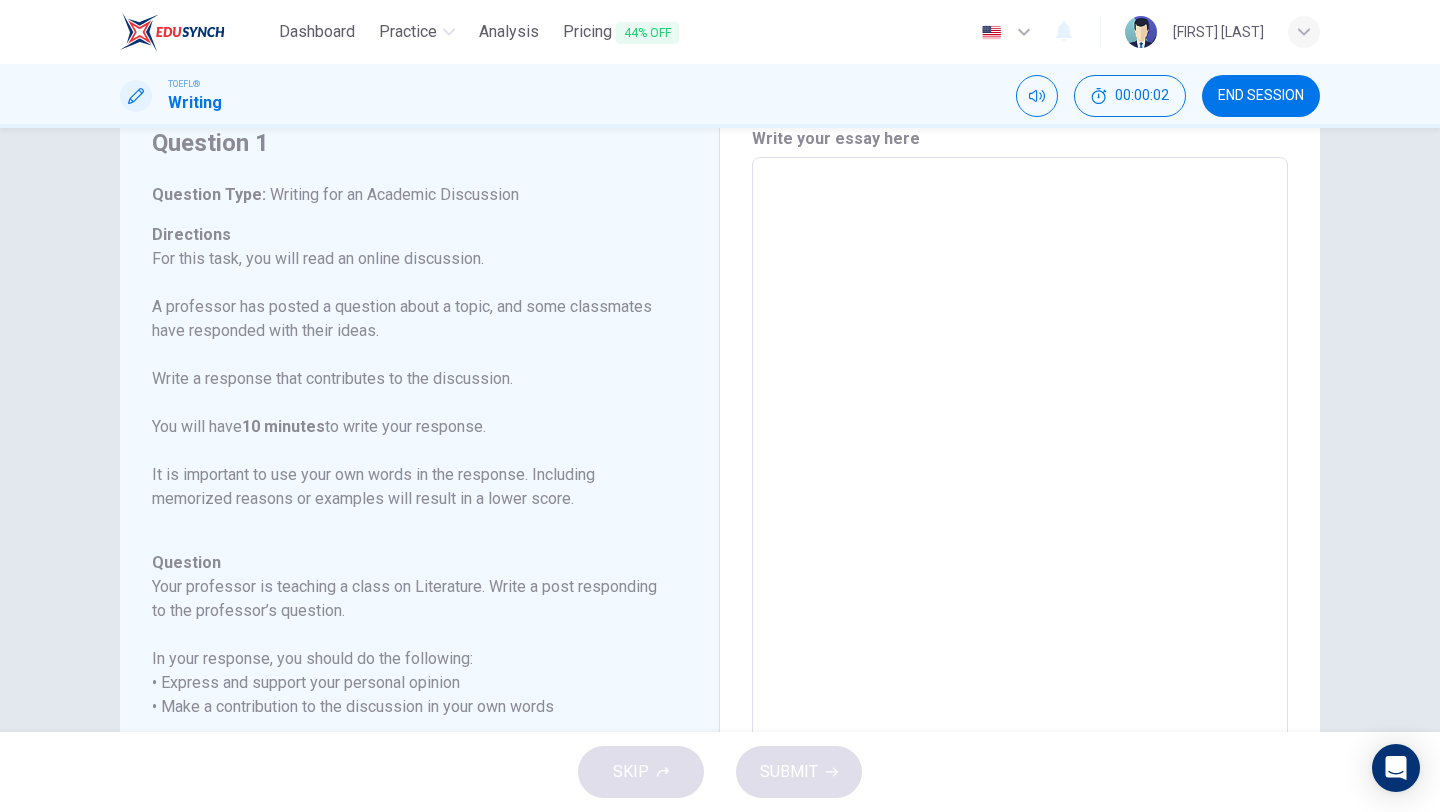 scroll, scrollTop: 42, scrollLeft: 0, axis: vertical 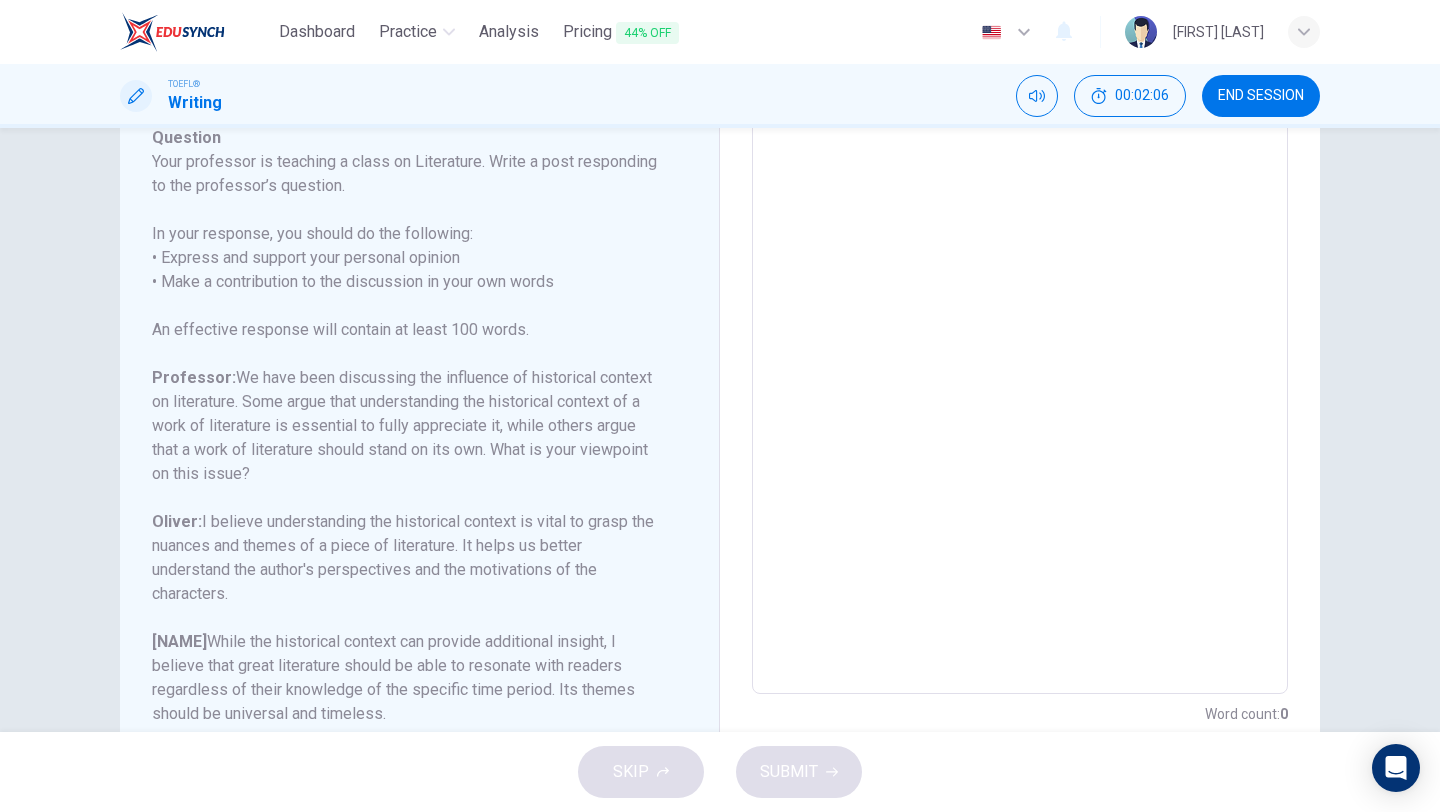 click at bounding box center [1020, 360] 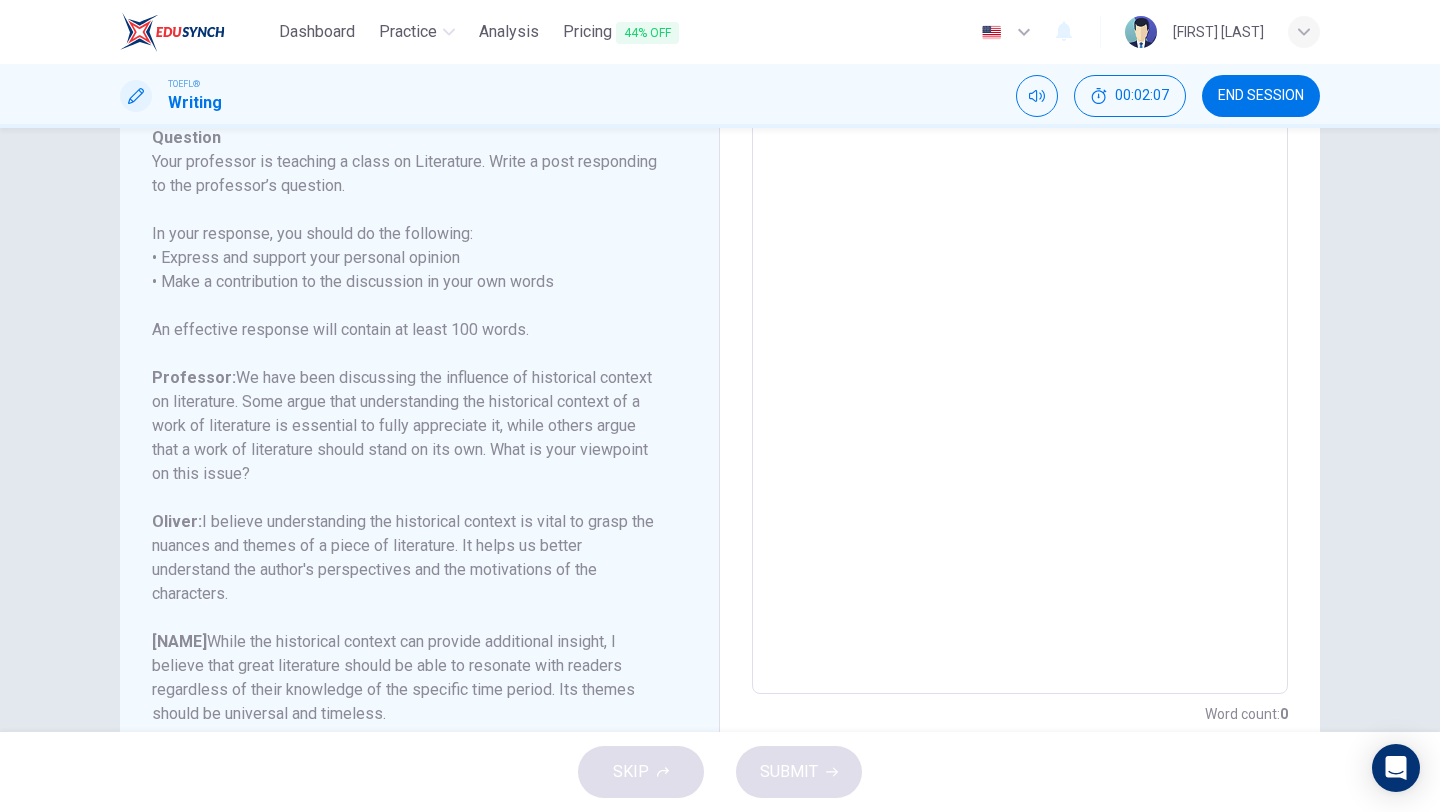 click at bounding box center [1020, 360] 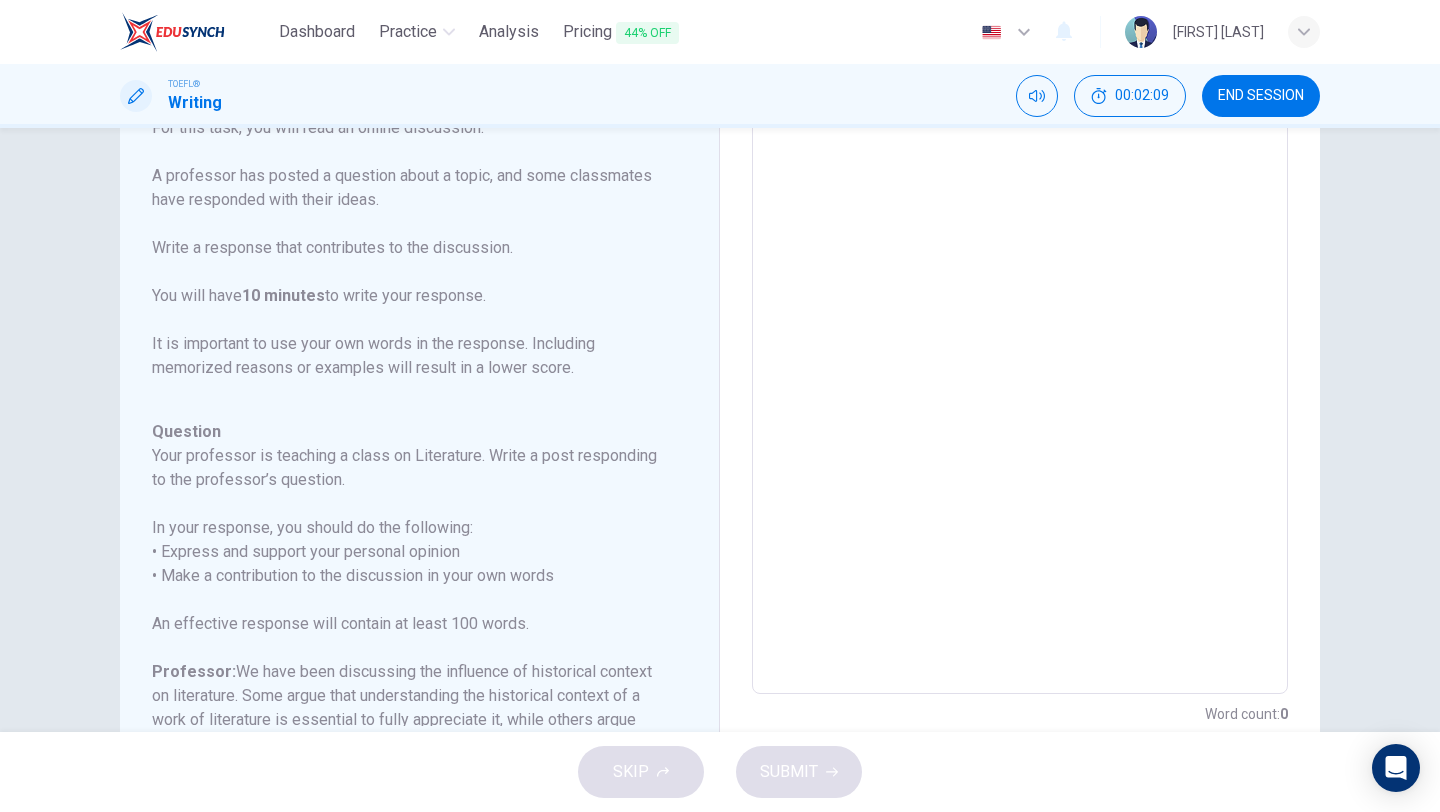 scroll, scrollTop: 0, scrollLeft: 0, axis: both 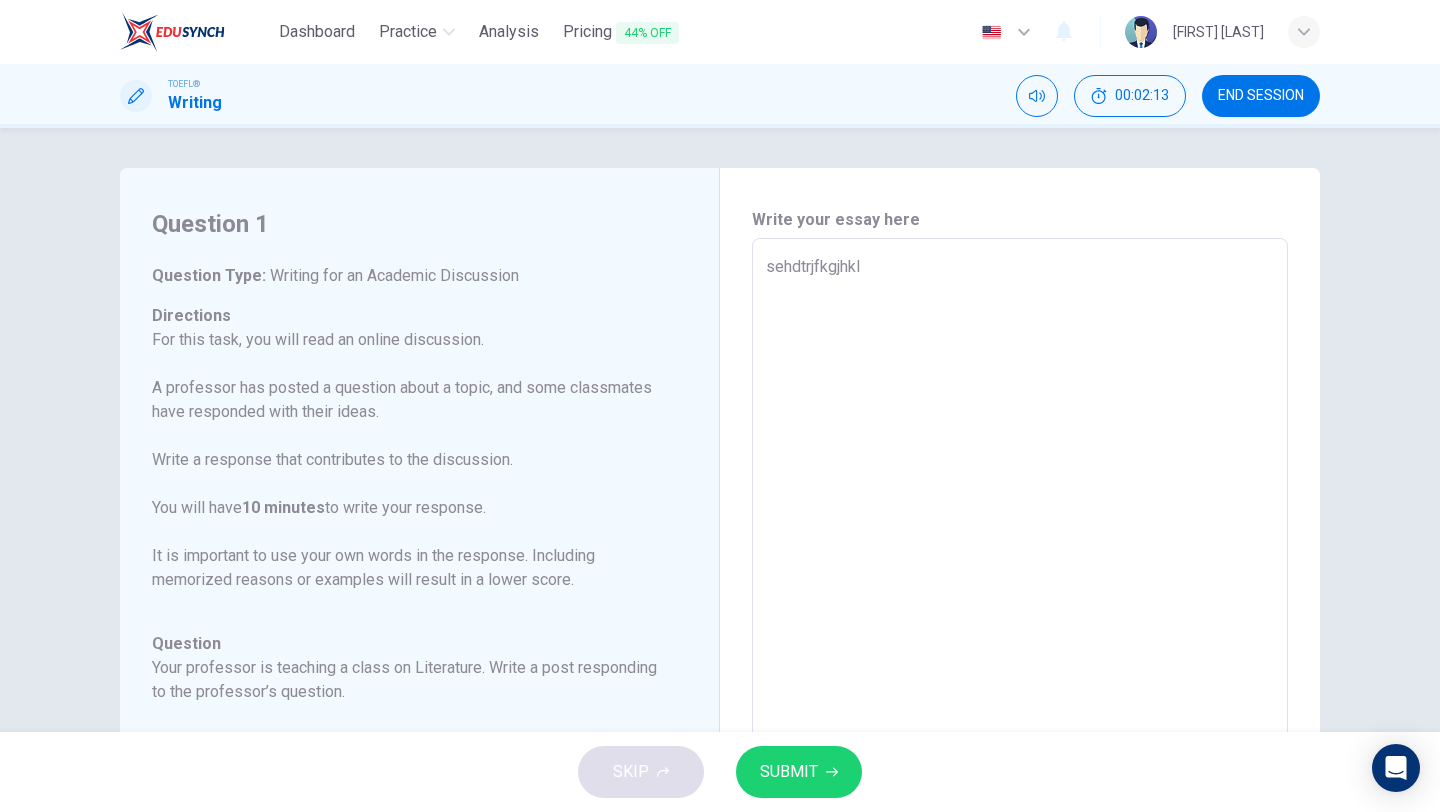 type on "sehdtrjfkgjhkl" 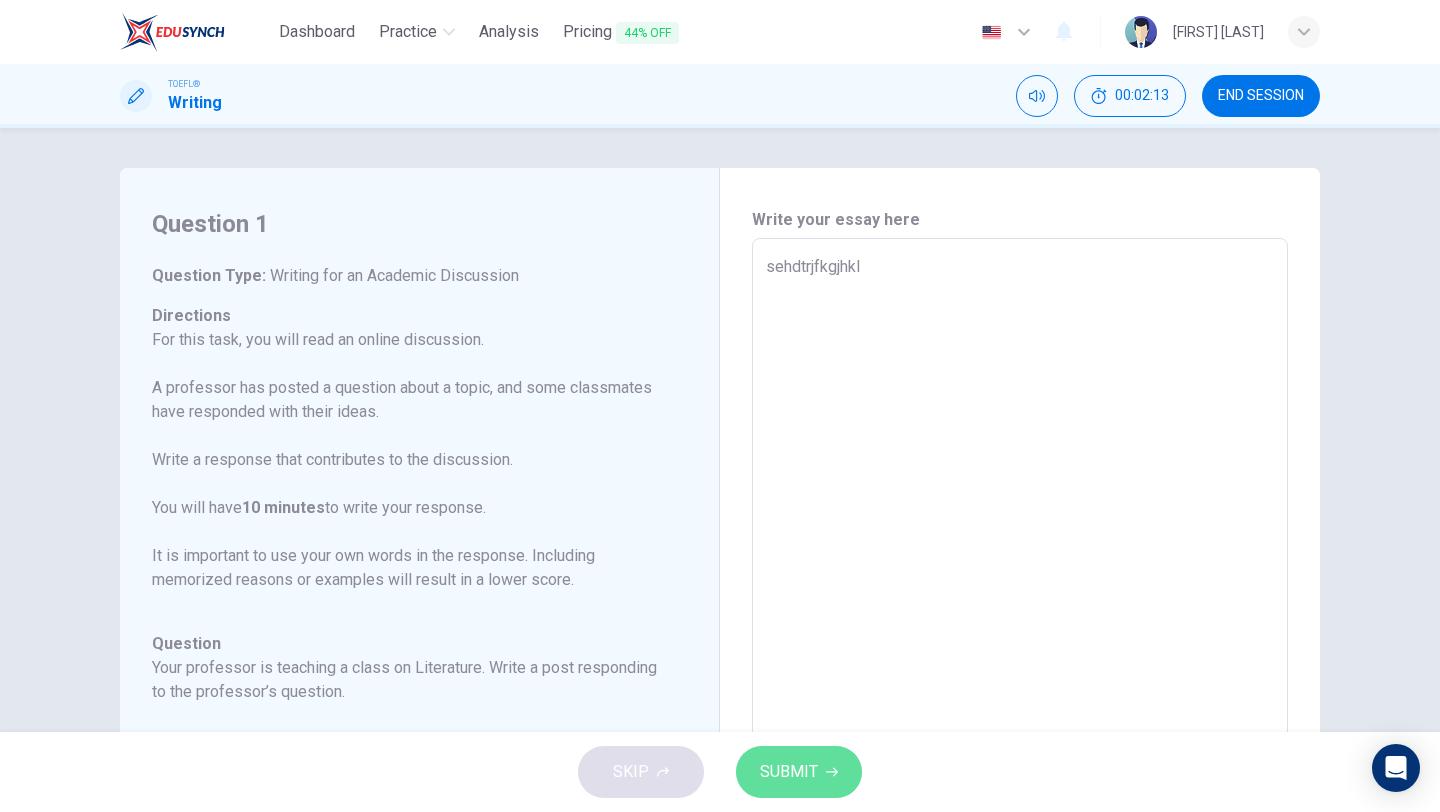 click on "SUBMIT" at bounding box center (789, 772) 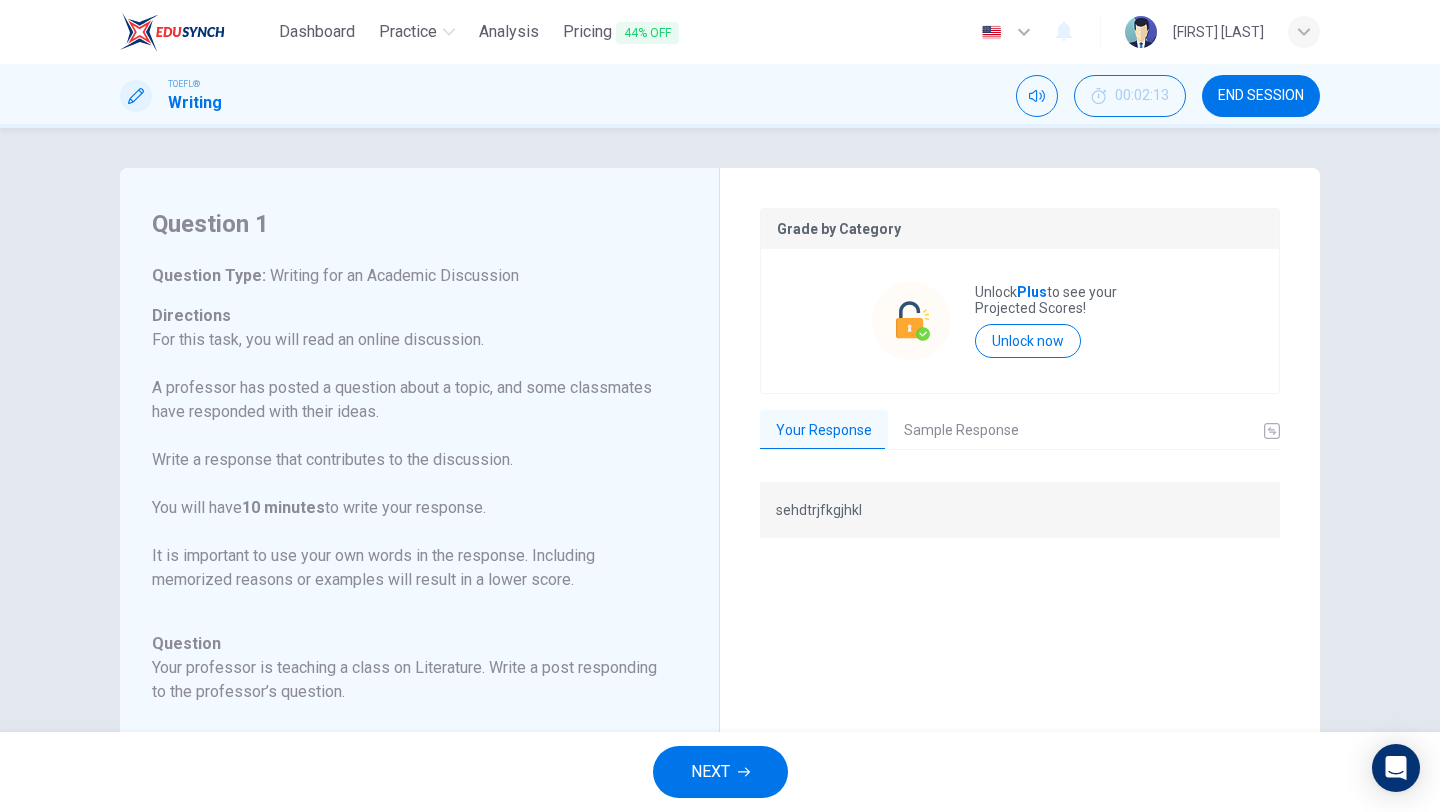 click on "END SESSION" at bounding box center [1261, 96] 